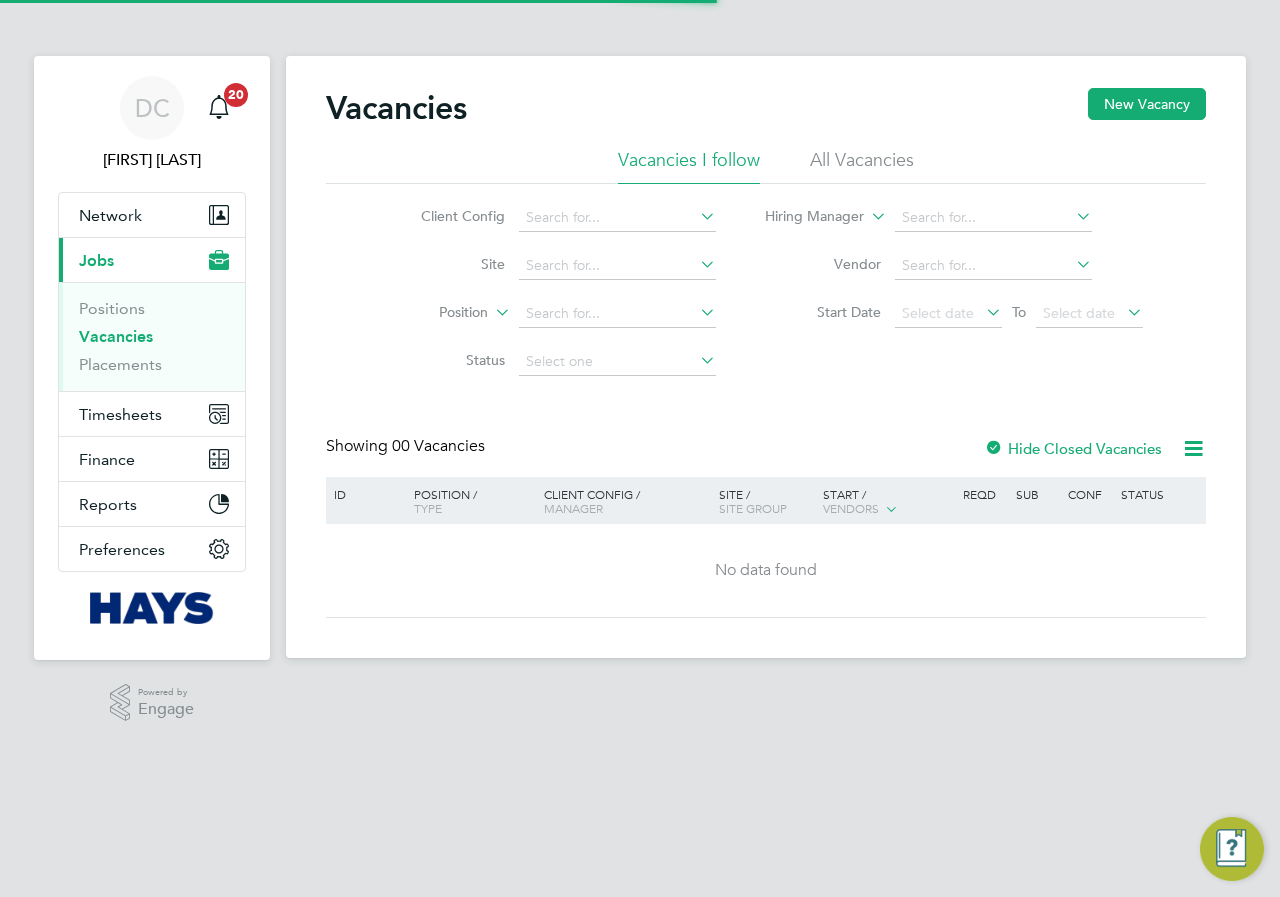 scroll, scrollTop: 0, scrollLeft: 0, axis: both 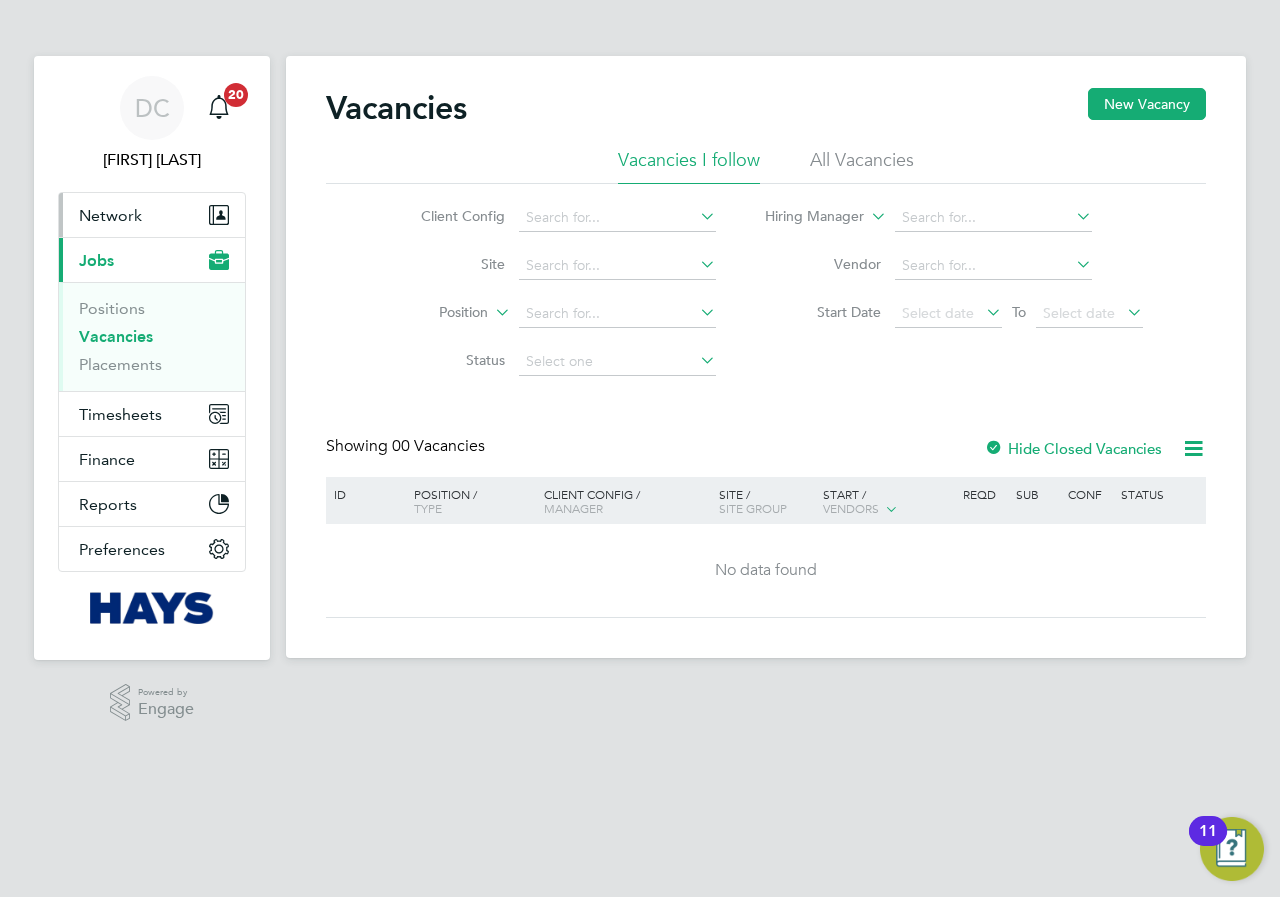 click on "Network" at bounding box center [152, 215] 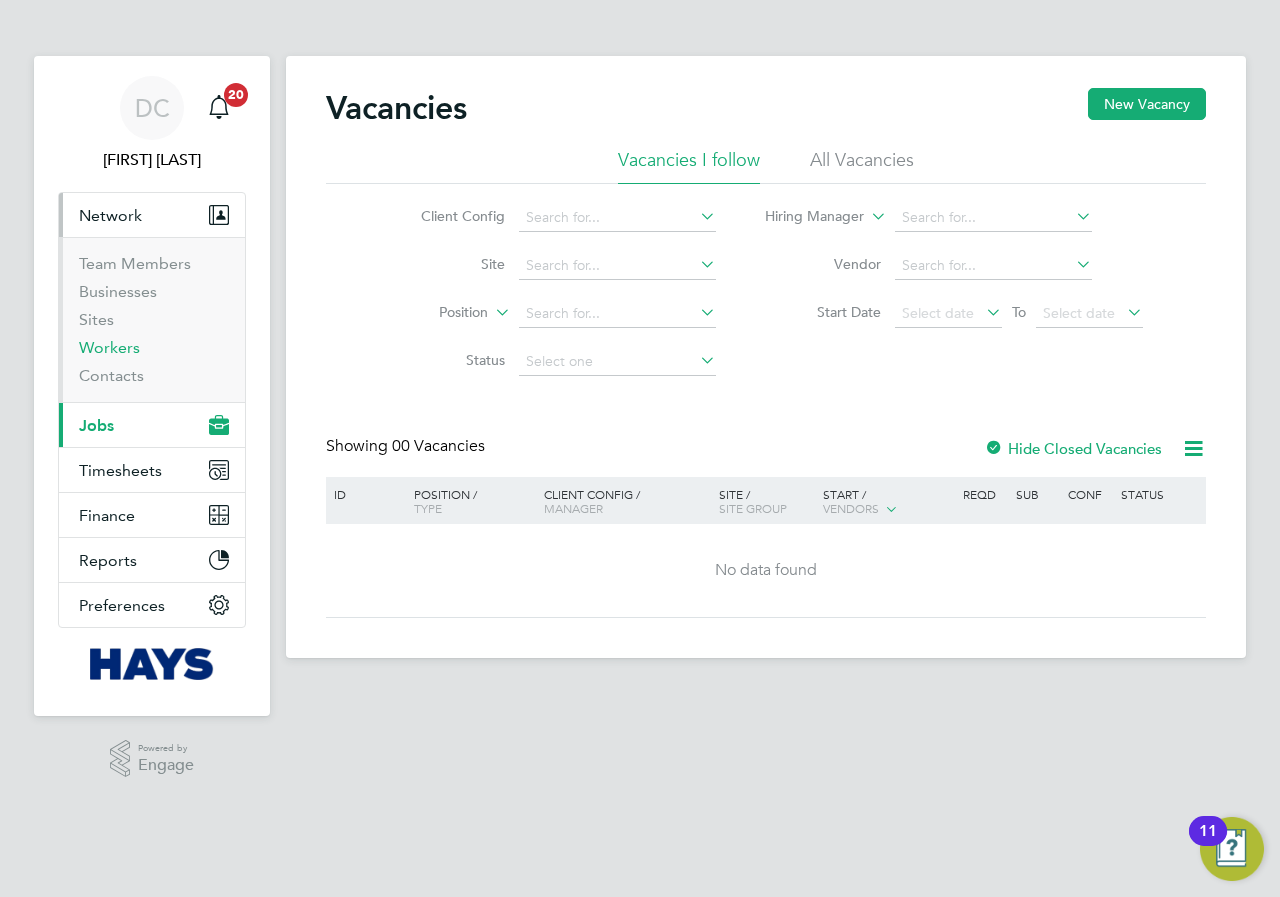 click on "Workers" at bounding box center (109, 347) 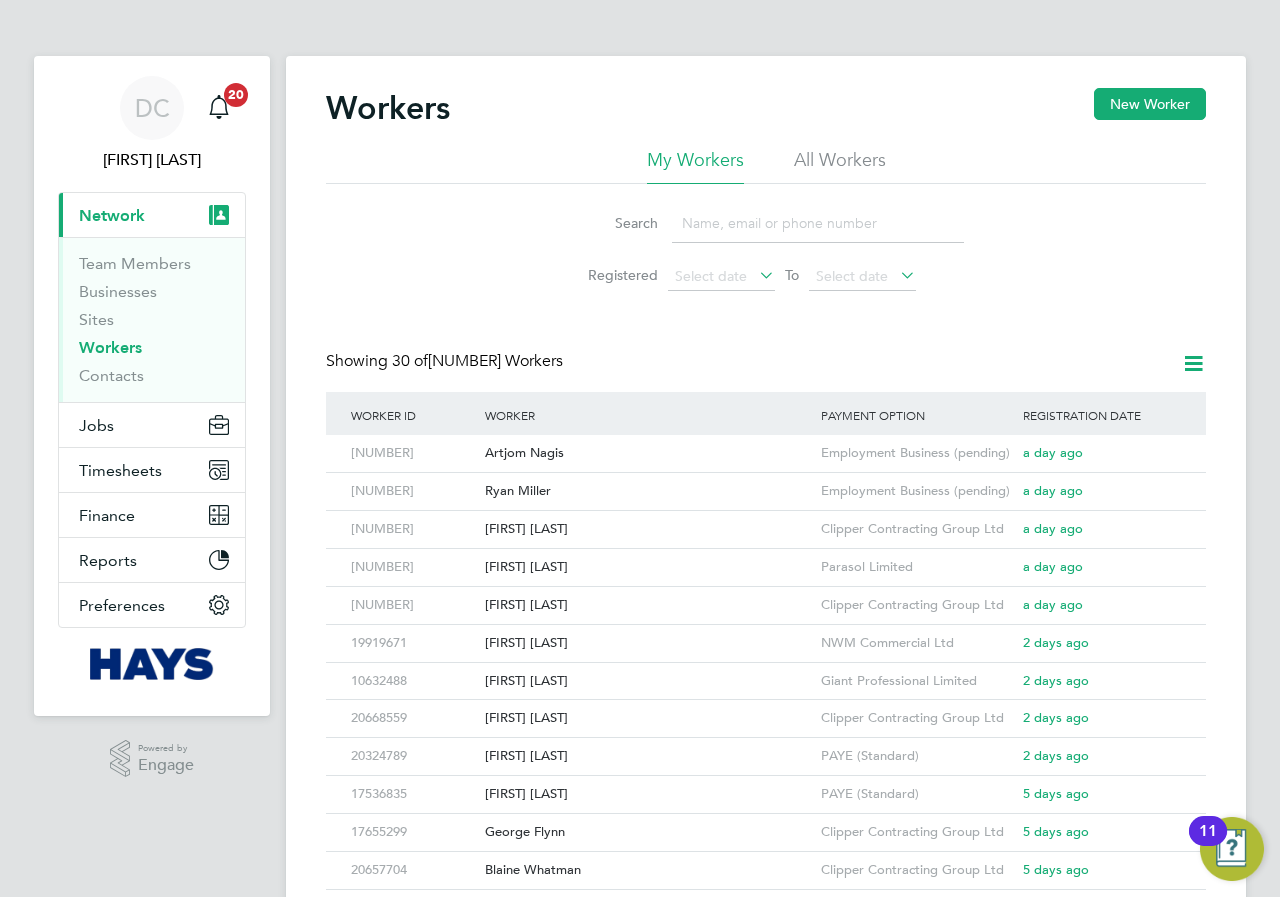 click 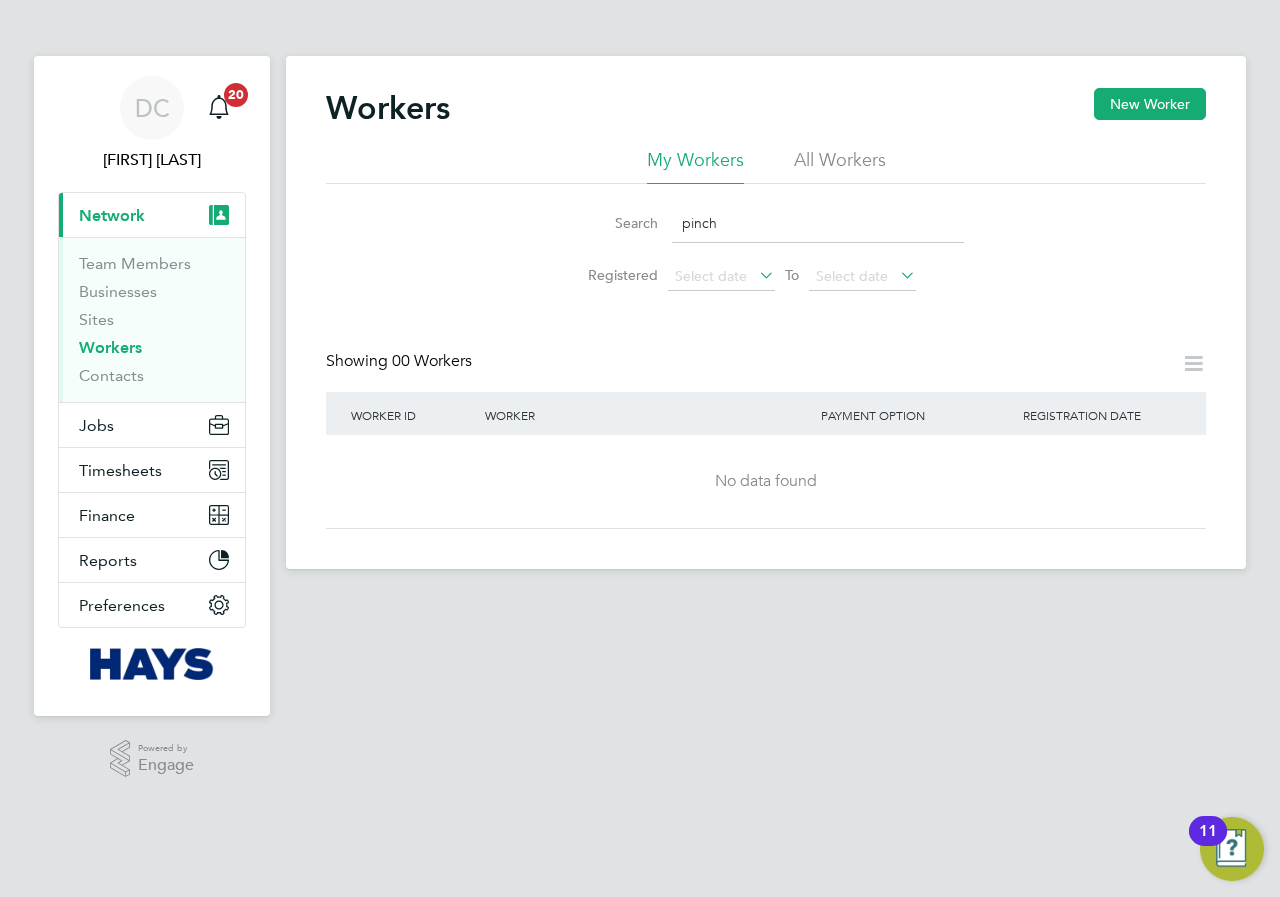 type on "pinch" 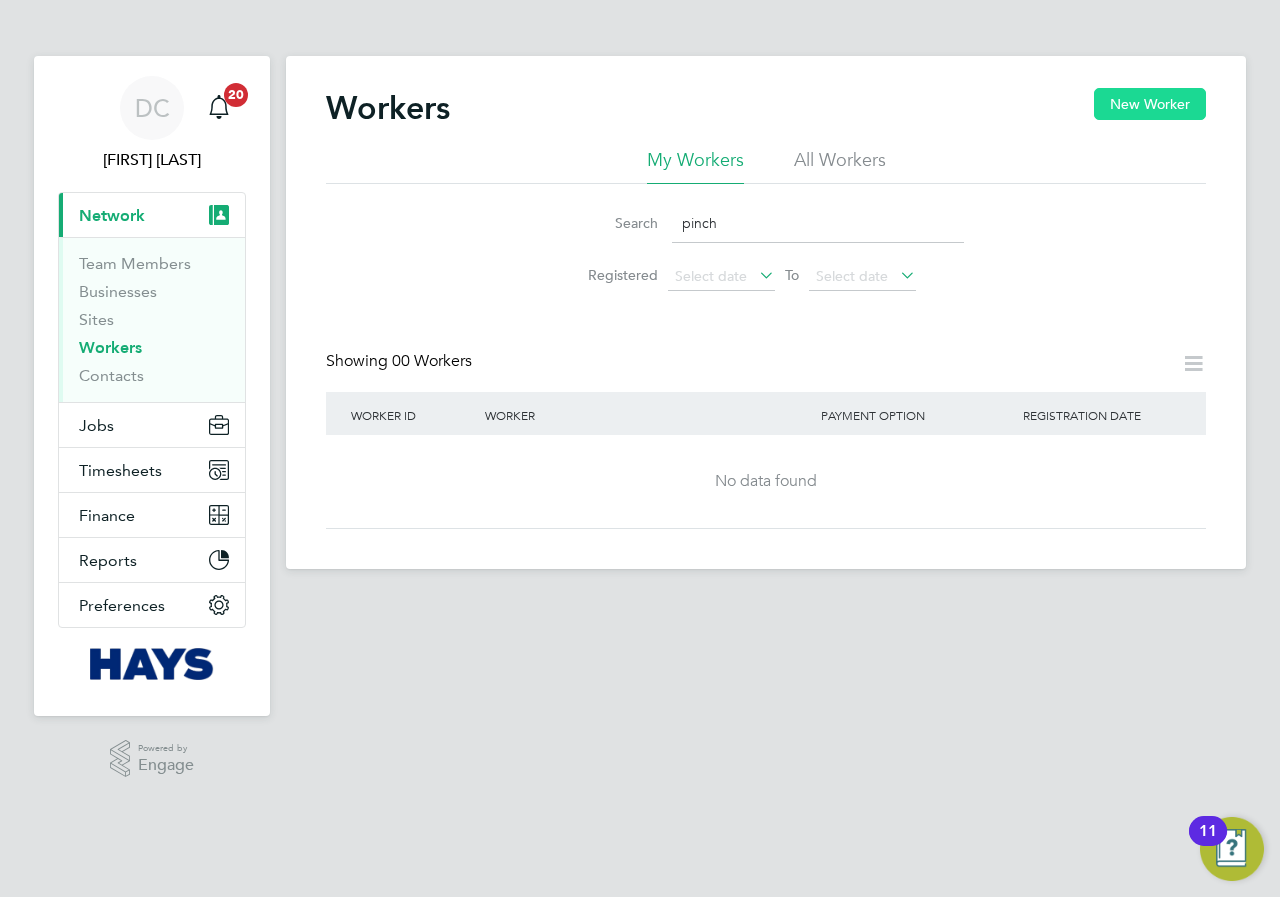 click on "New Worker" 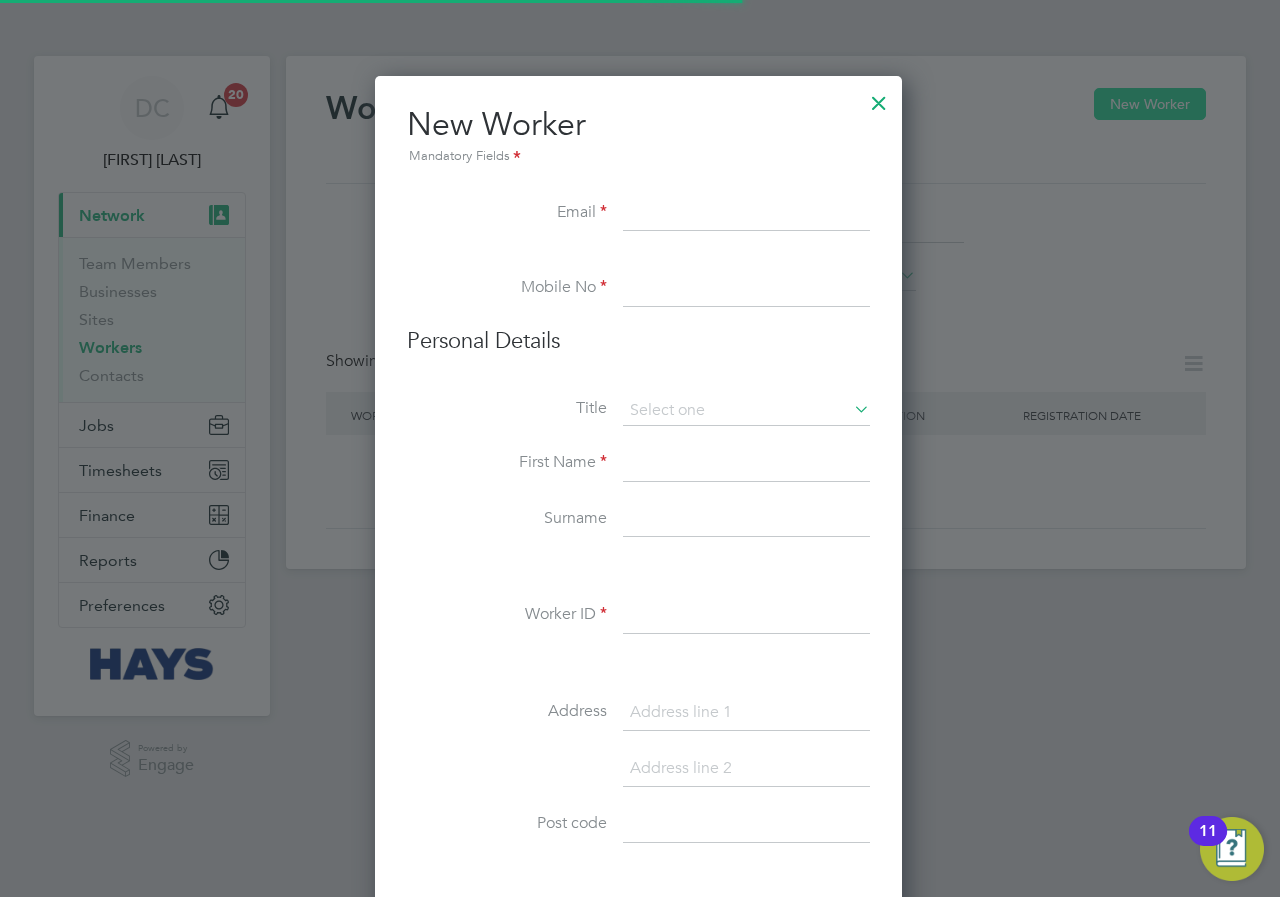 scroll, scrollTop: 10, scrollLeft: 10, axis: both 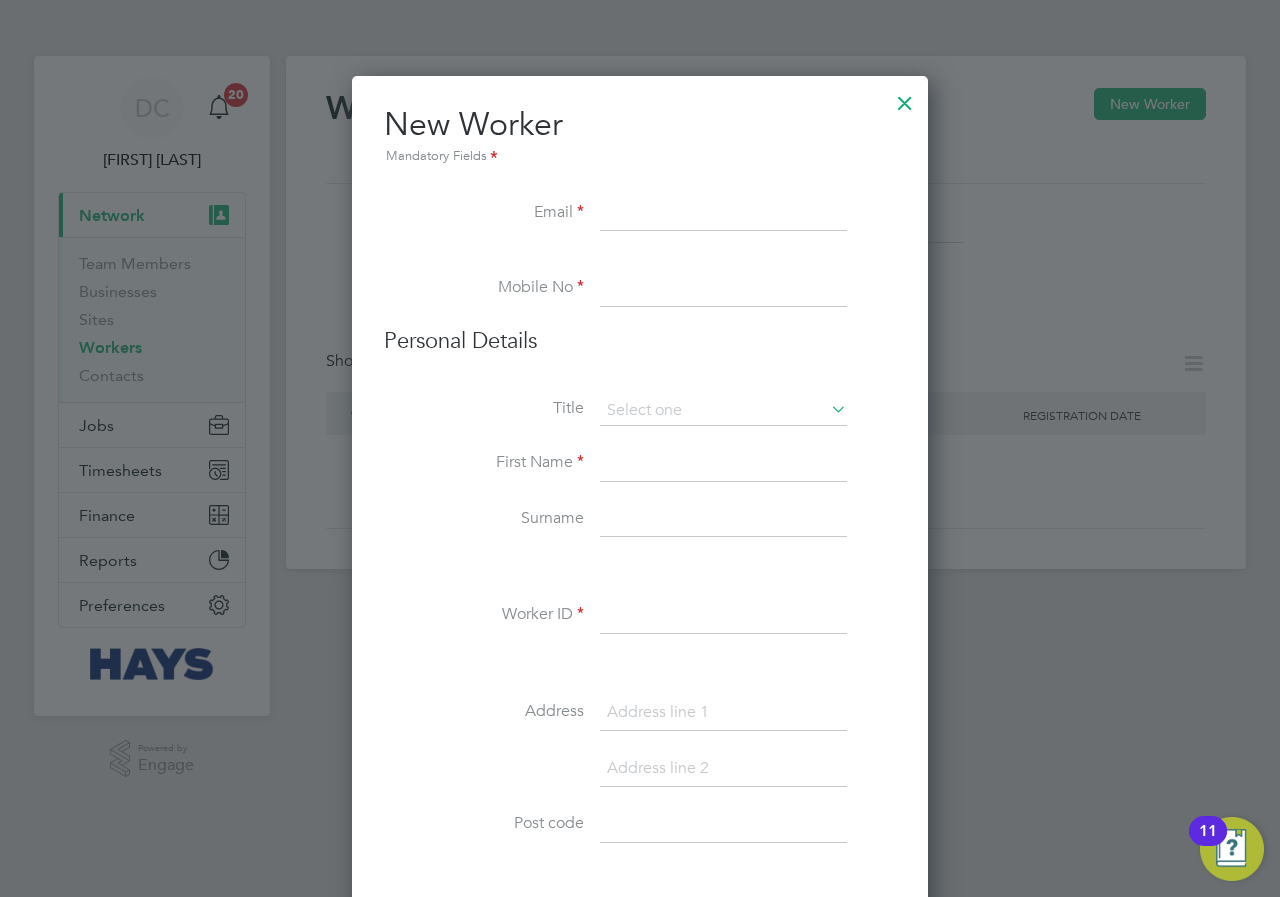 paste on "[EMAIL]" 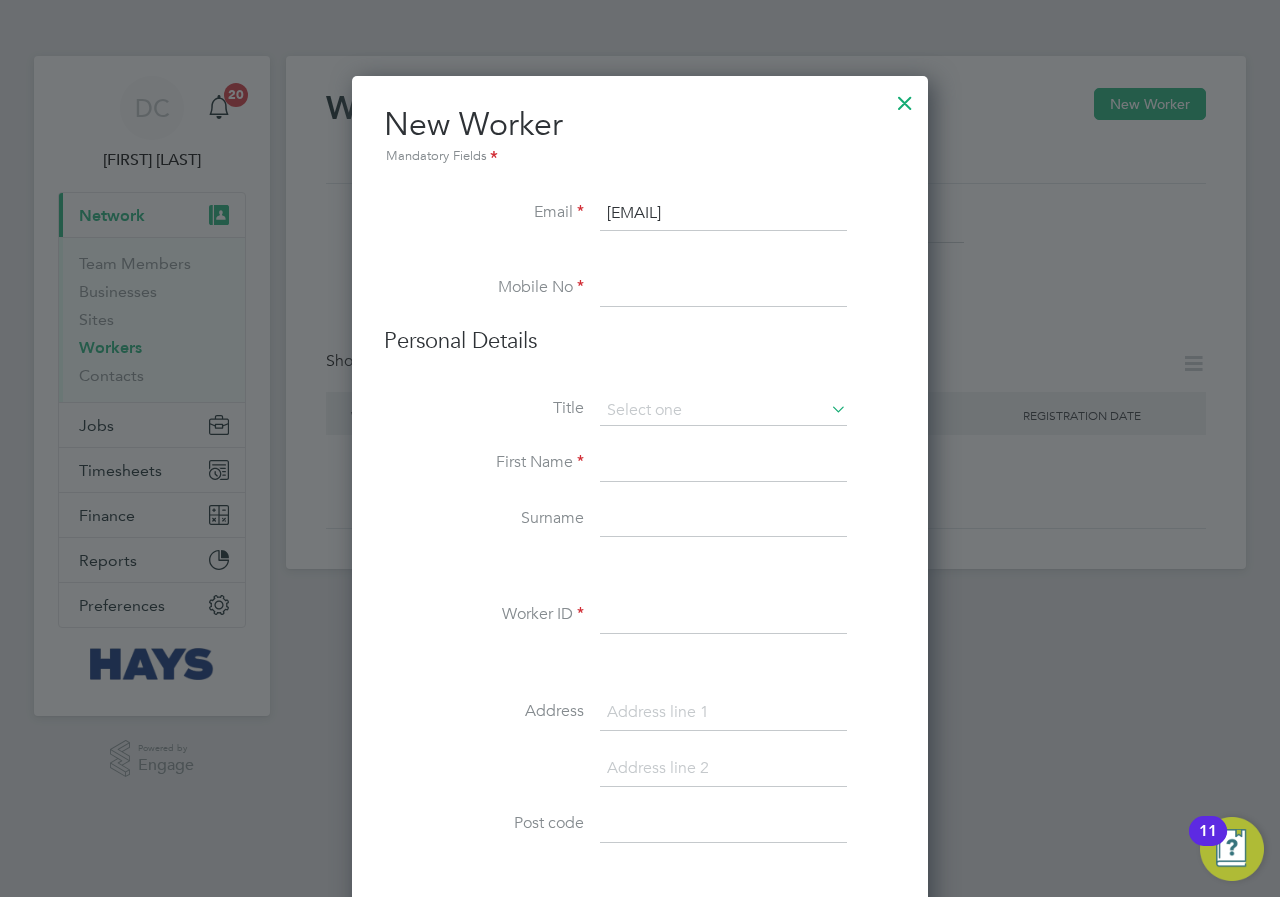 type on "[EMAIL]" 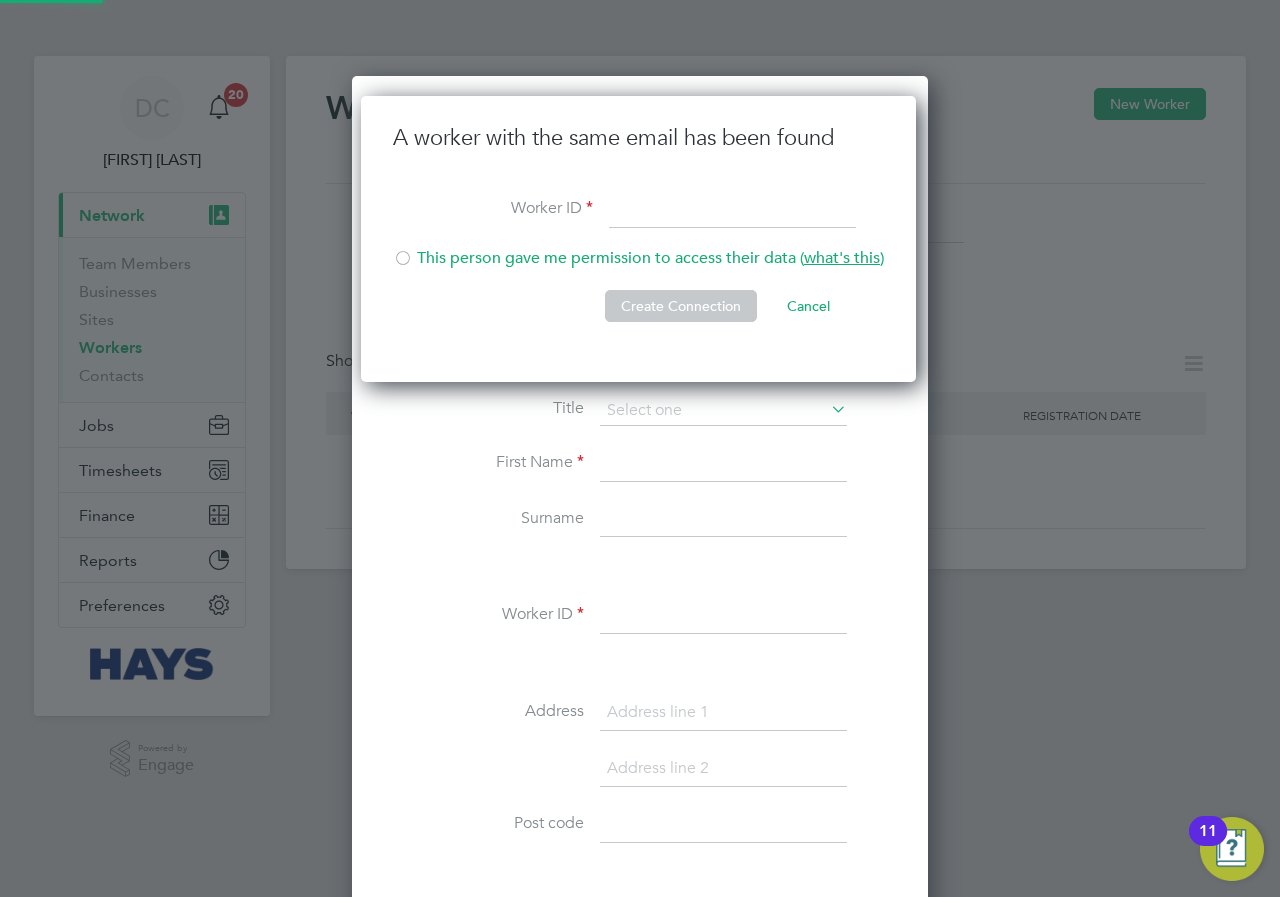 scroll, scrollTop: 10, scrollLeft: 10, axis: both 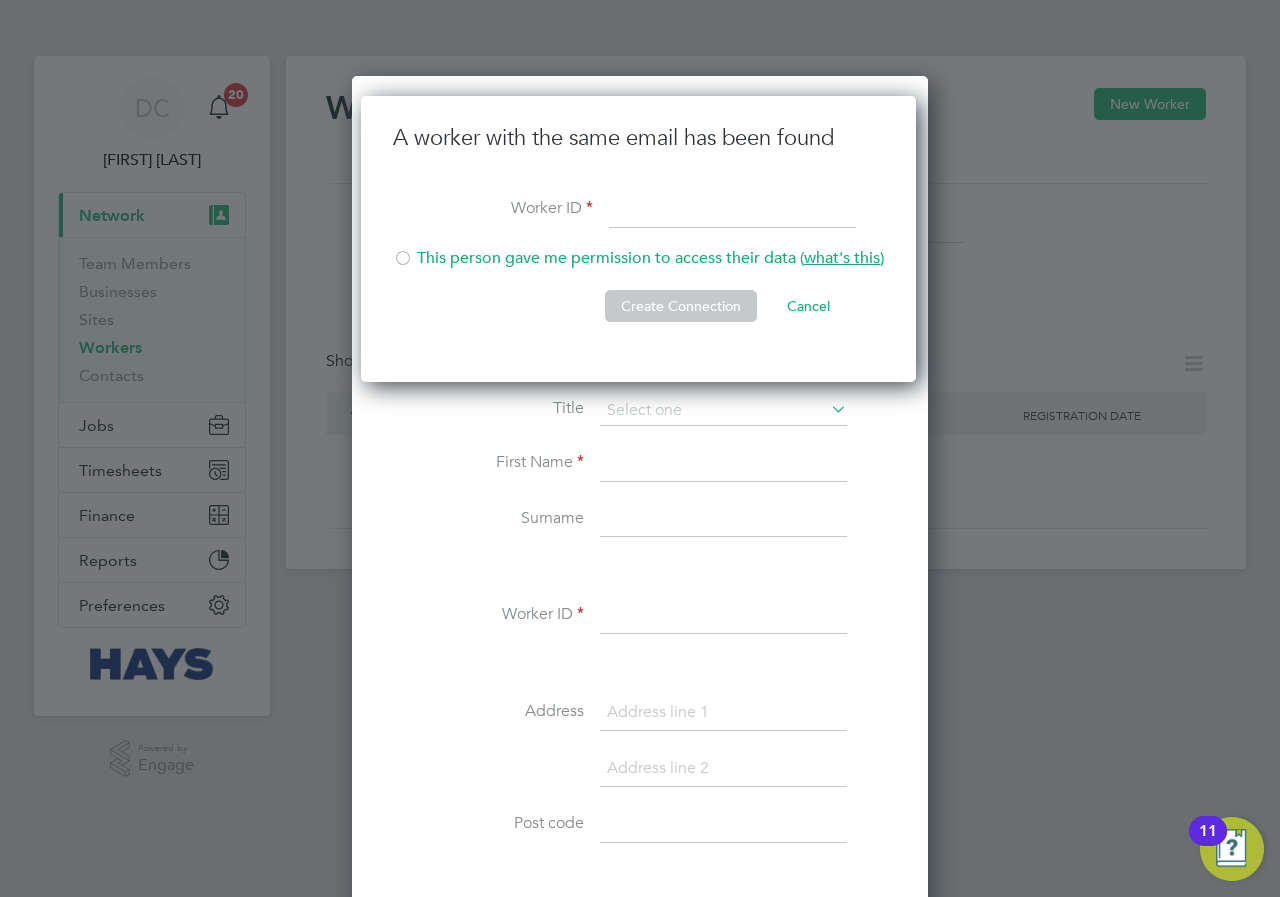 drag, startPoint x: 806, startPoint y: 305, endPoint x: 775, endPoint y: 304, distance: 31.016125 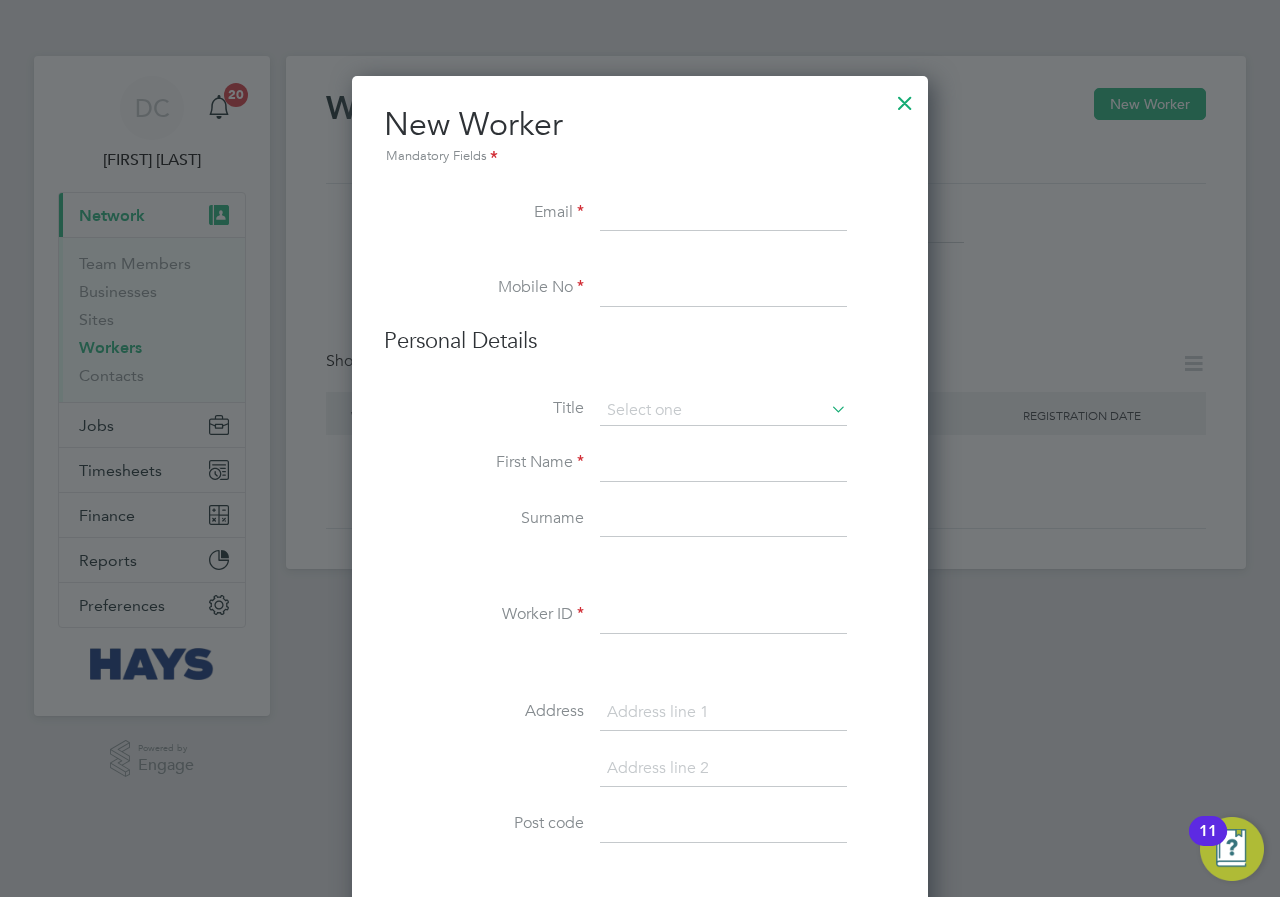 paste on "[PHONE]" 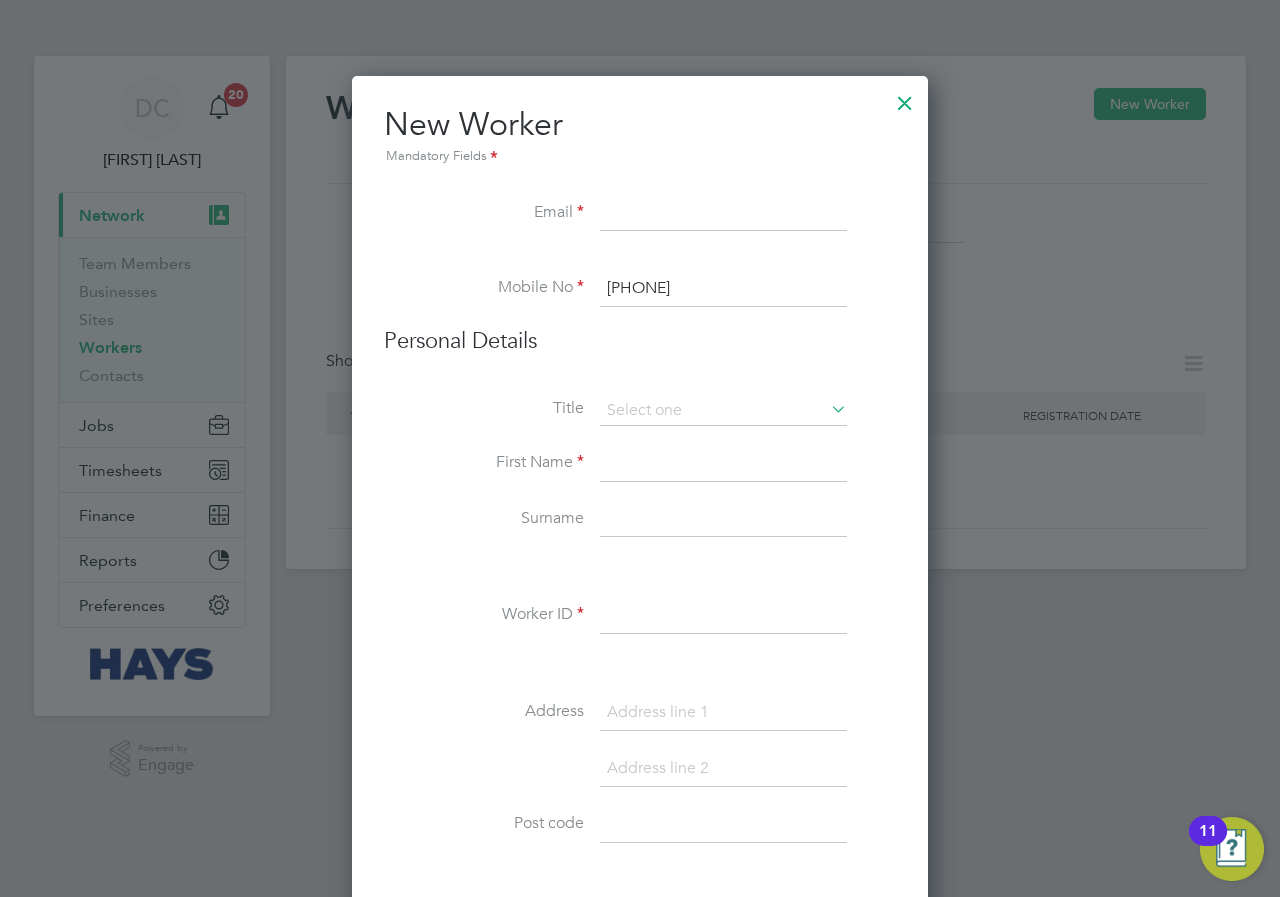 type on "[PHONE]" 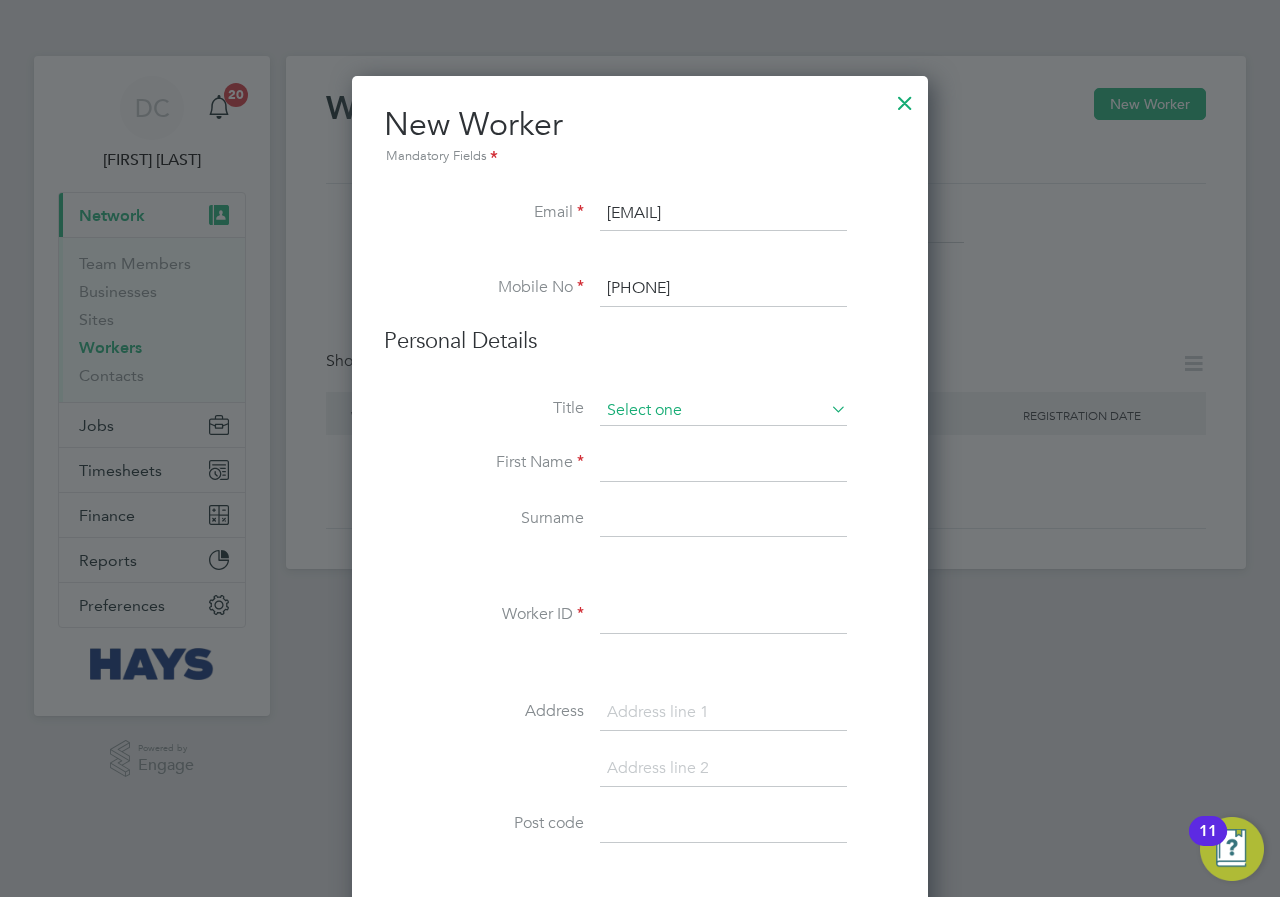 type on "[EMAIL]" 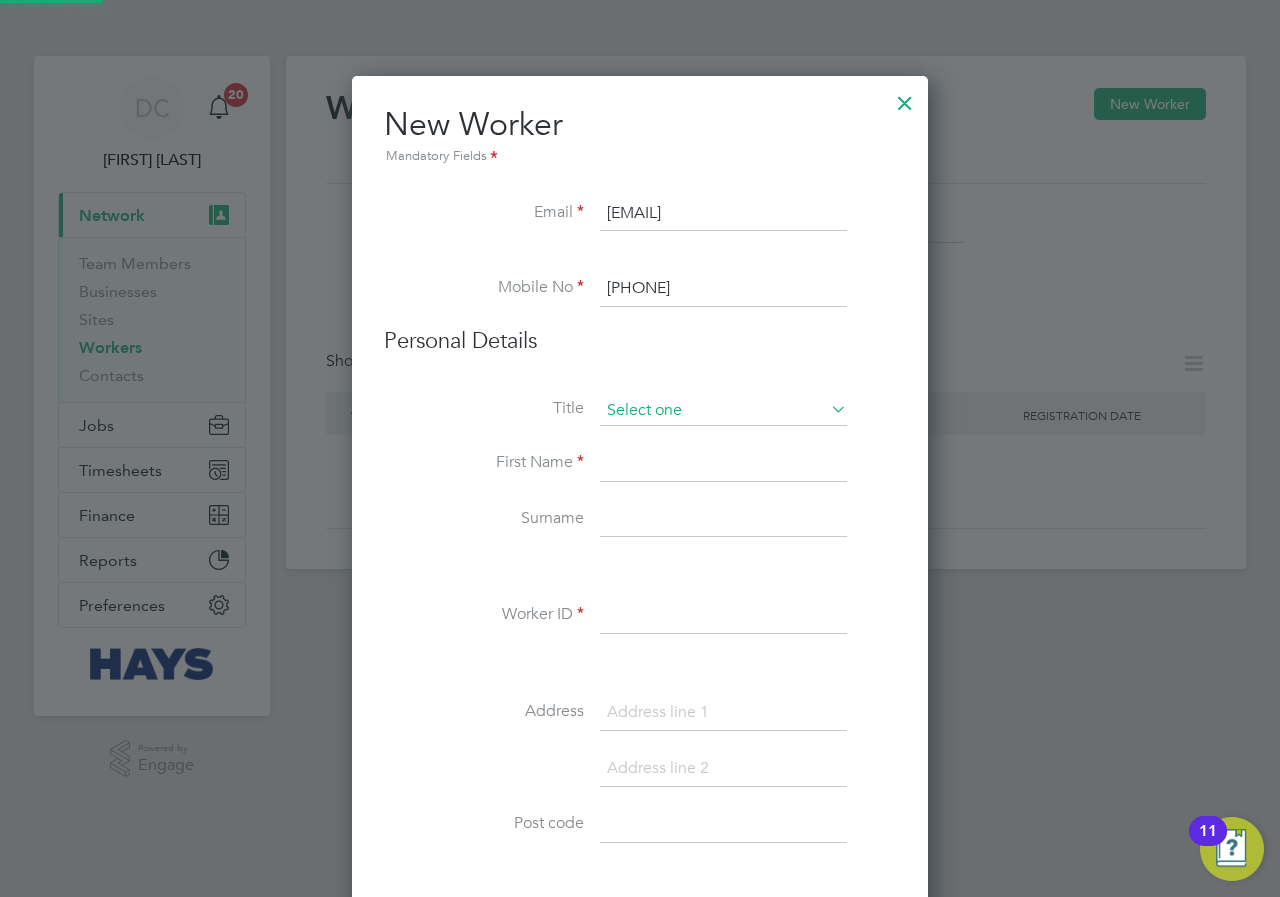 click at bounding box center (723, 411) 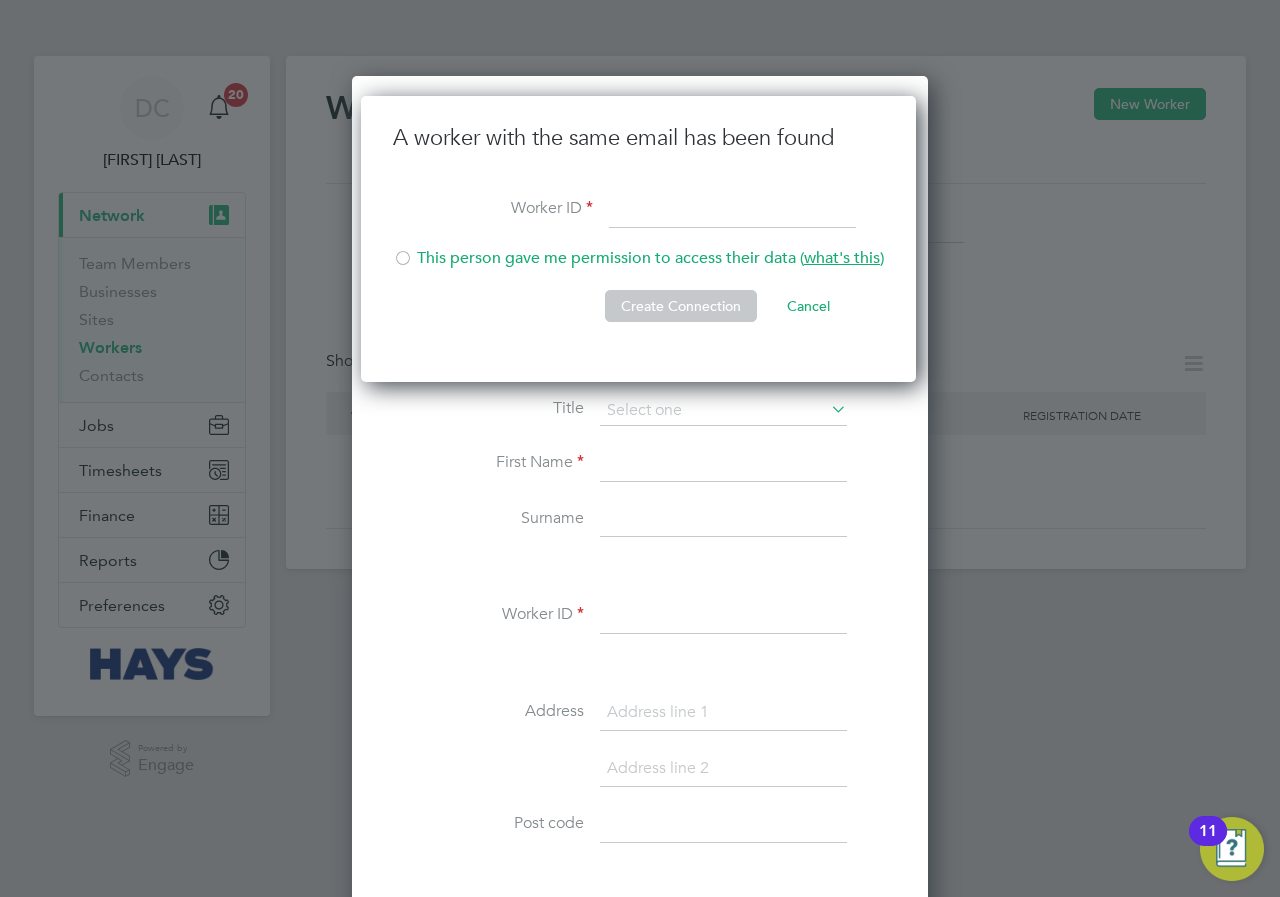 click on "Cancel" 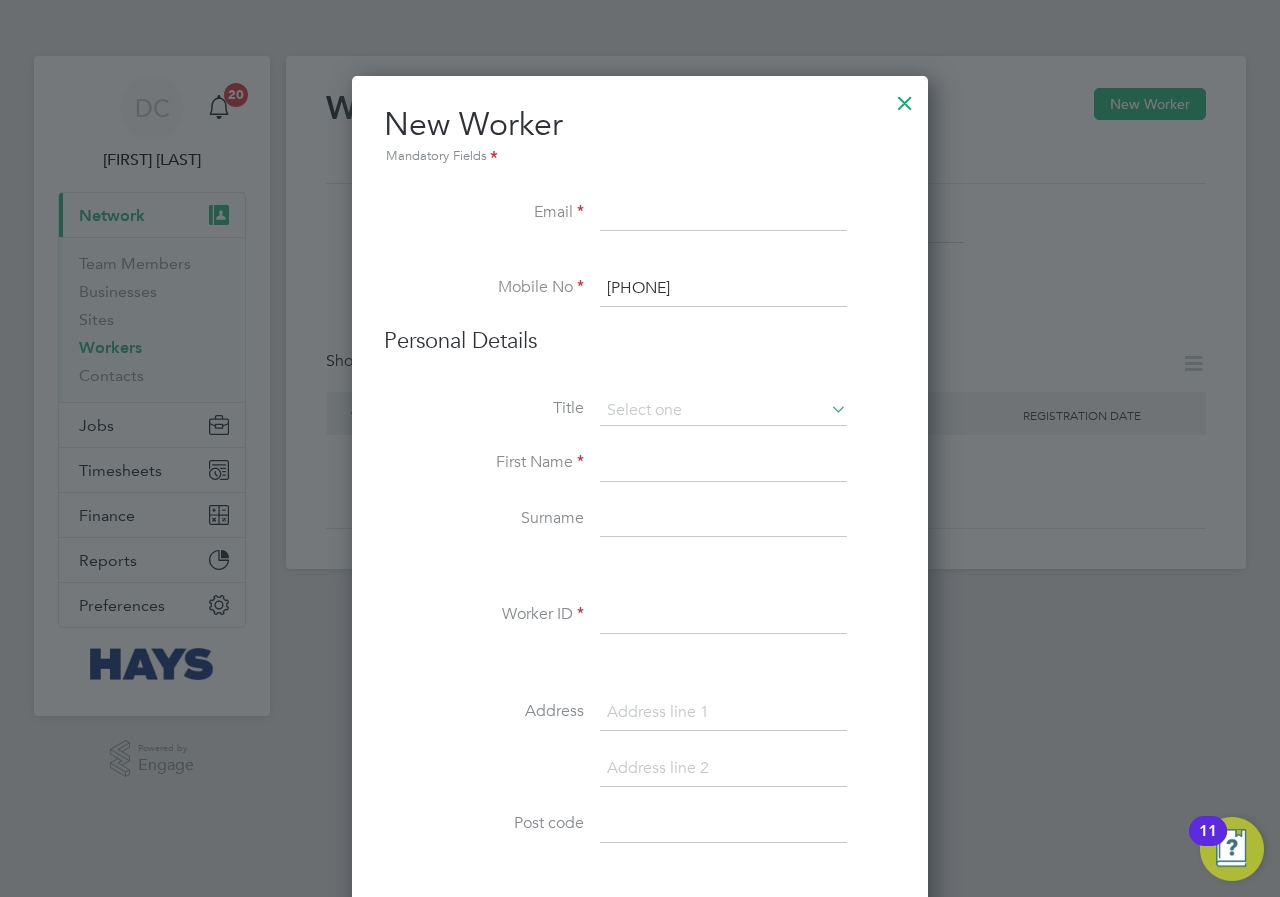 click at bounding box center [905, 98] 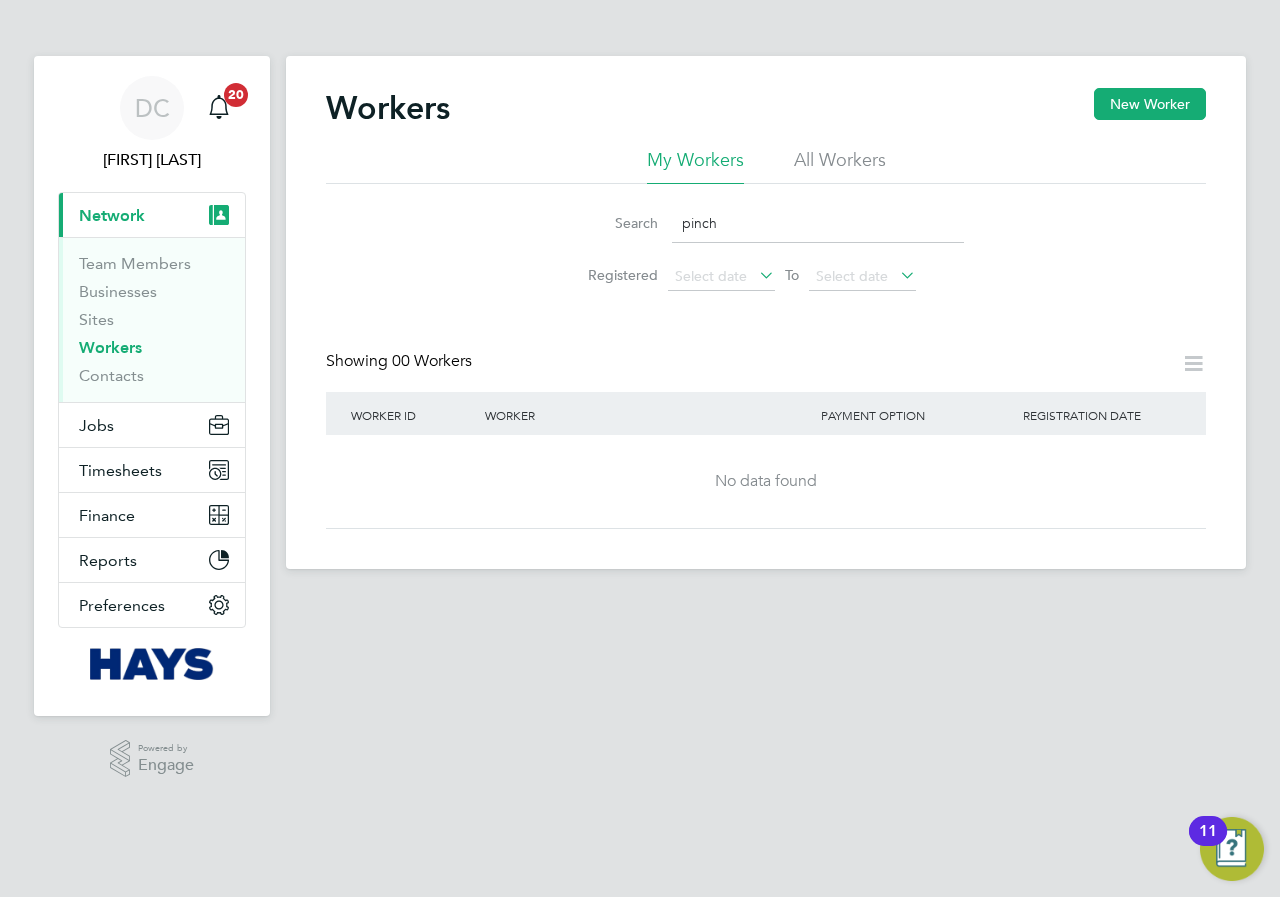 click on "All Workers" 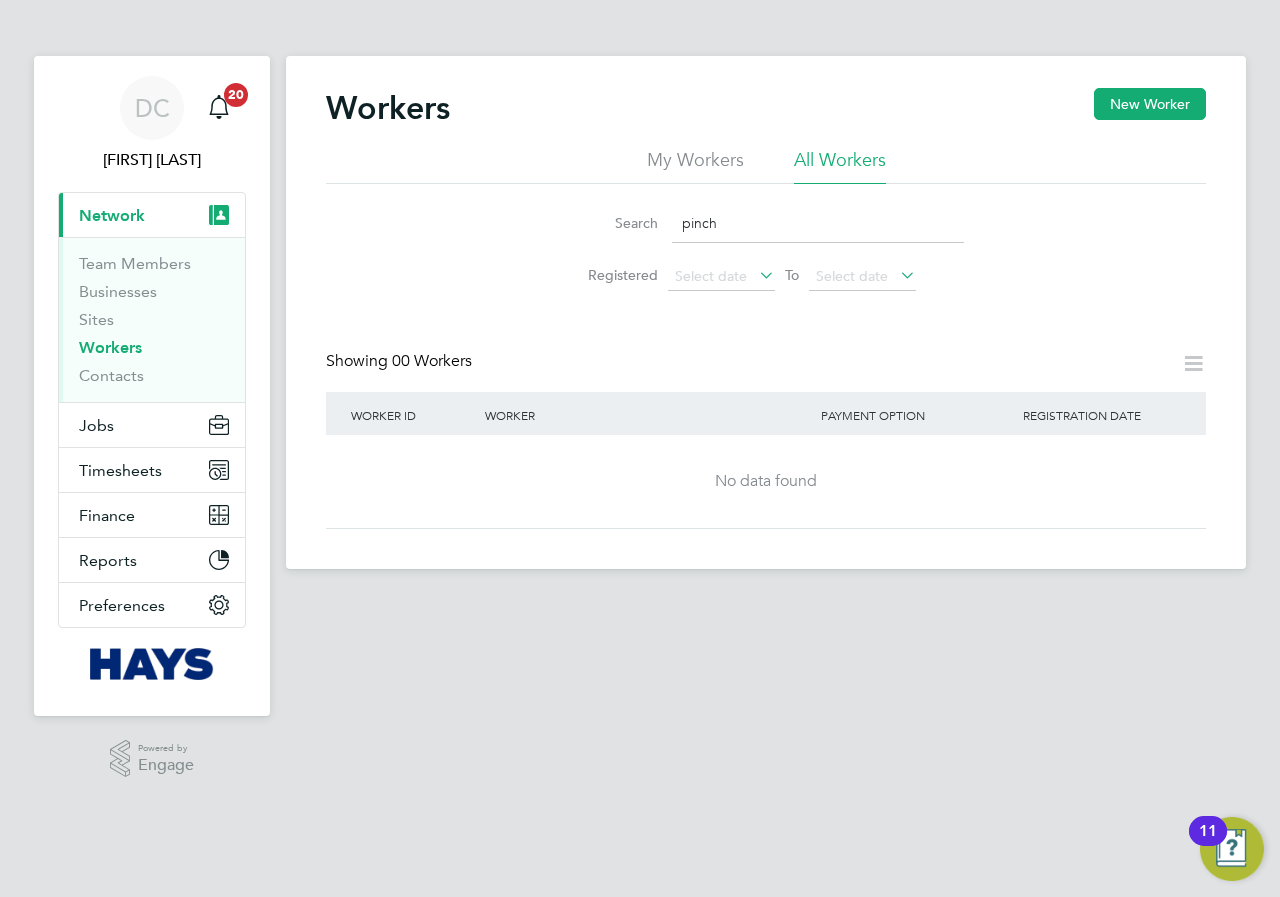 click on "pinch" 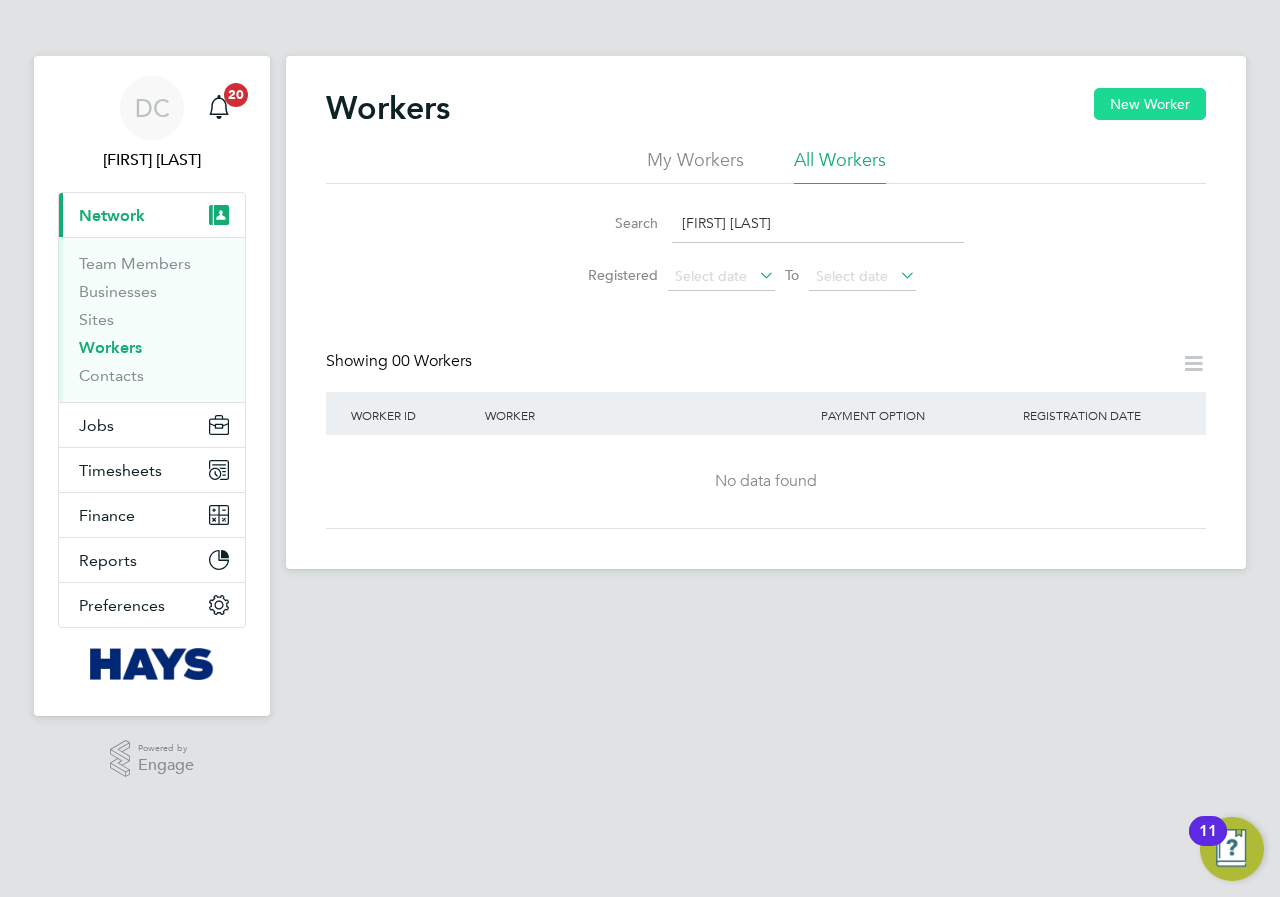 type on "[FIRST] [LAST]" 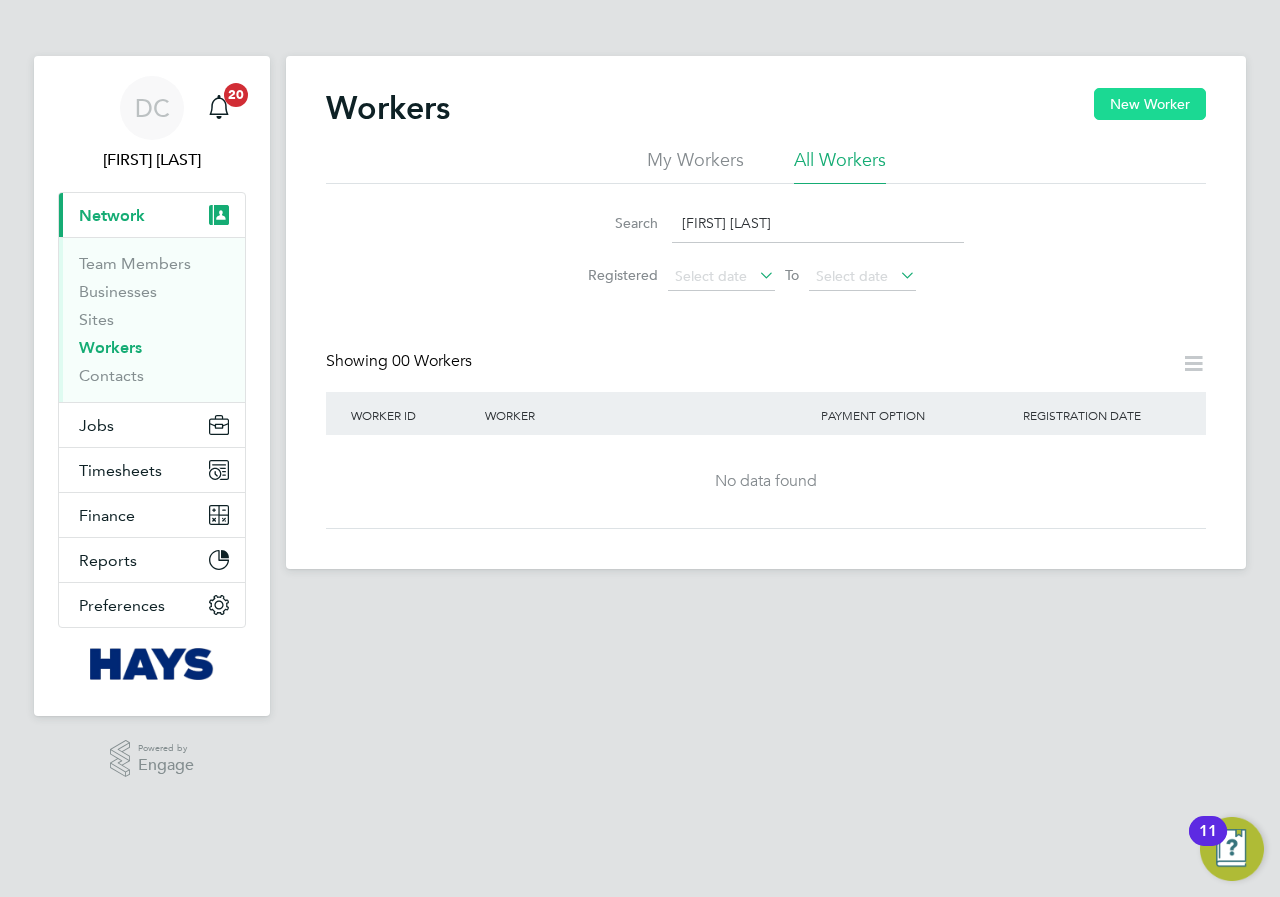 click on "New Worker" 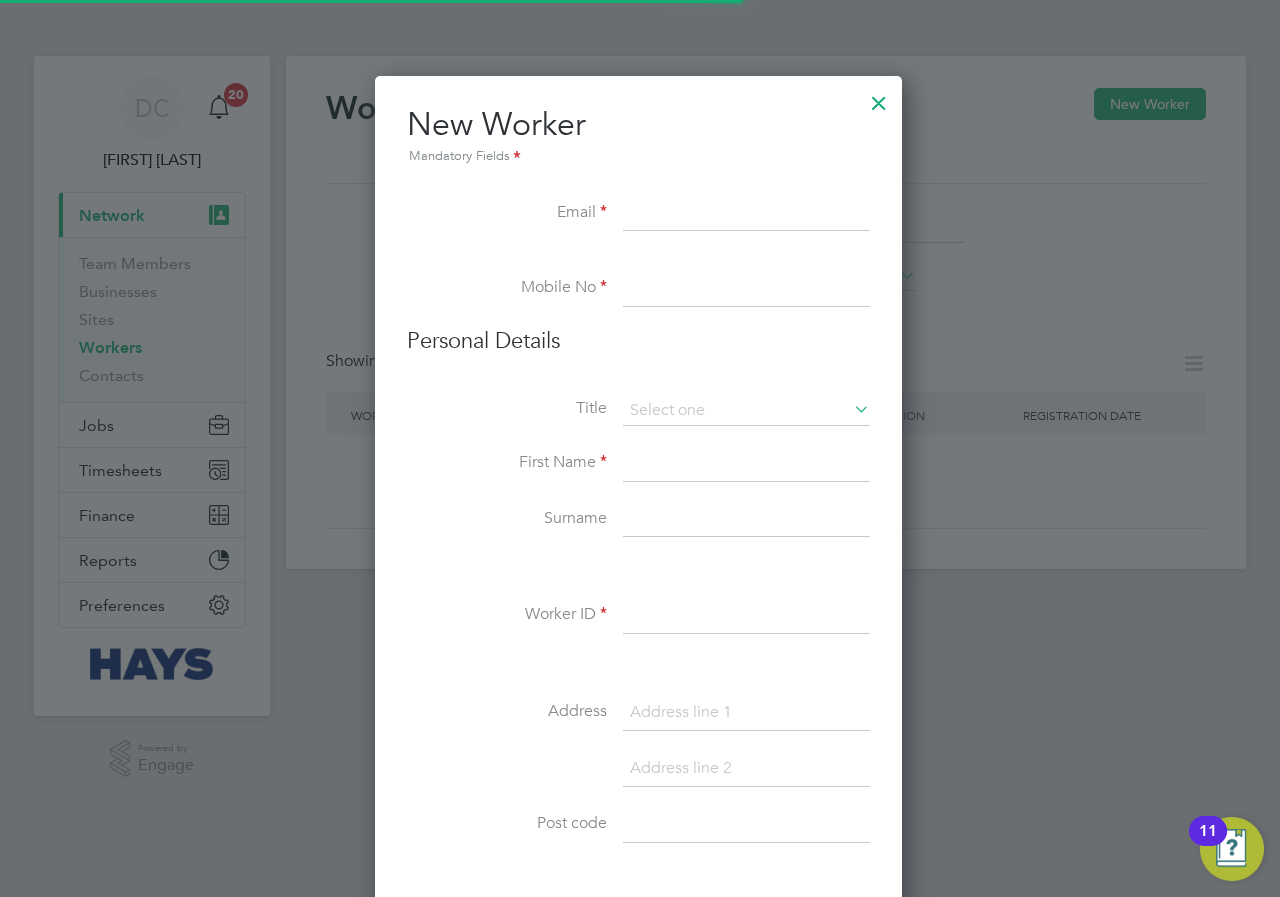 scroll, scrollTop: 10, scrollLeft: 10, axis: both 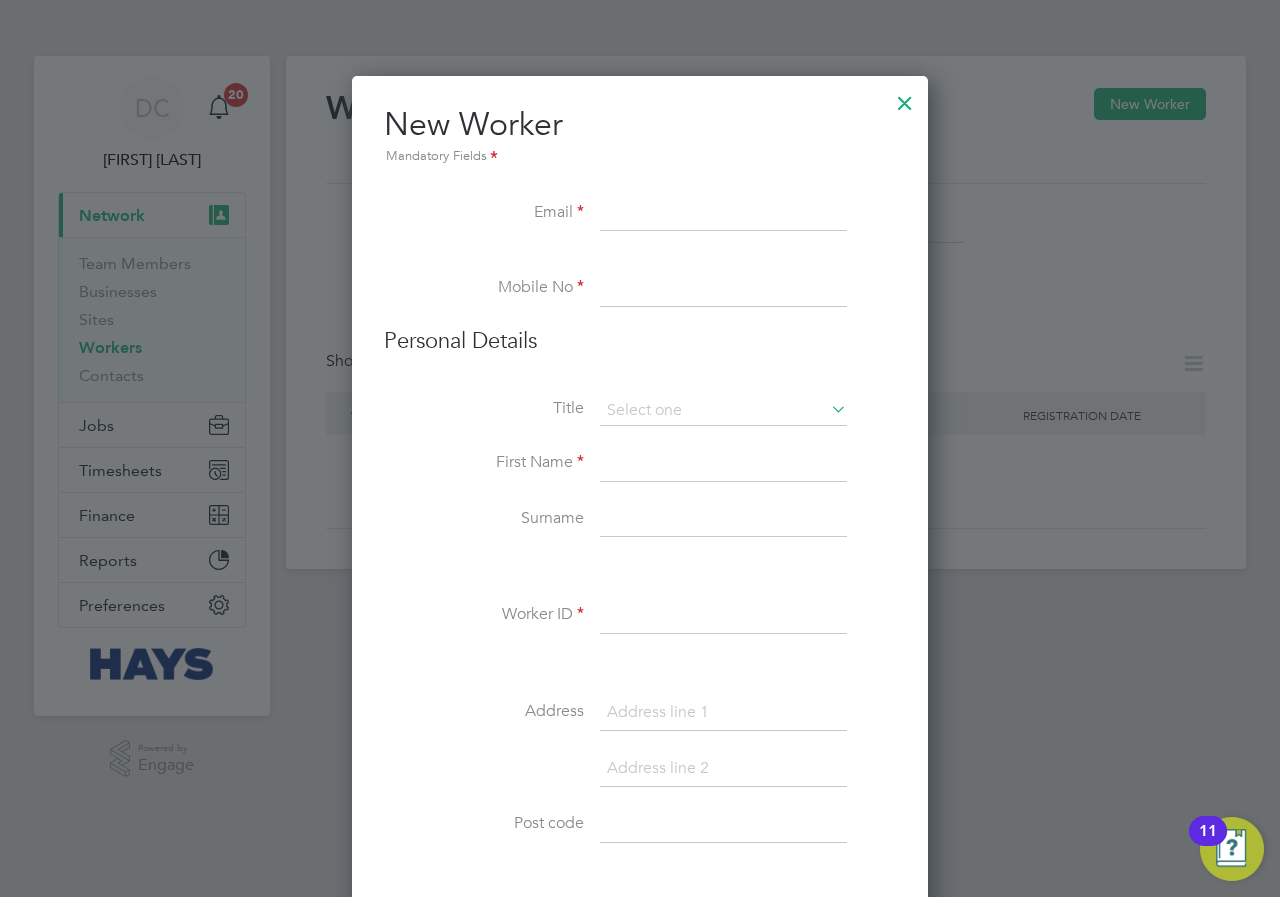 paste on "[EMAIL]" 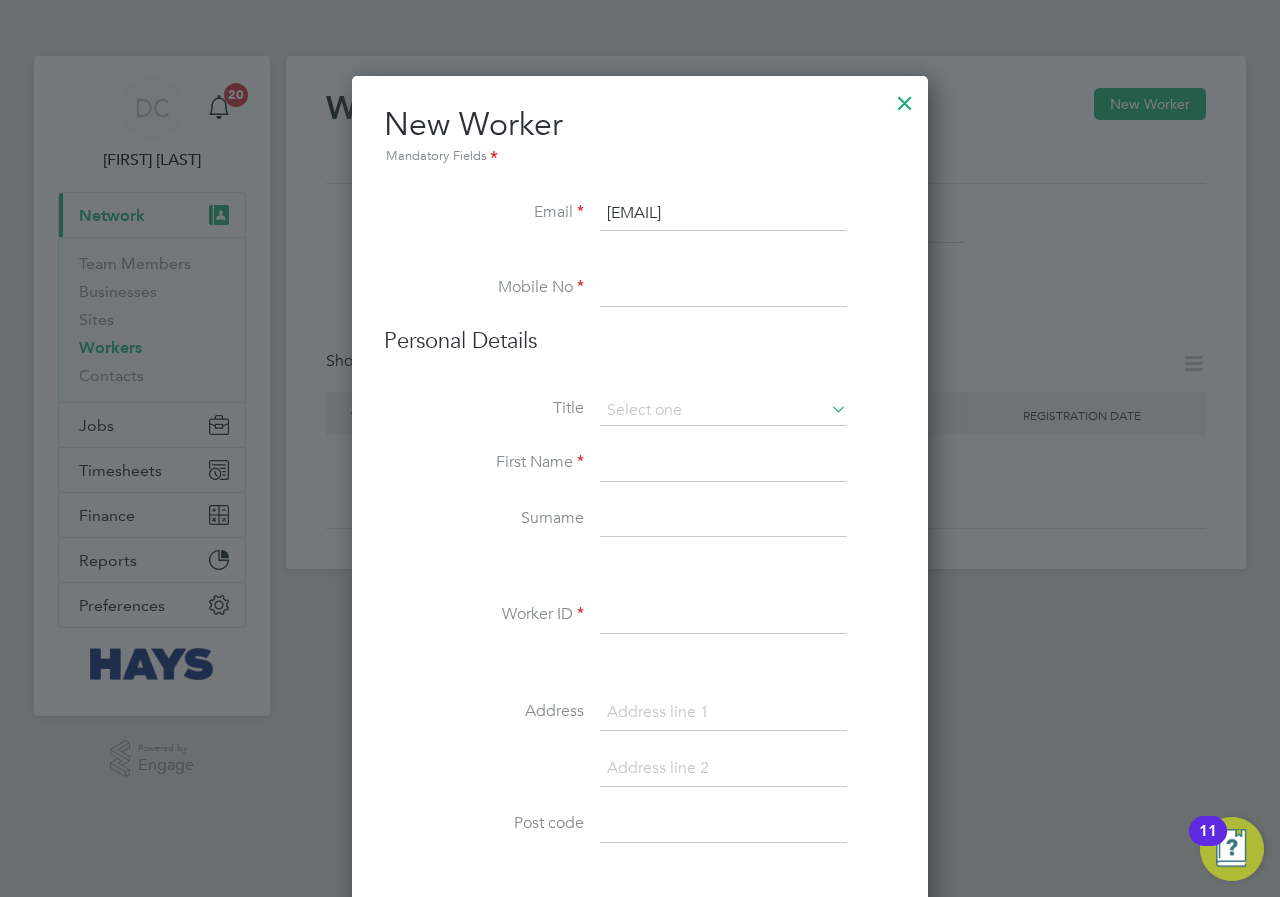 type on "[EMAIL]" 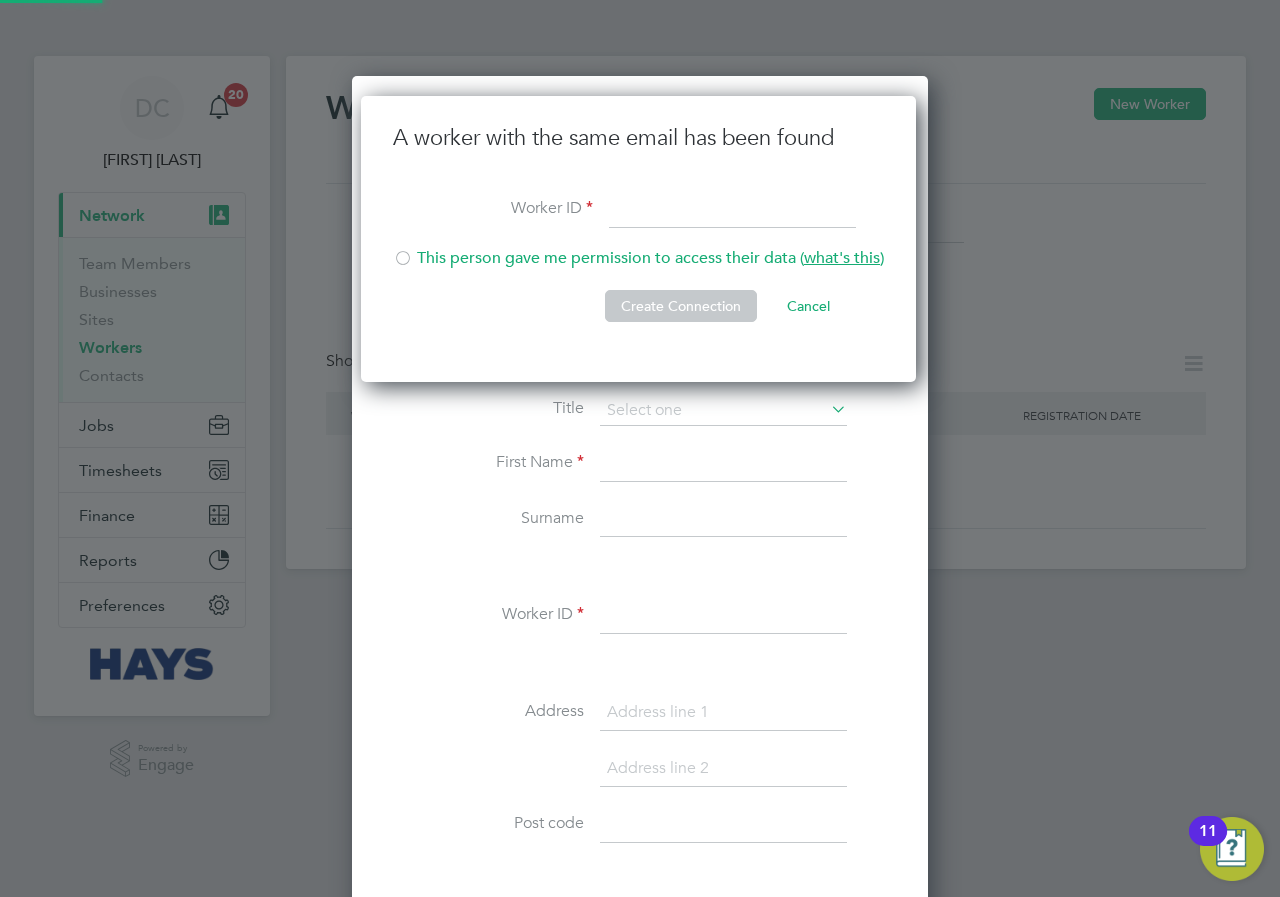 scroll, scrollTop: 10, scrollLeft: 10, axis: both 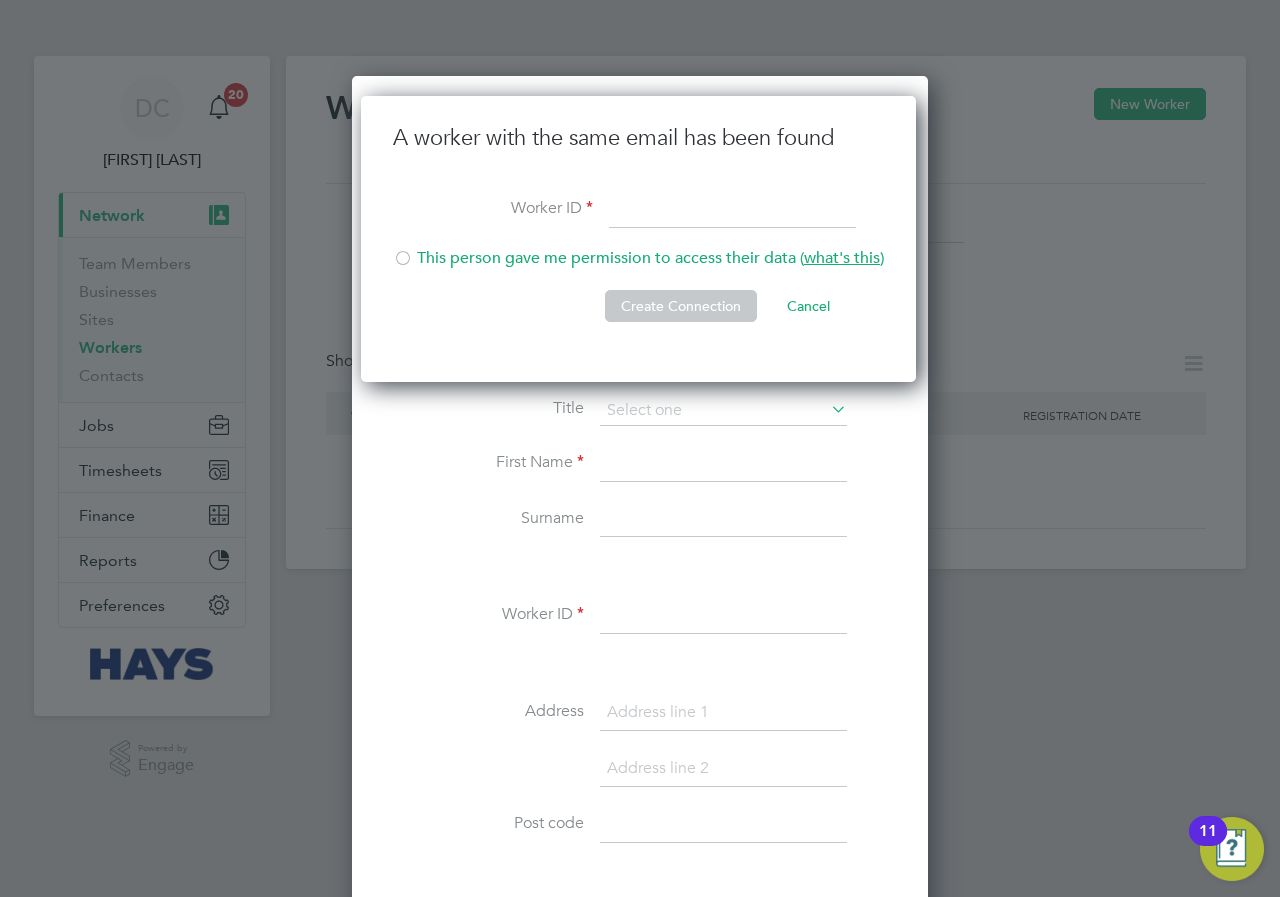 paste on "[NUMBER]" 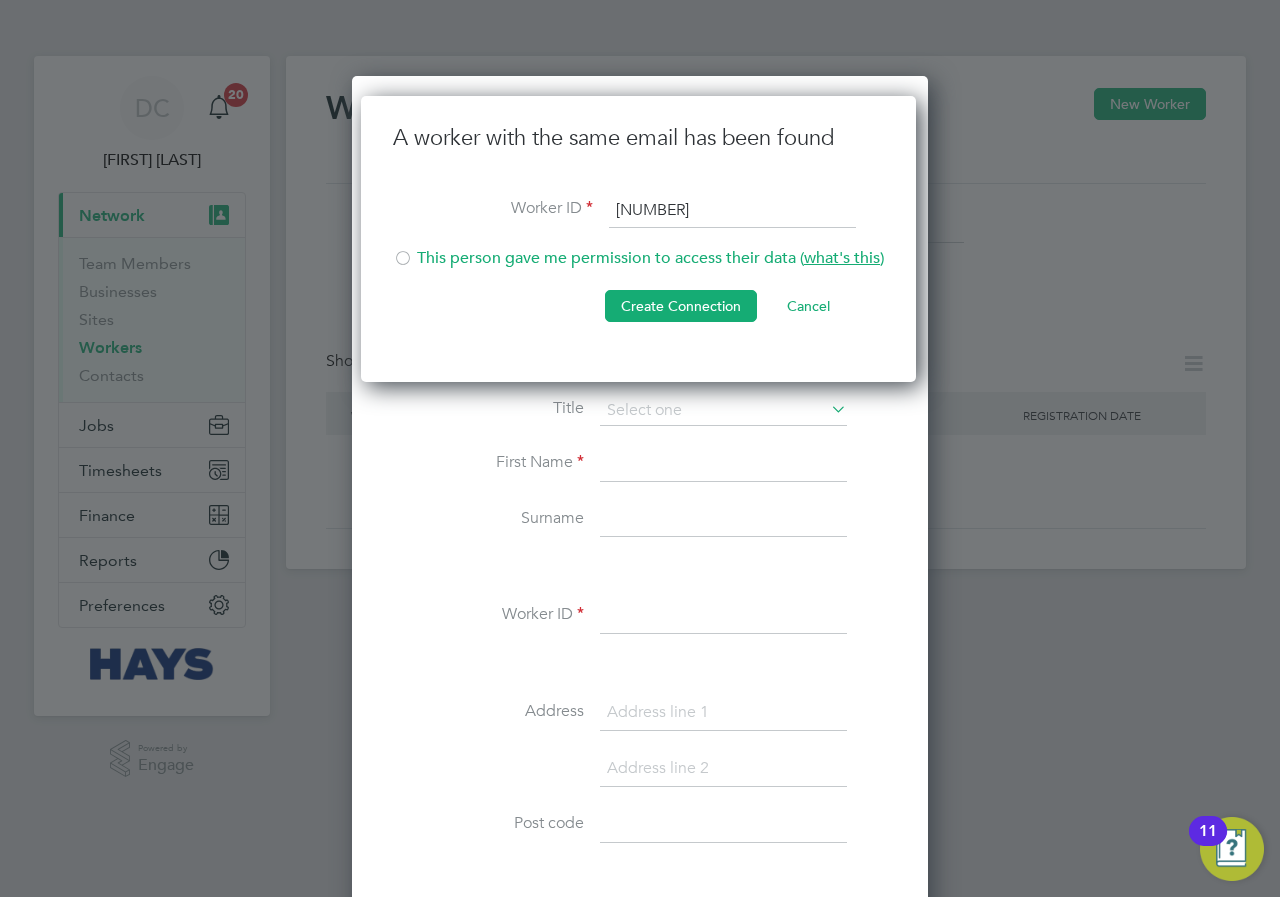 type on "[NUMBER]" 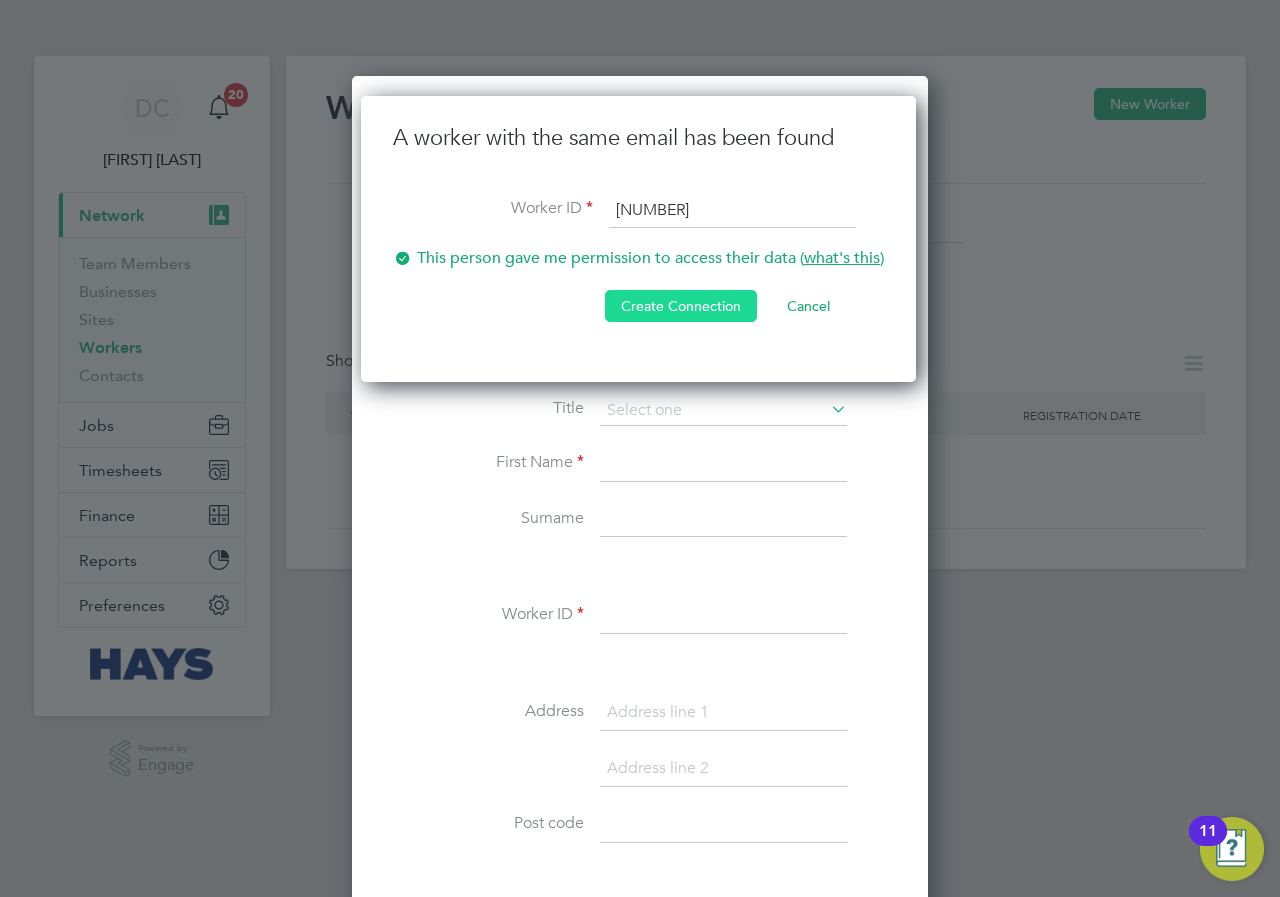 click on "Create Connection" 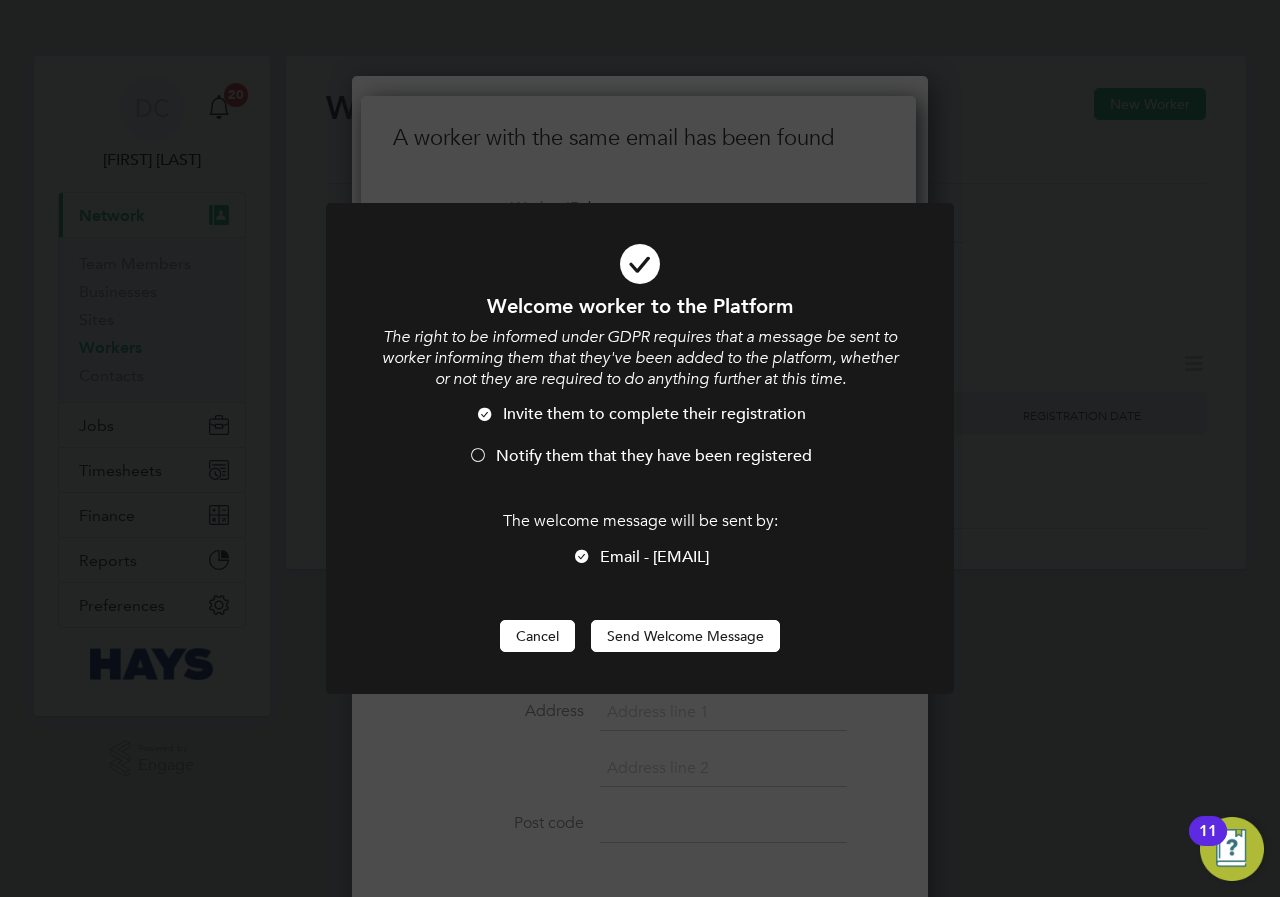 click on "Cancel" at bounding box center [537, 636] 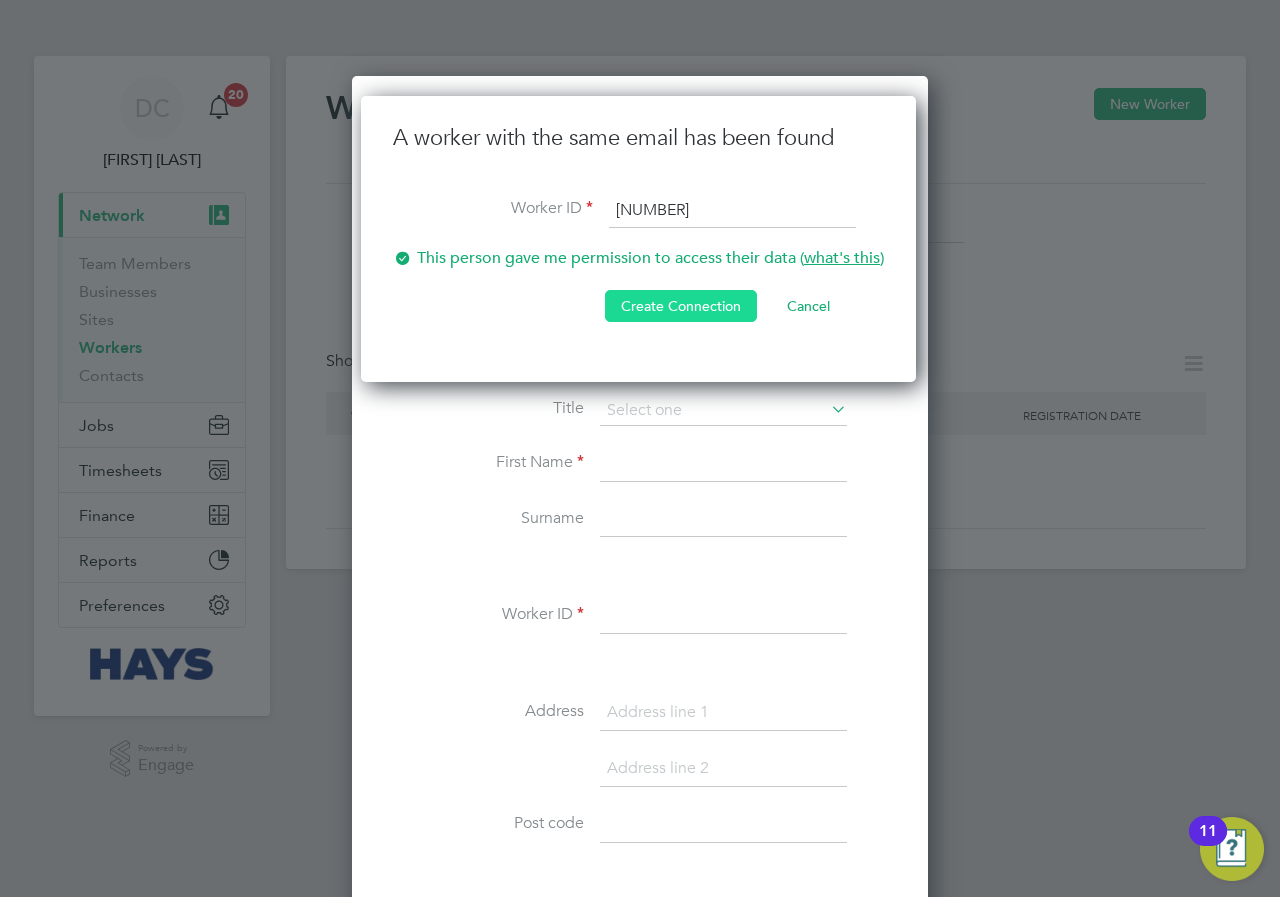 click on "Create Connection" 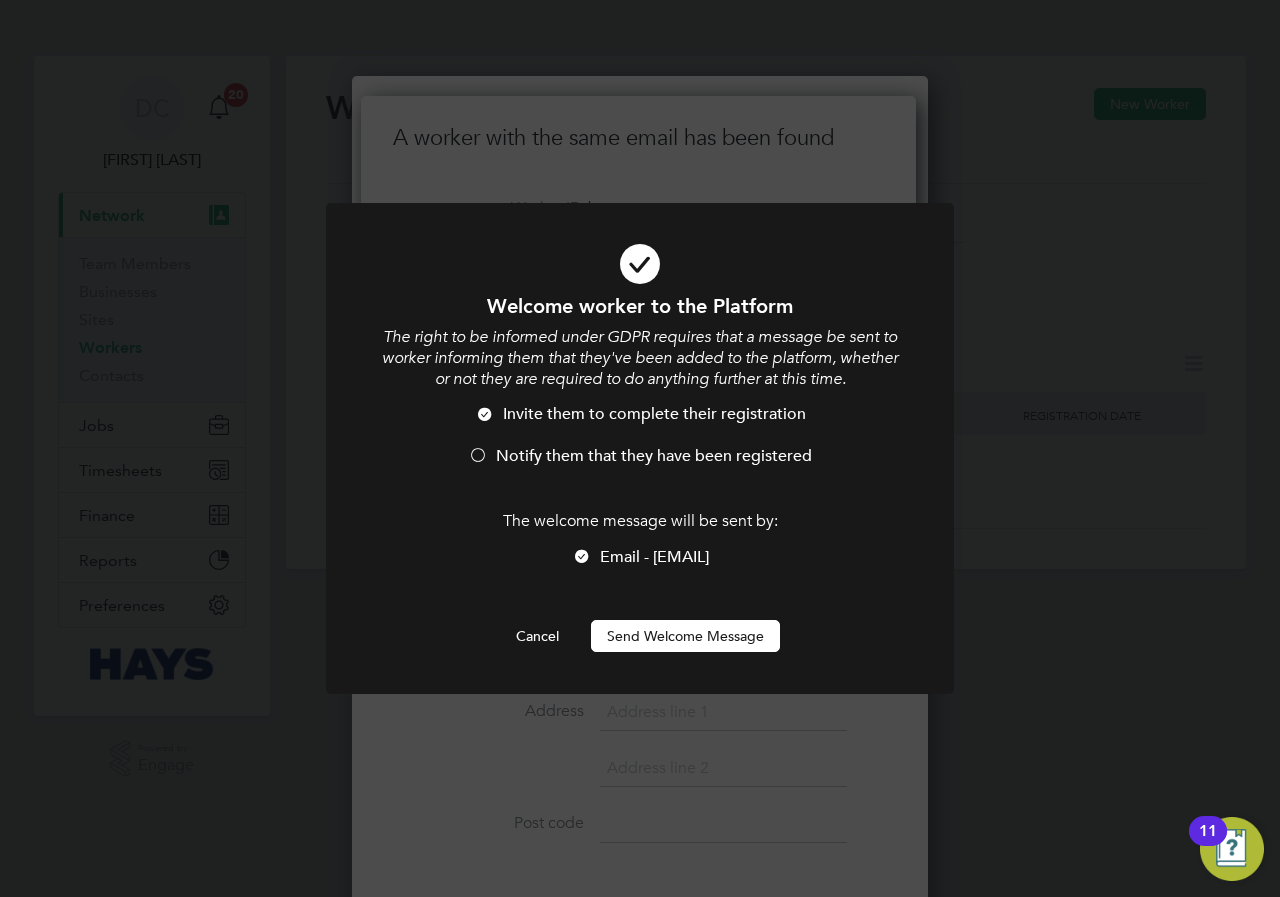 click at bounding box center (478, 457) 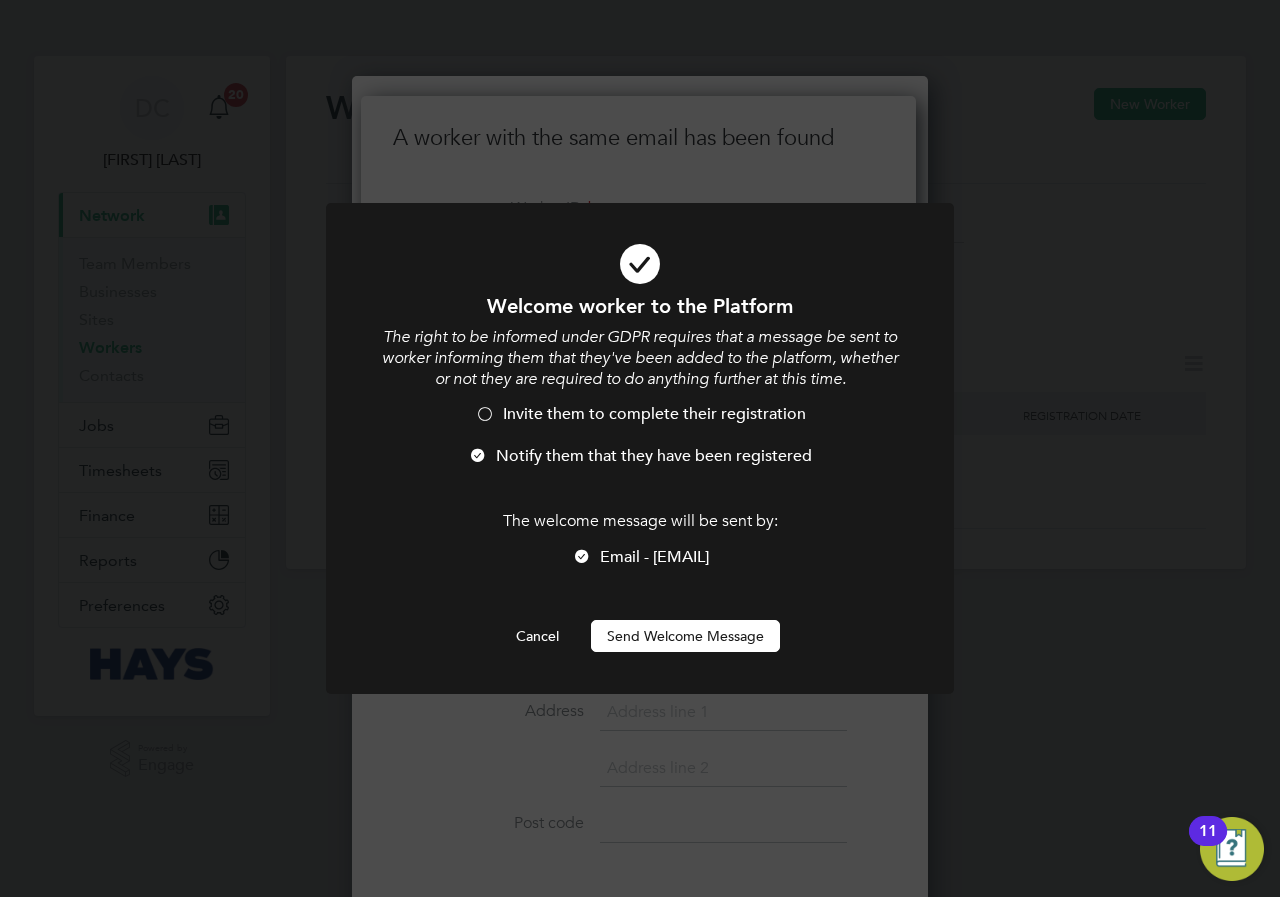 click on "Send Welcome Message" at bounding box center (685, 636) 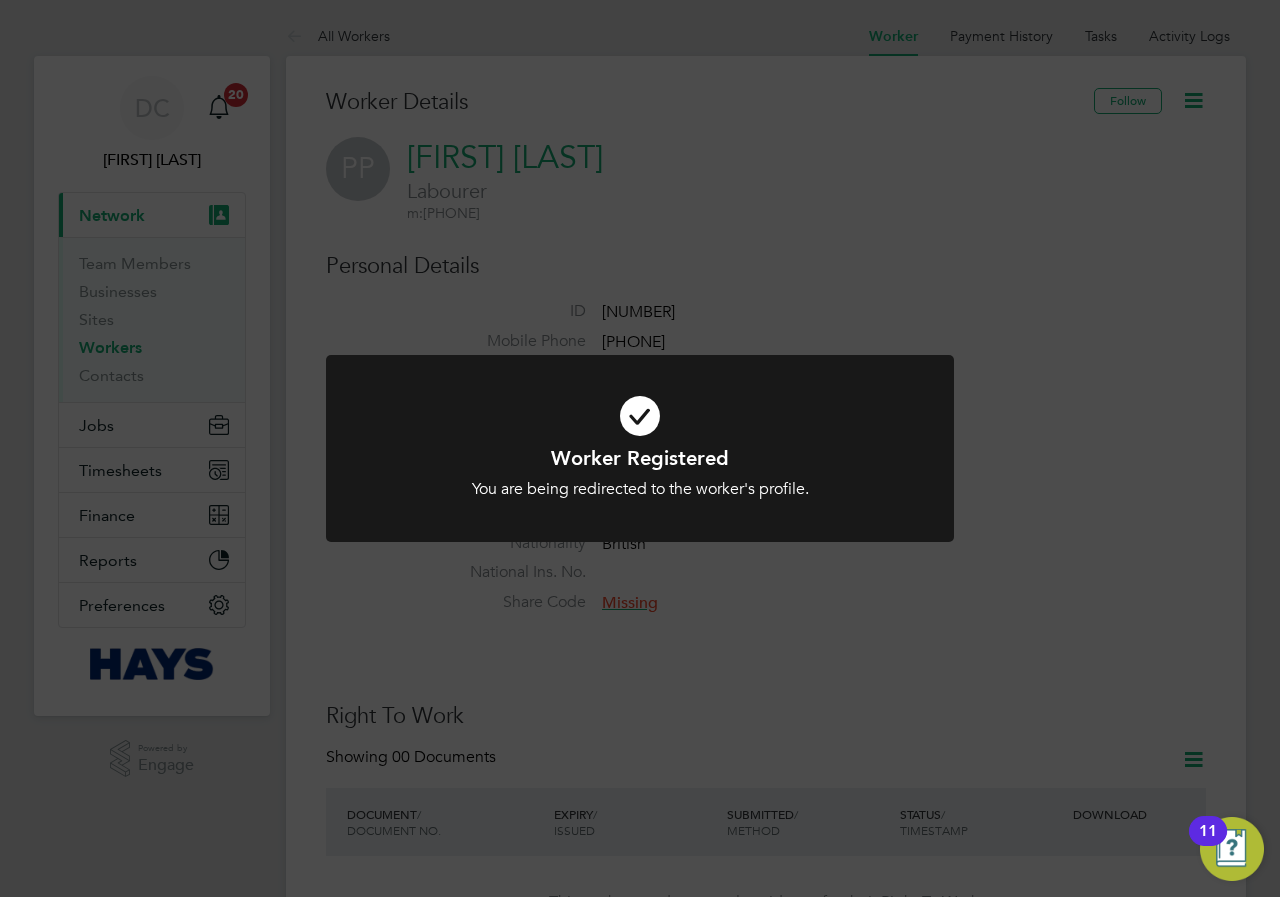 click on "Worker Registered You are being redirected to the worker's profile. Cancel Okay" 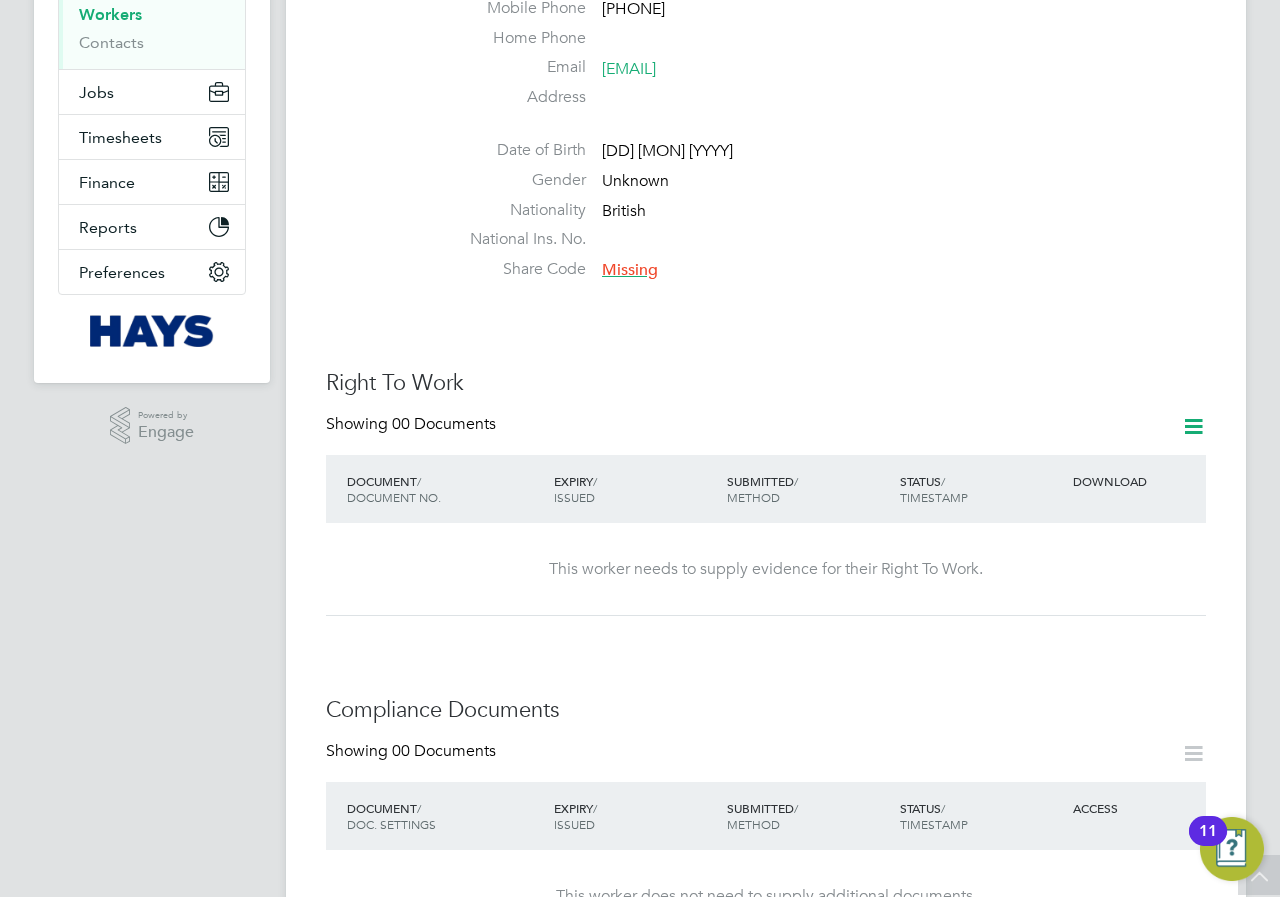 scroll, scrollTop: 0, scrollLeft: 0, axis: both 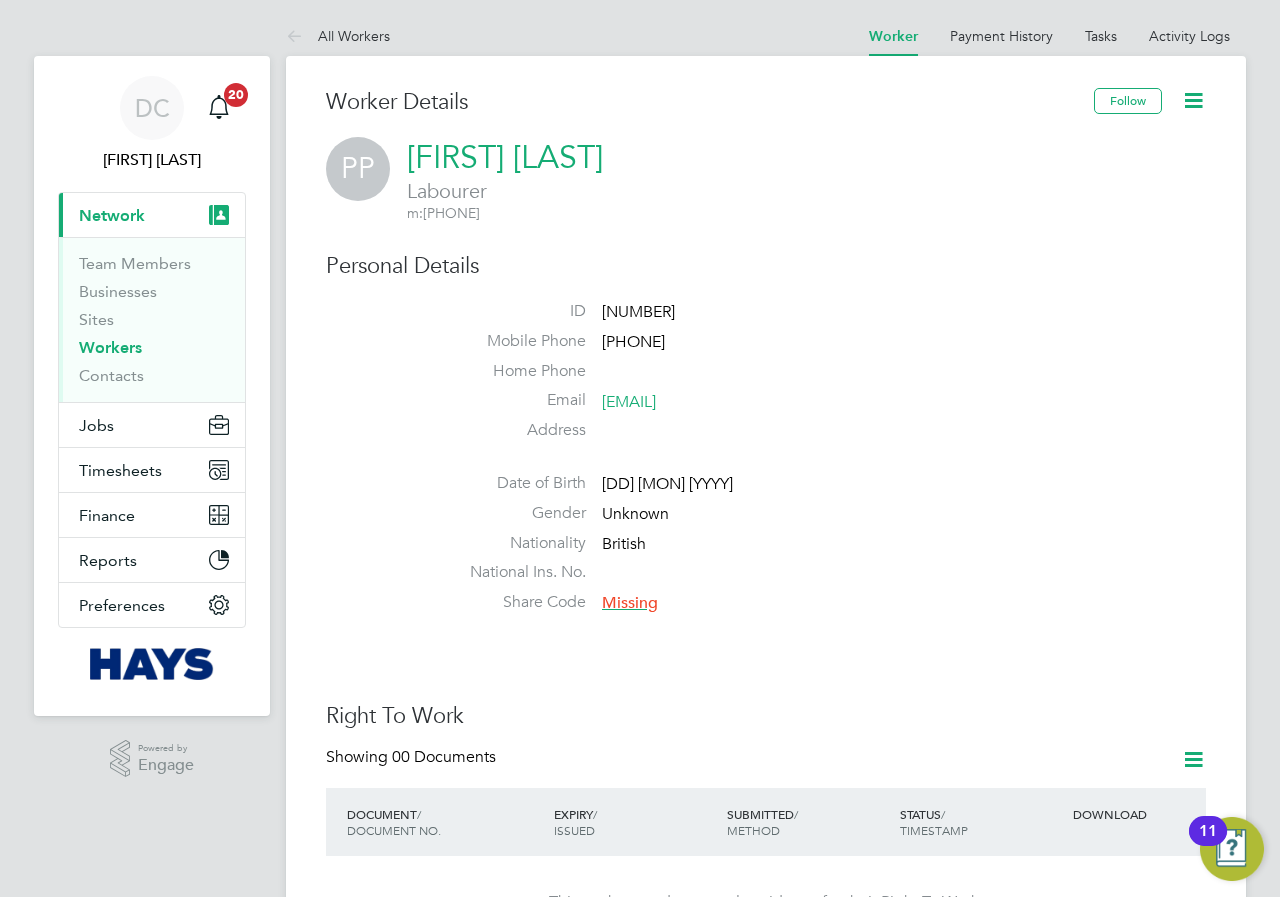click 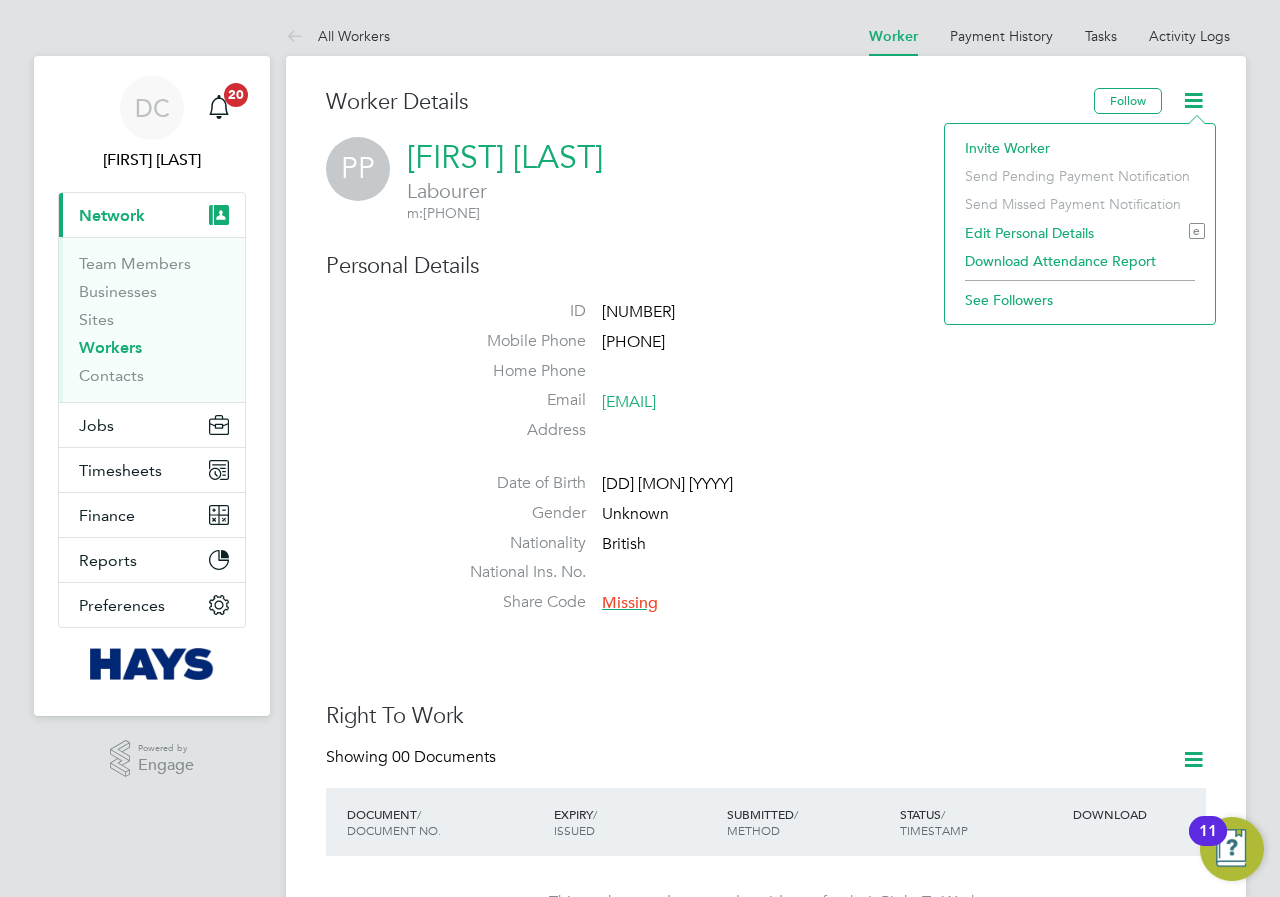 click on "Edit Personal Details e" 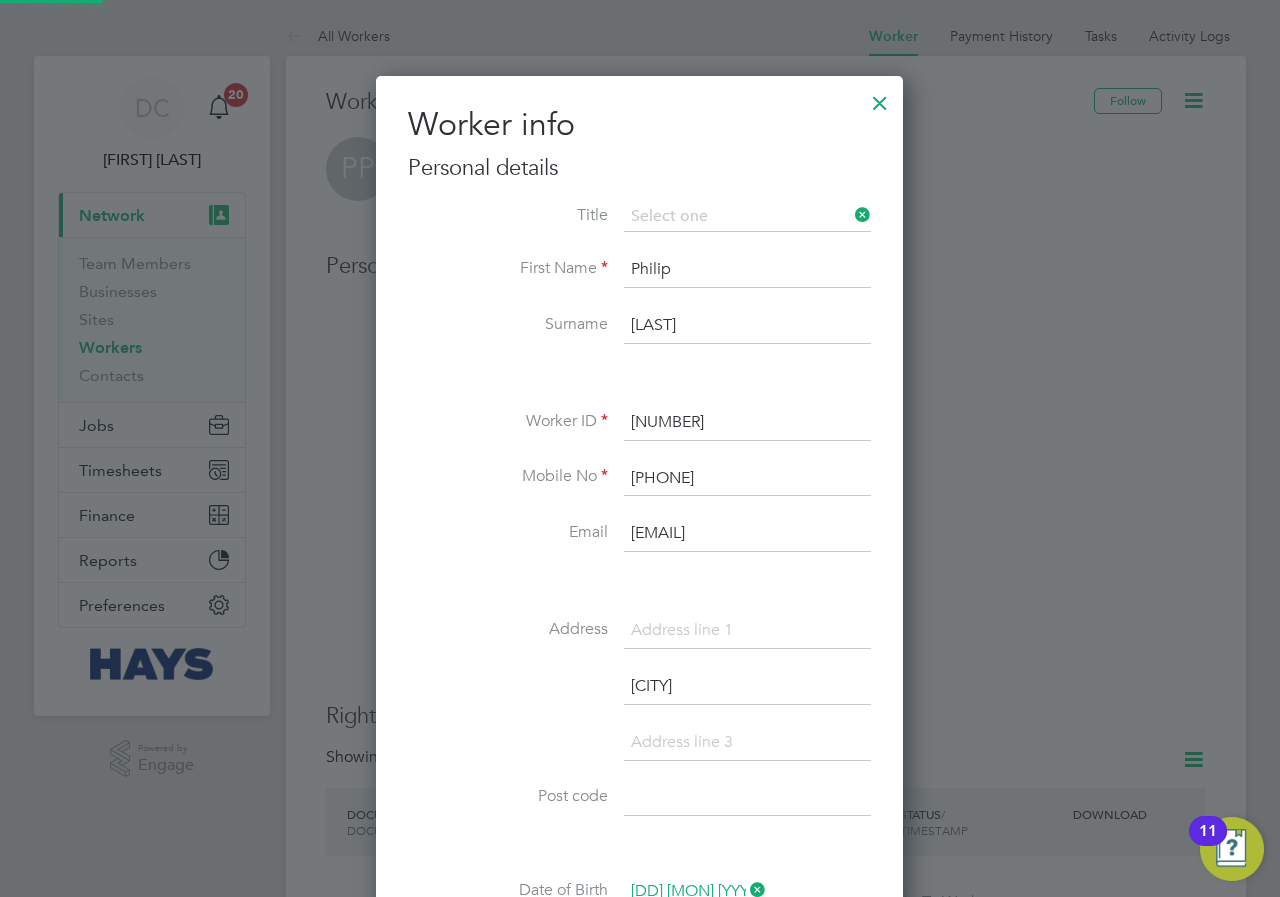 scroll, scrollTop: 10, scrollLeft: 10, axis: both 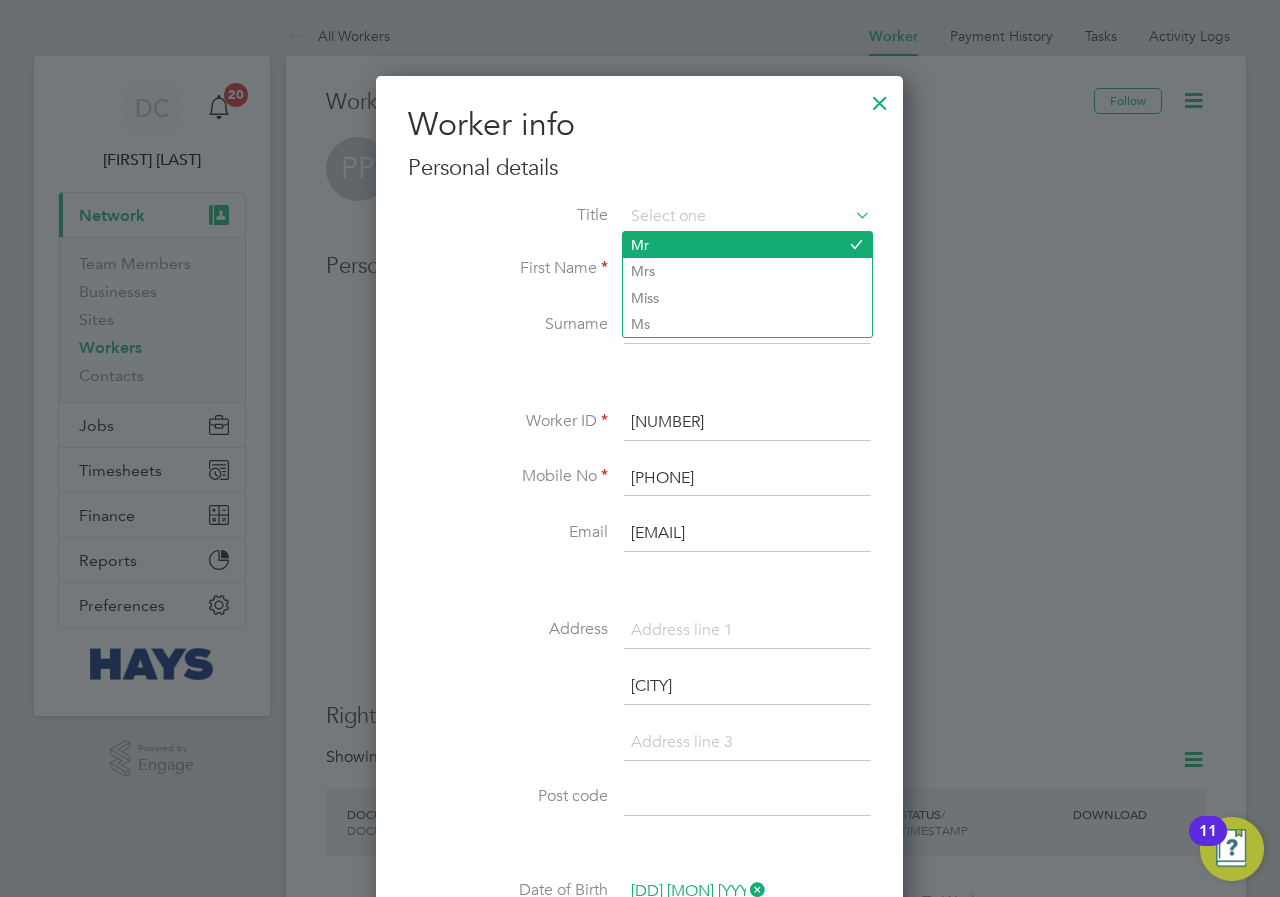 click on "Mr" 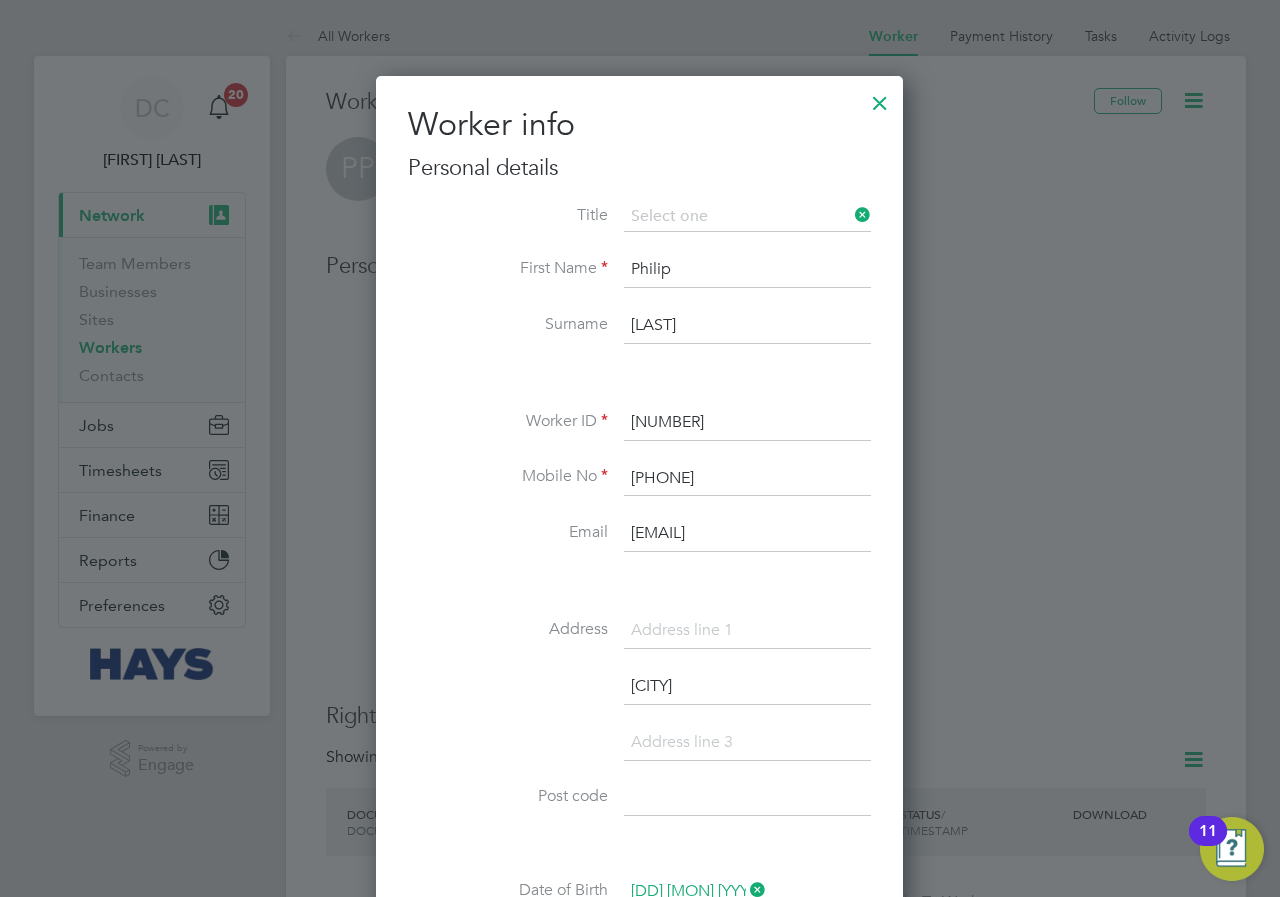type on "Mr" 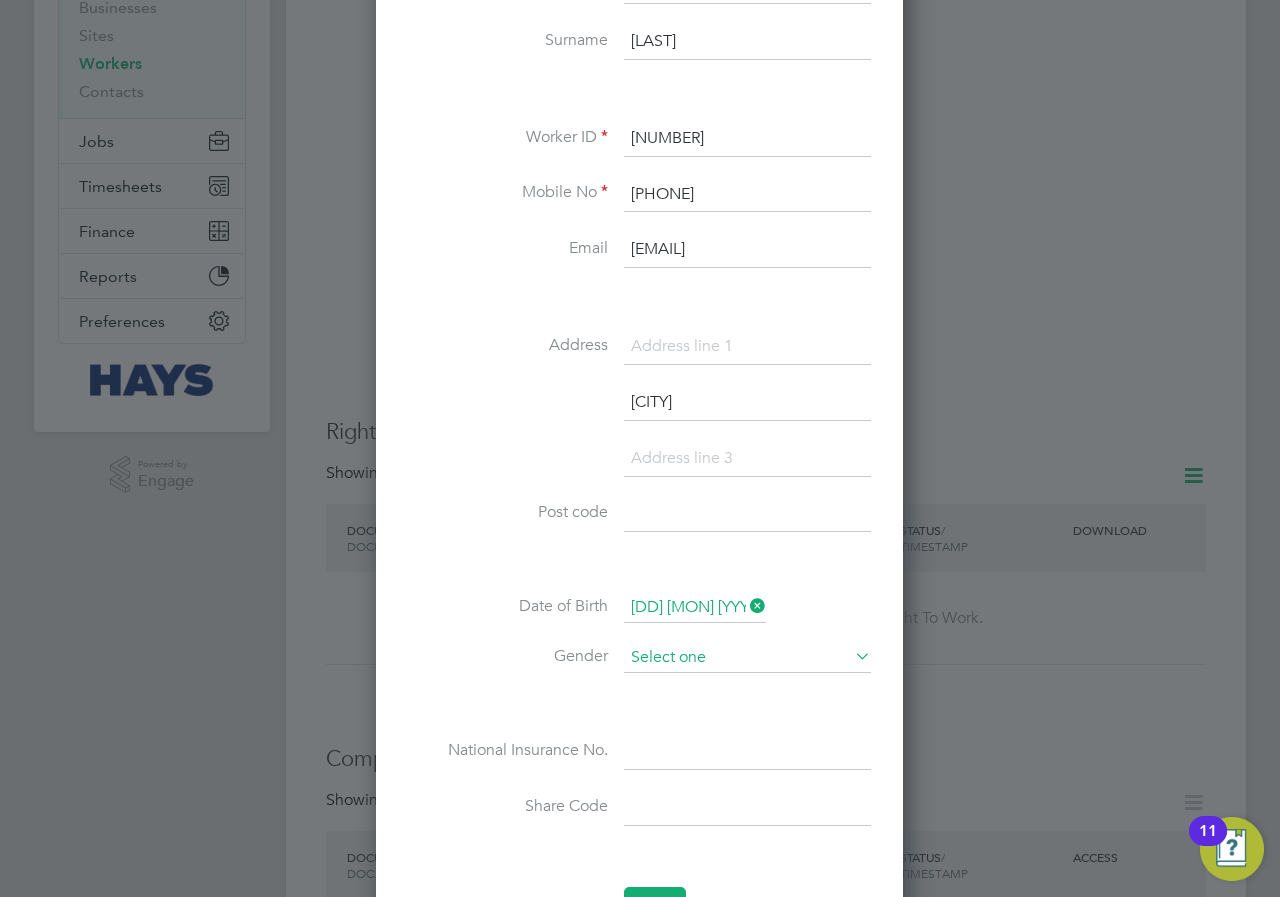 scroll, scrollTop: 333, scrollLeft: 0, axis: vertical 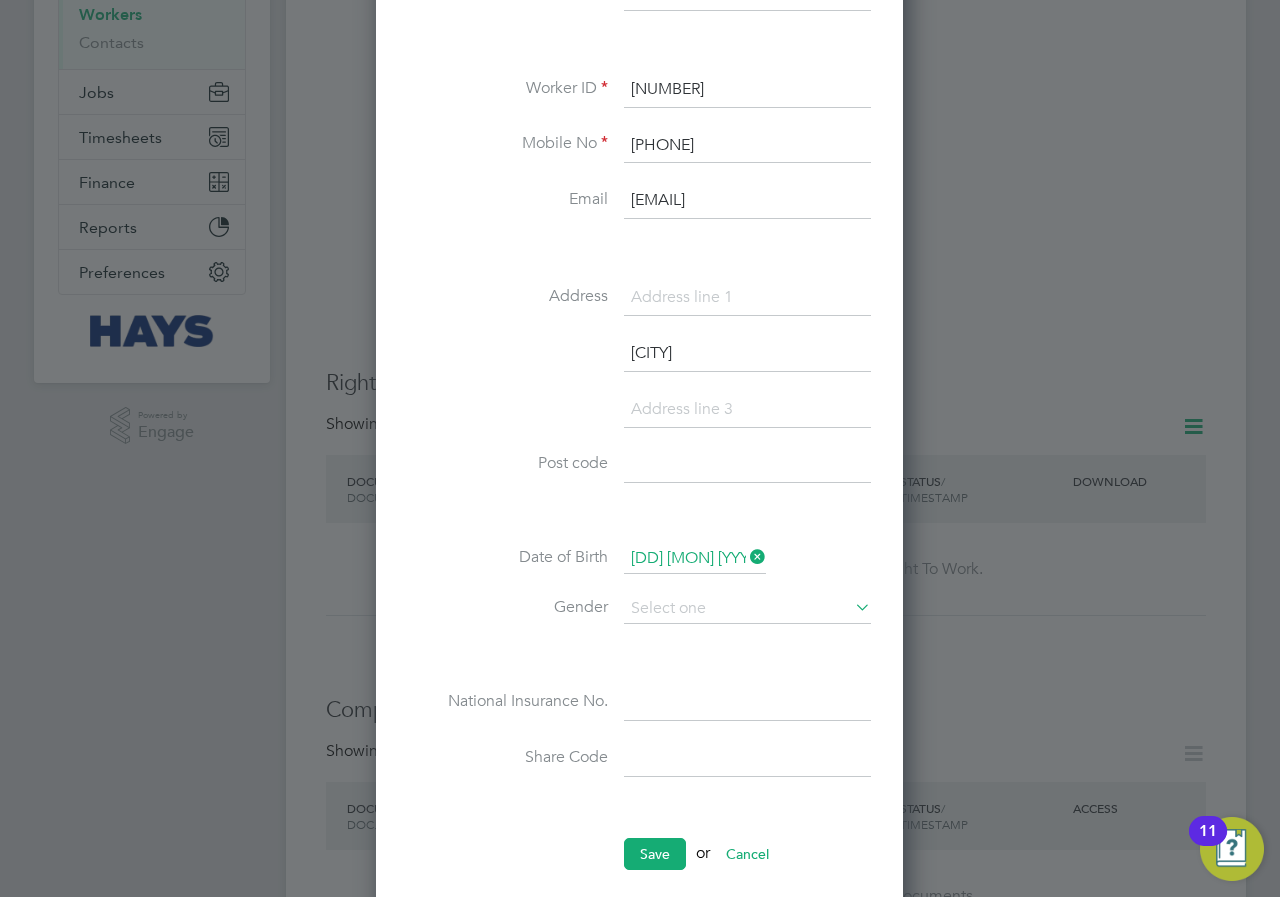 paste on "[NUMBER] [STREET]" 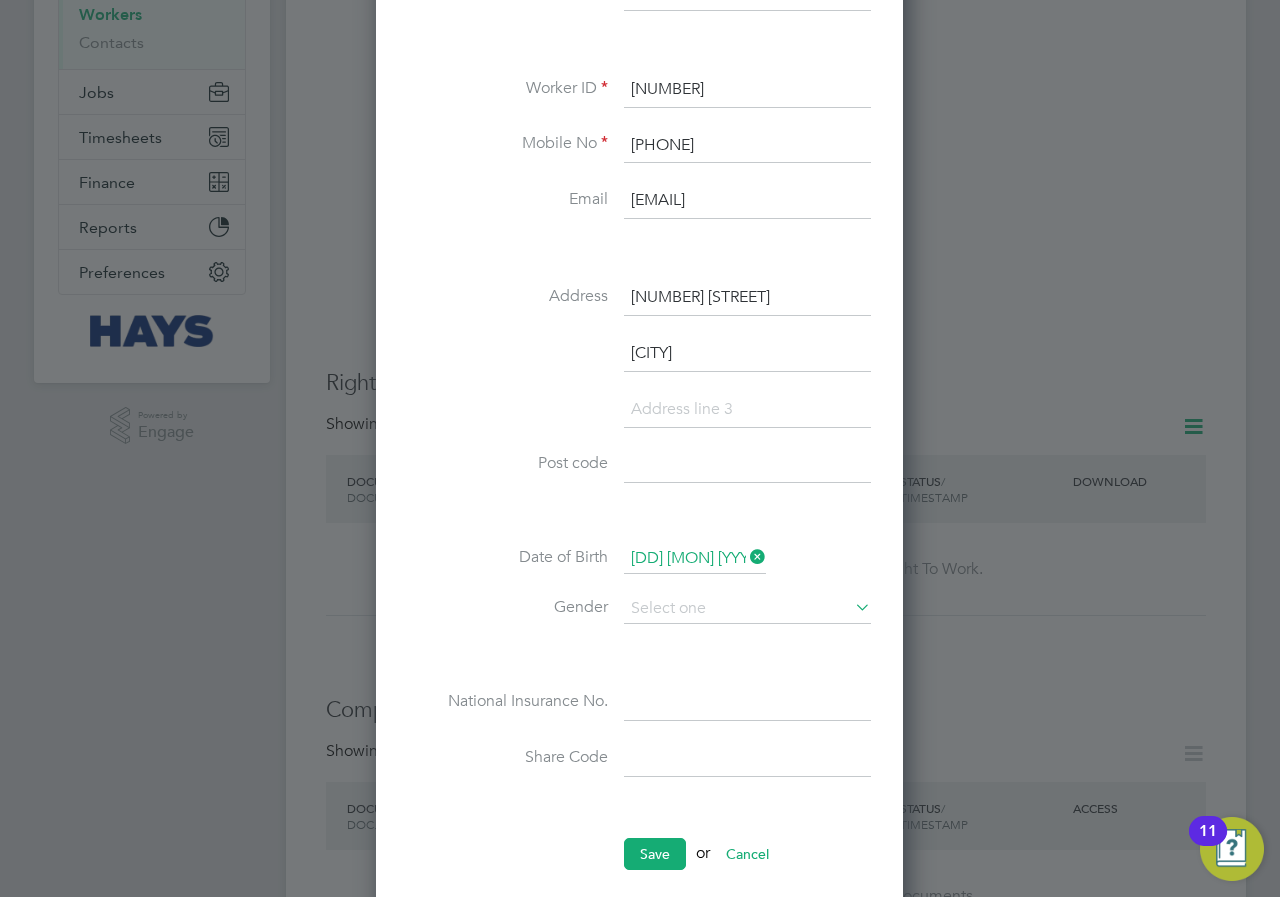 type on "[NUMBER] [STREET]" 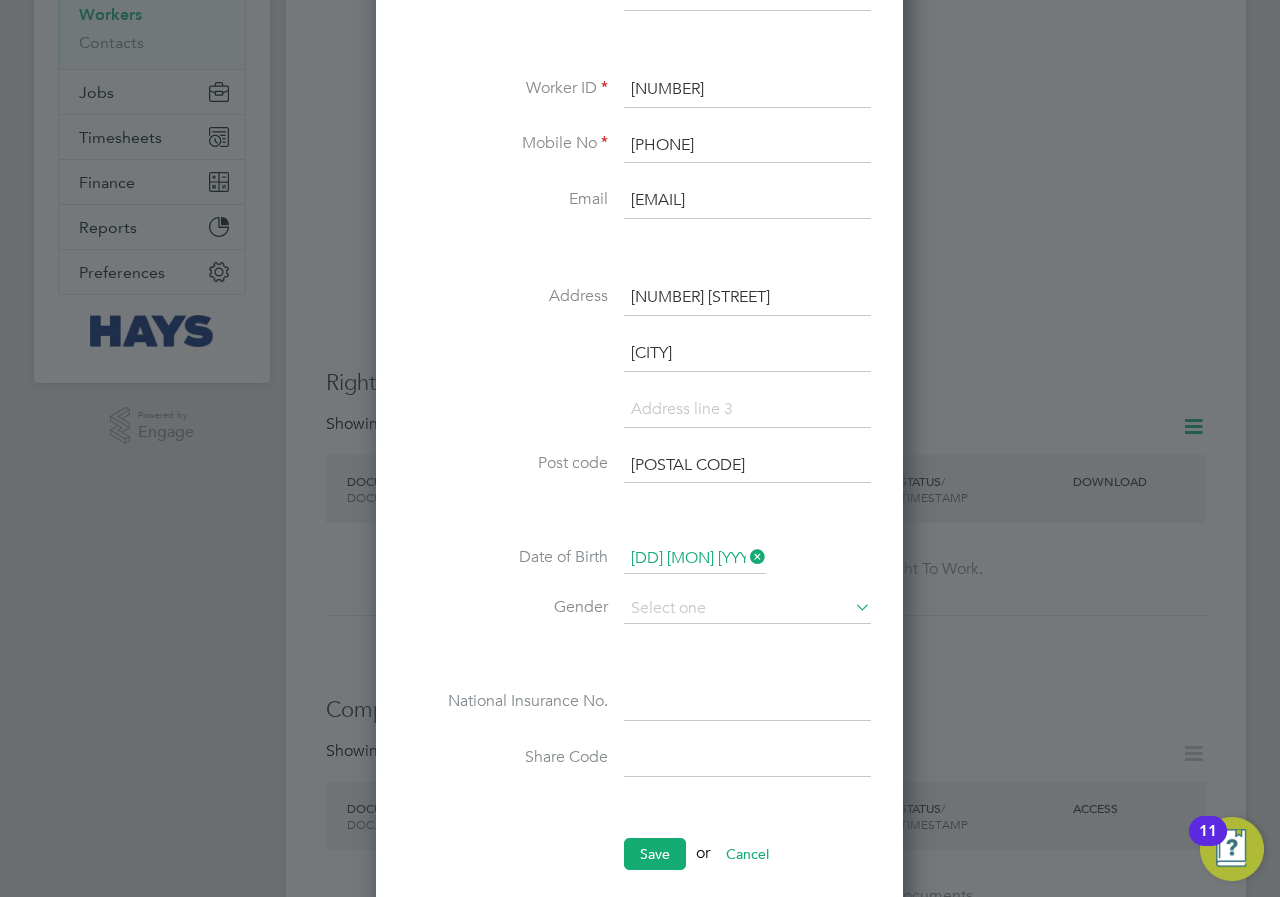 type on "[POSTAL CODE]" 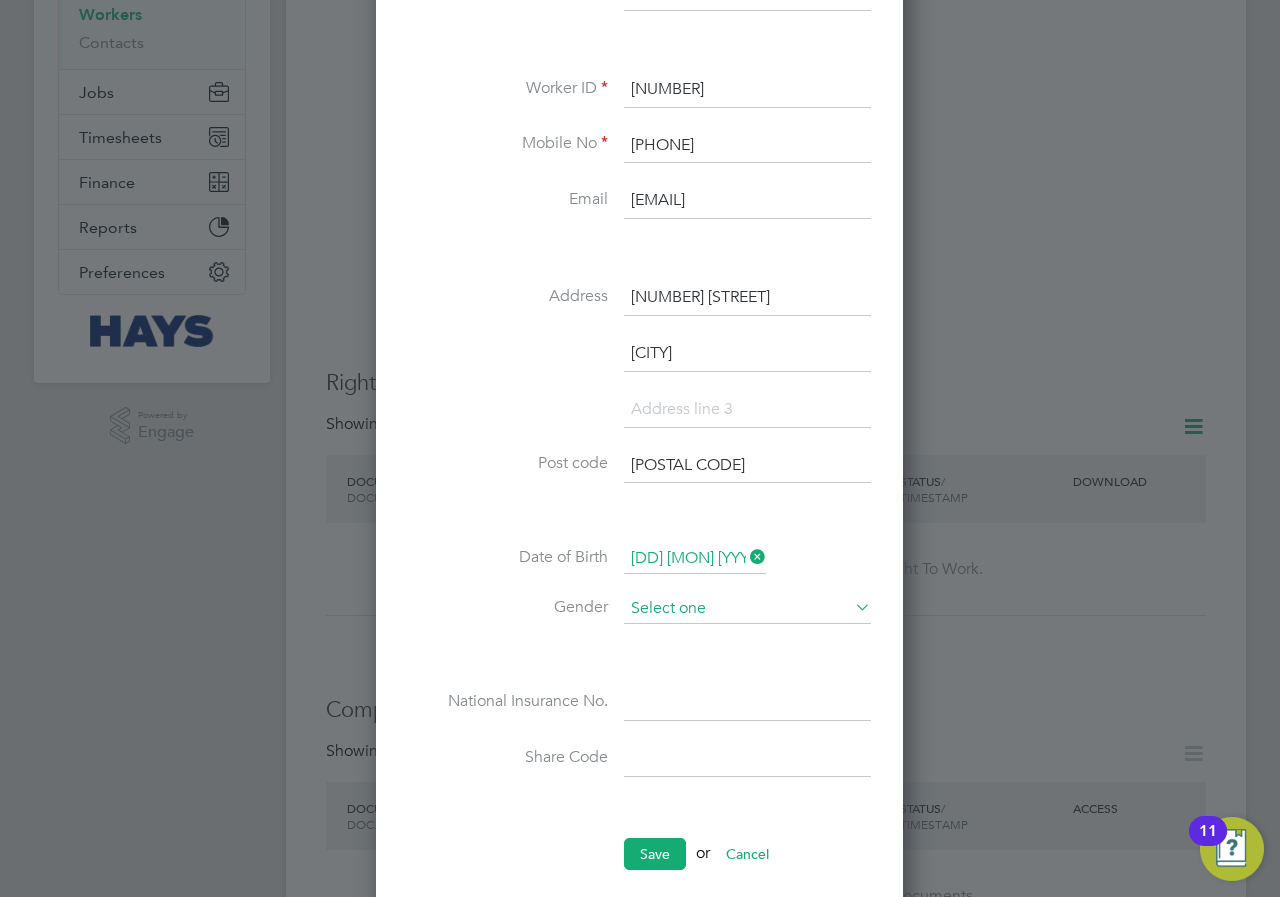 click at bounding box center (747, 609) 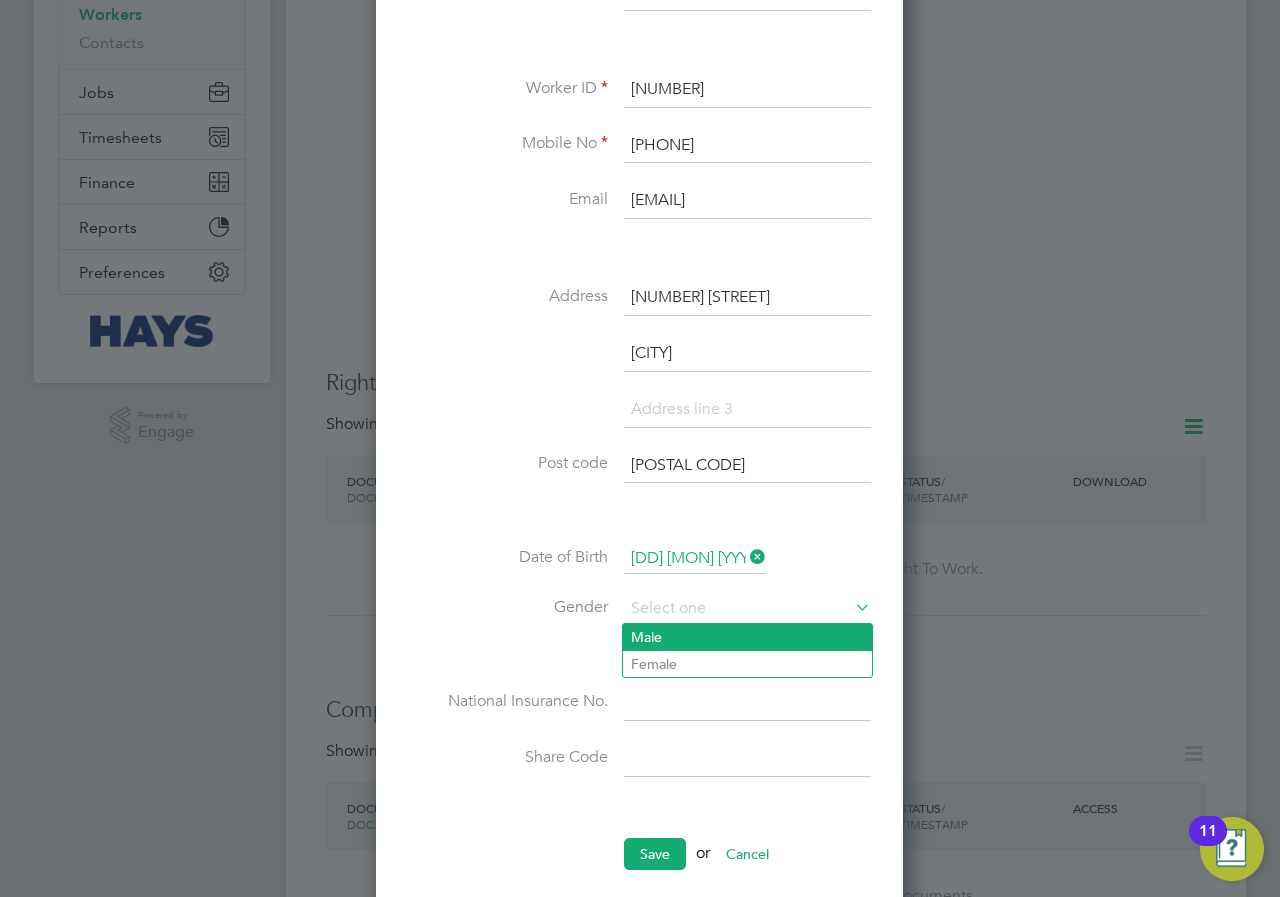 click on "Male" 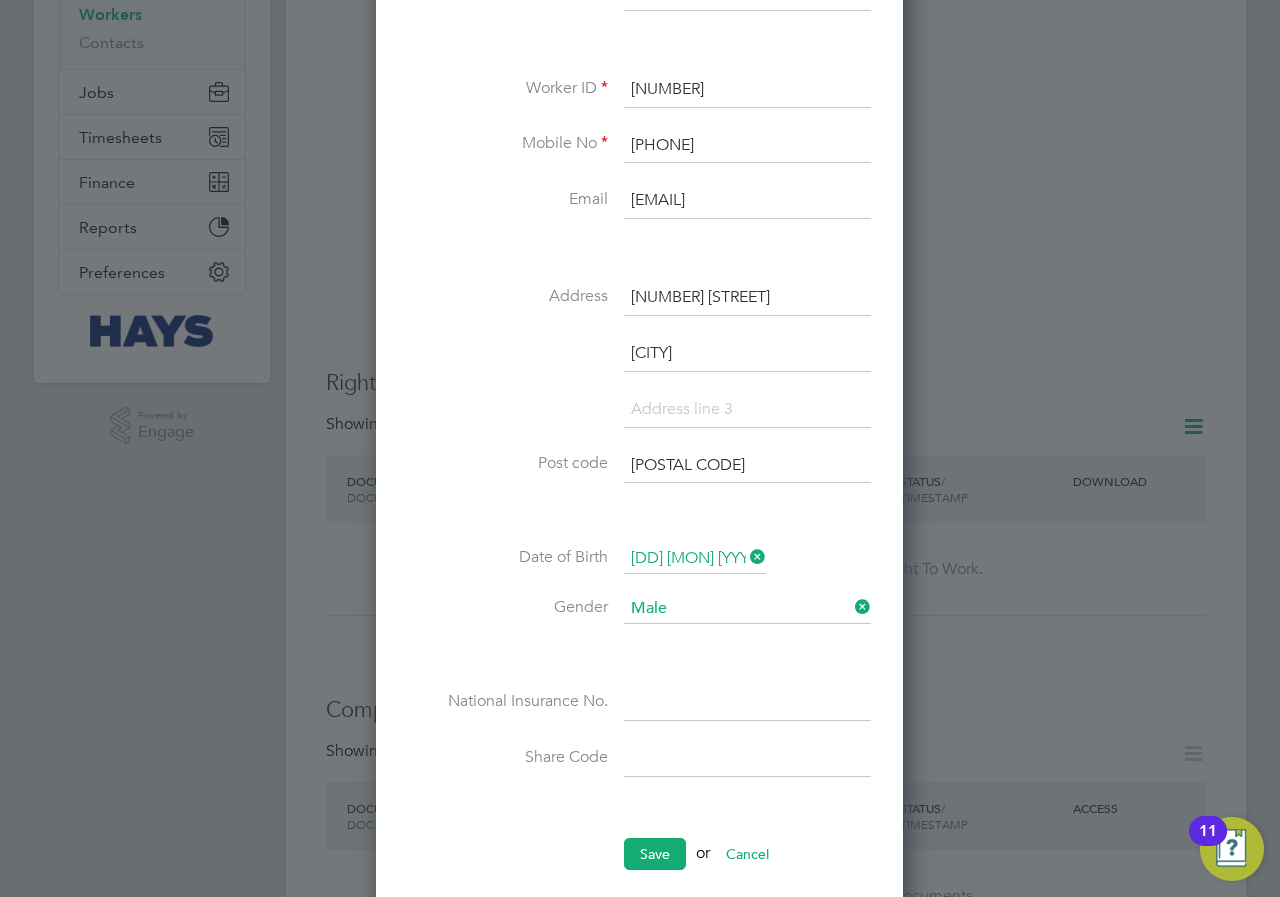 paste on "[NATIONAL INS NUMBER]" 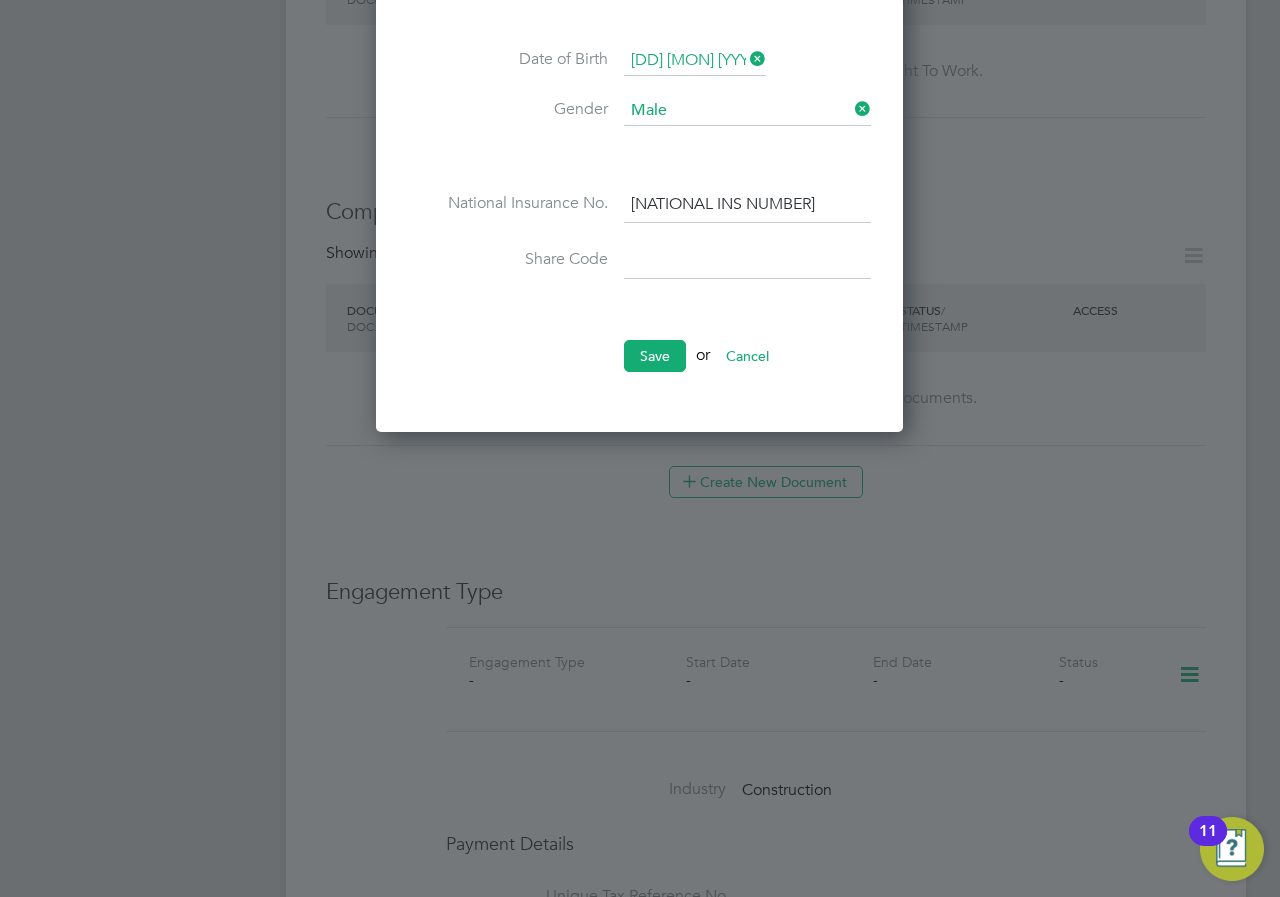 scroll, scrollTop: 833, scrollLeft: 0, axis: vertical 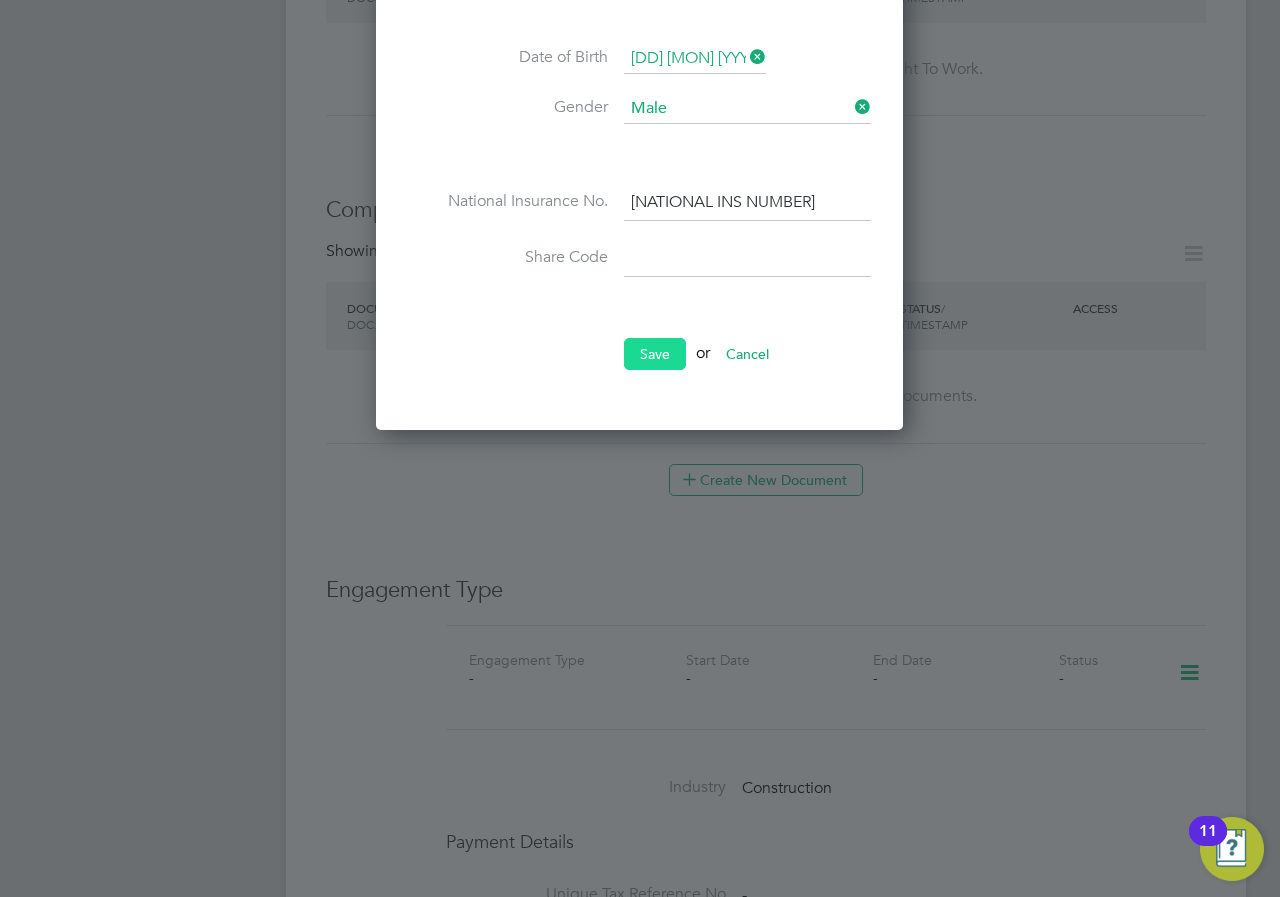type on "[NATIONAL INS NUMBER]" 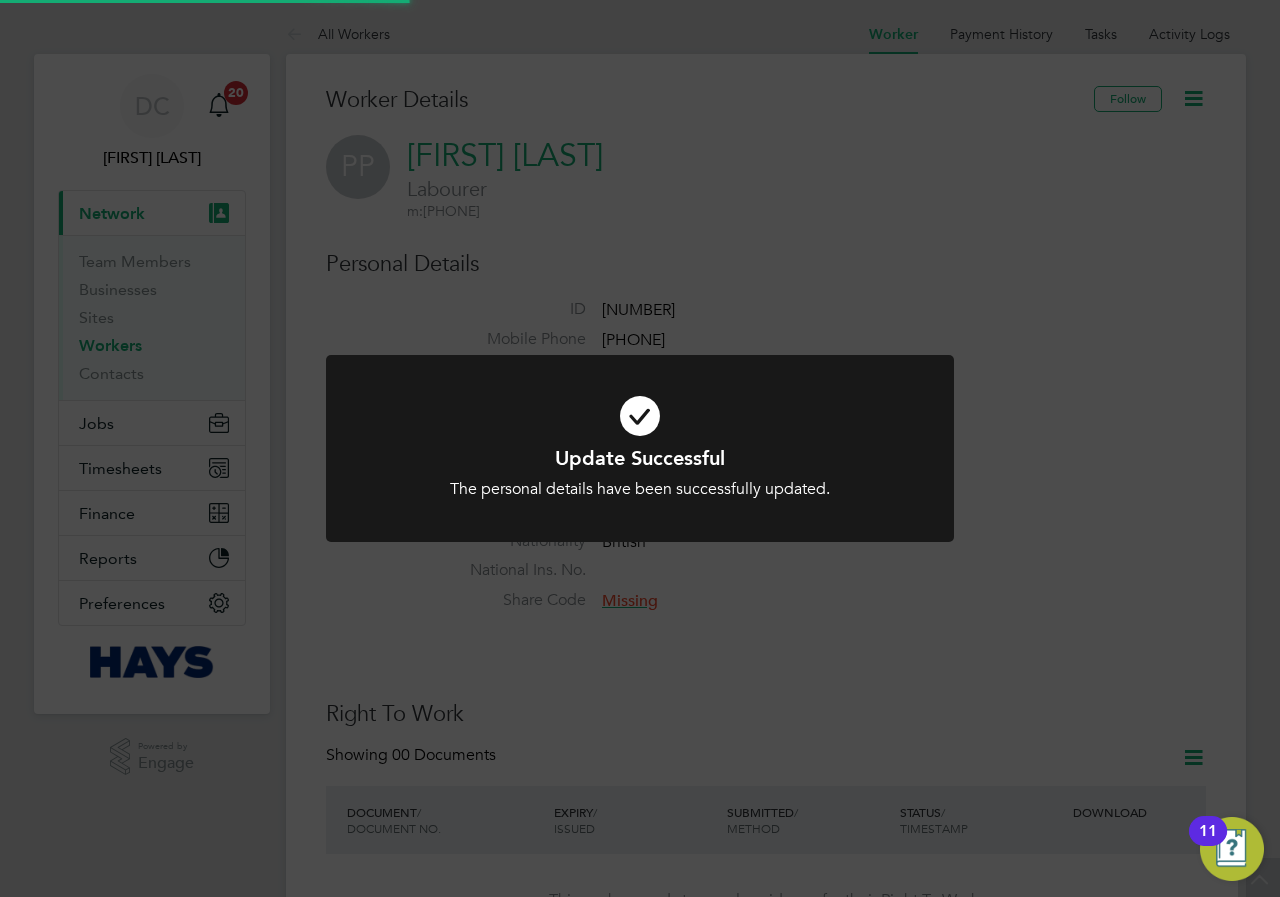 scroll, scrollTop: 0, scrollLeft: 0, axis: both 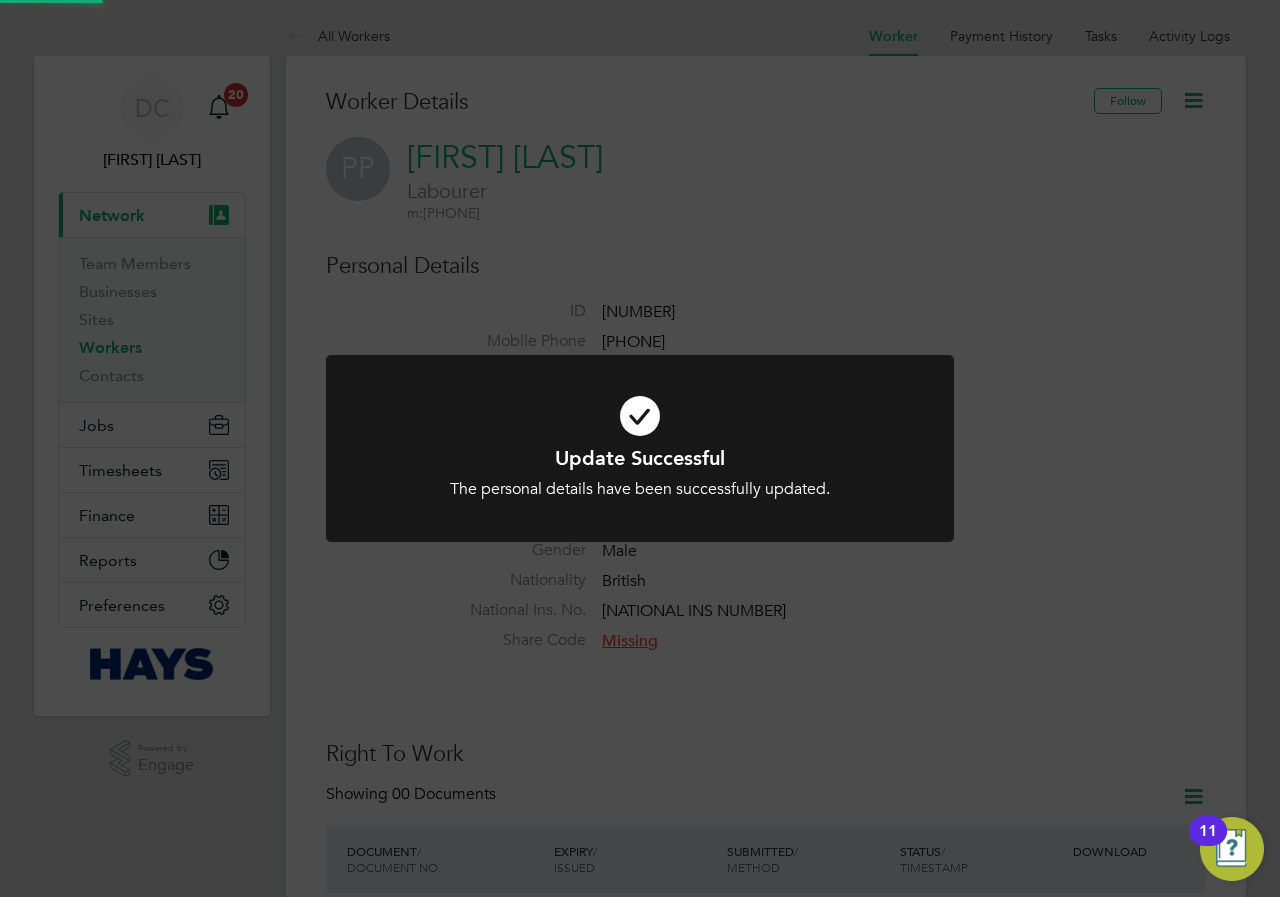 click on "Update Successful The personal details have been successfully updated. Cancel Okay" 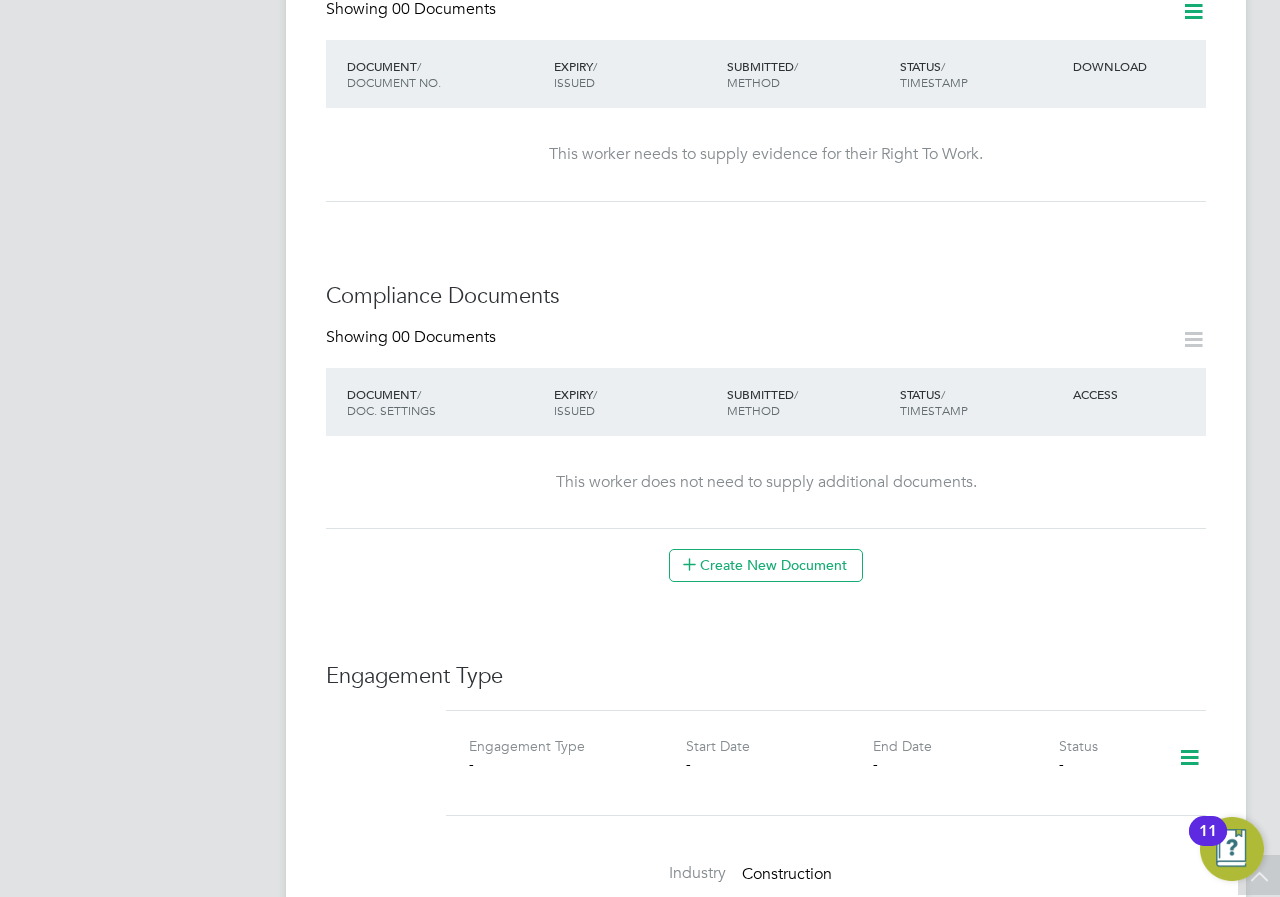scroll, scrollTop: 834, scrollLeft: 0, axis: vertical 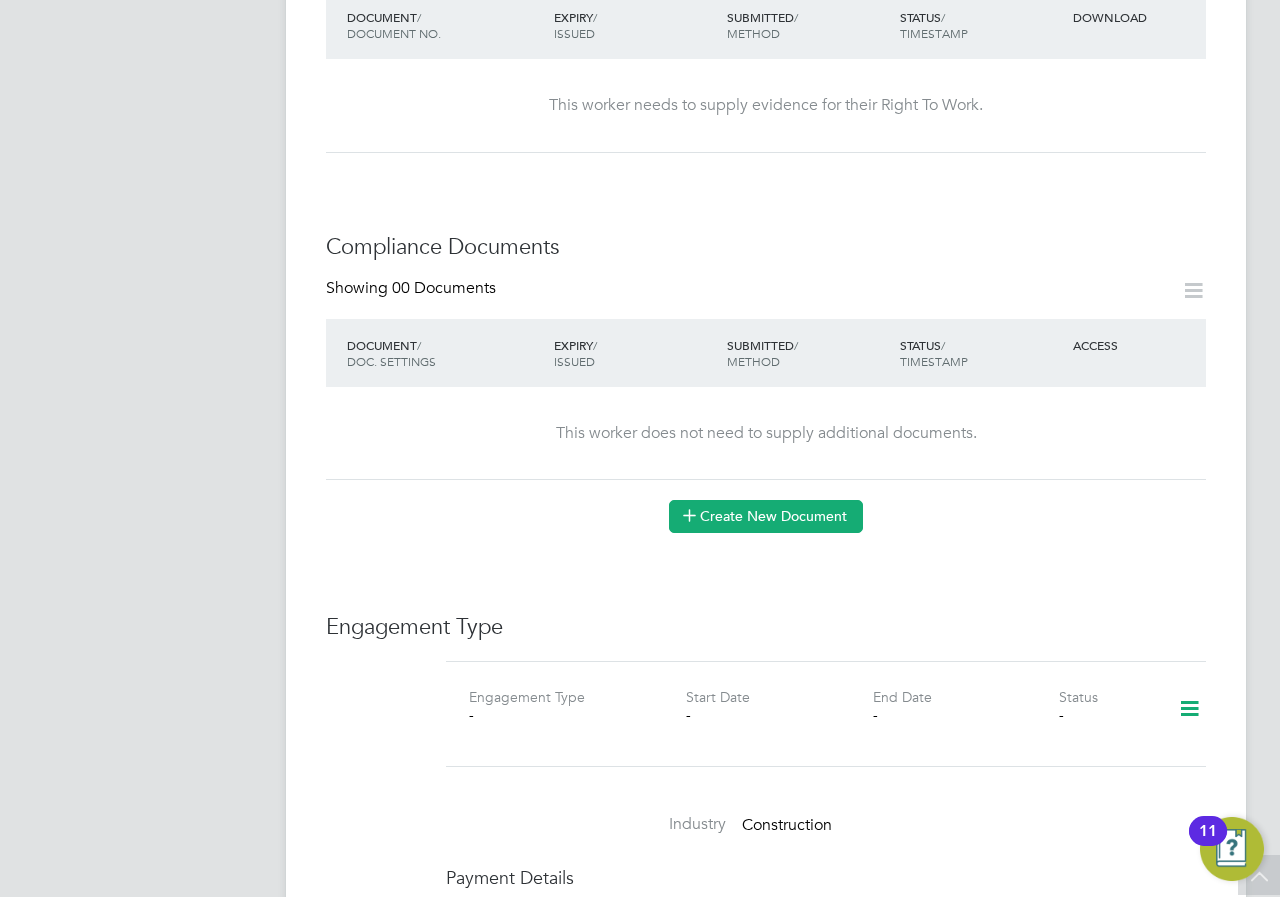 click on "Create New Document" 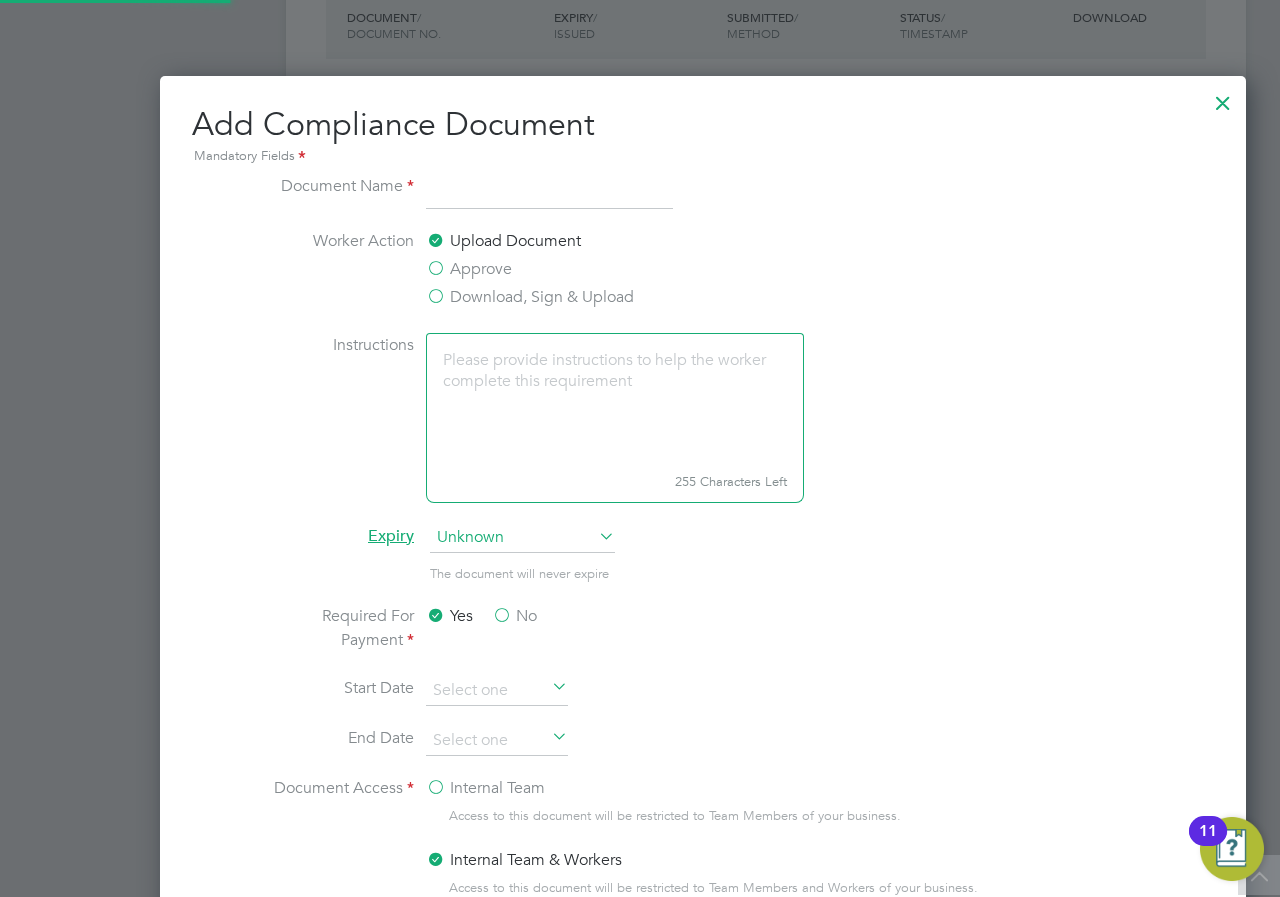 scroll, scrollTop: 10, scrollLeft: 10, axis: both 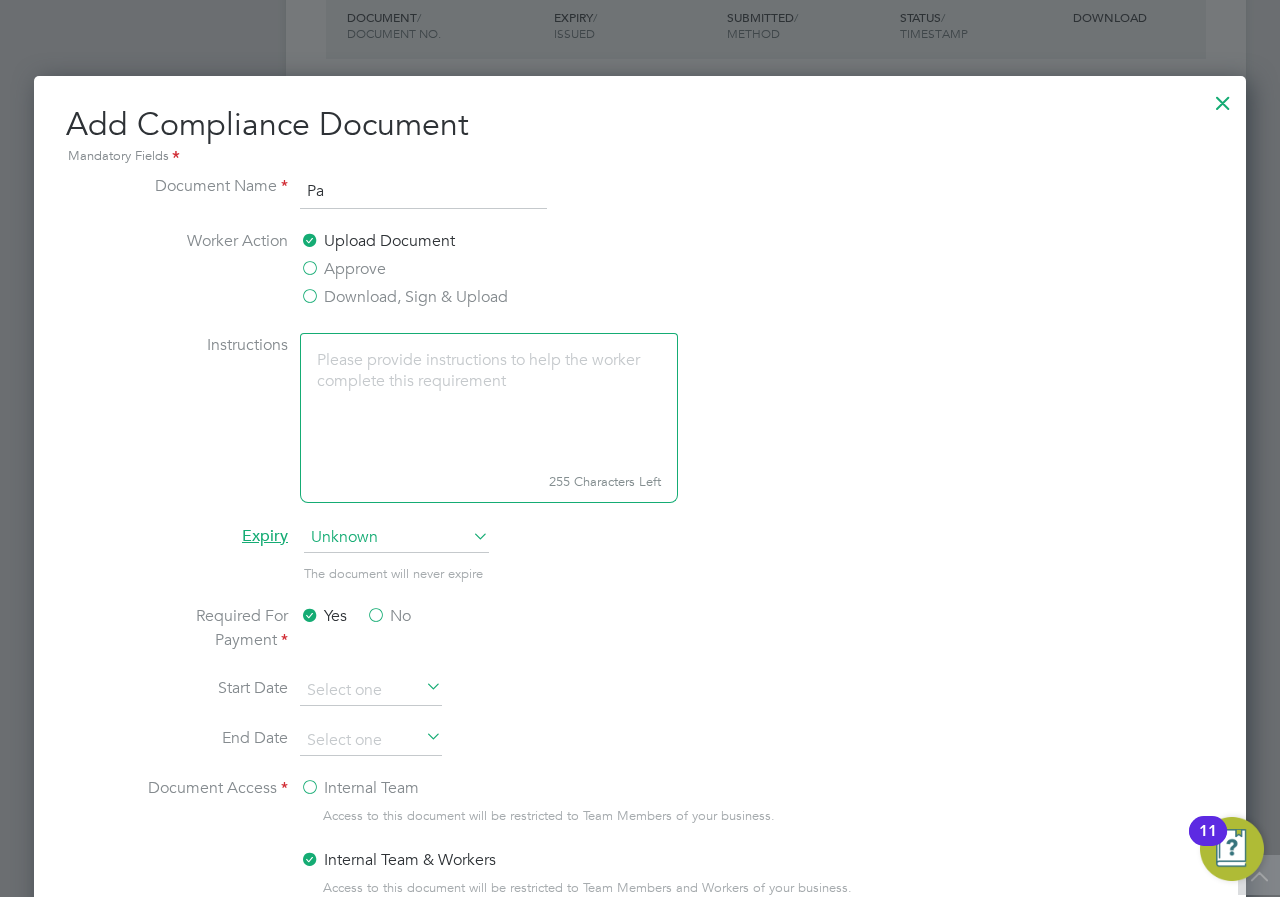 type on "Passport" 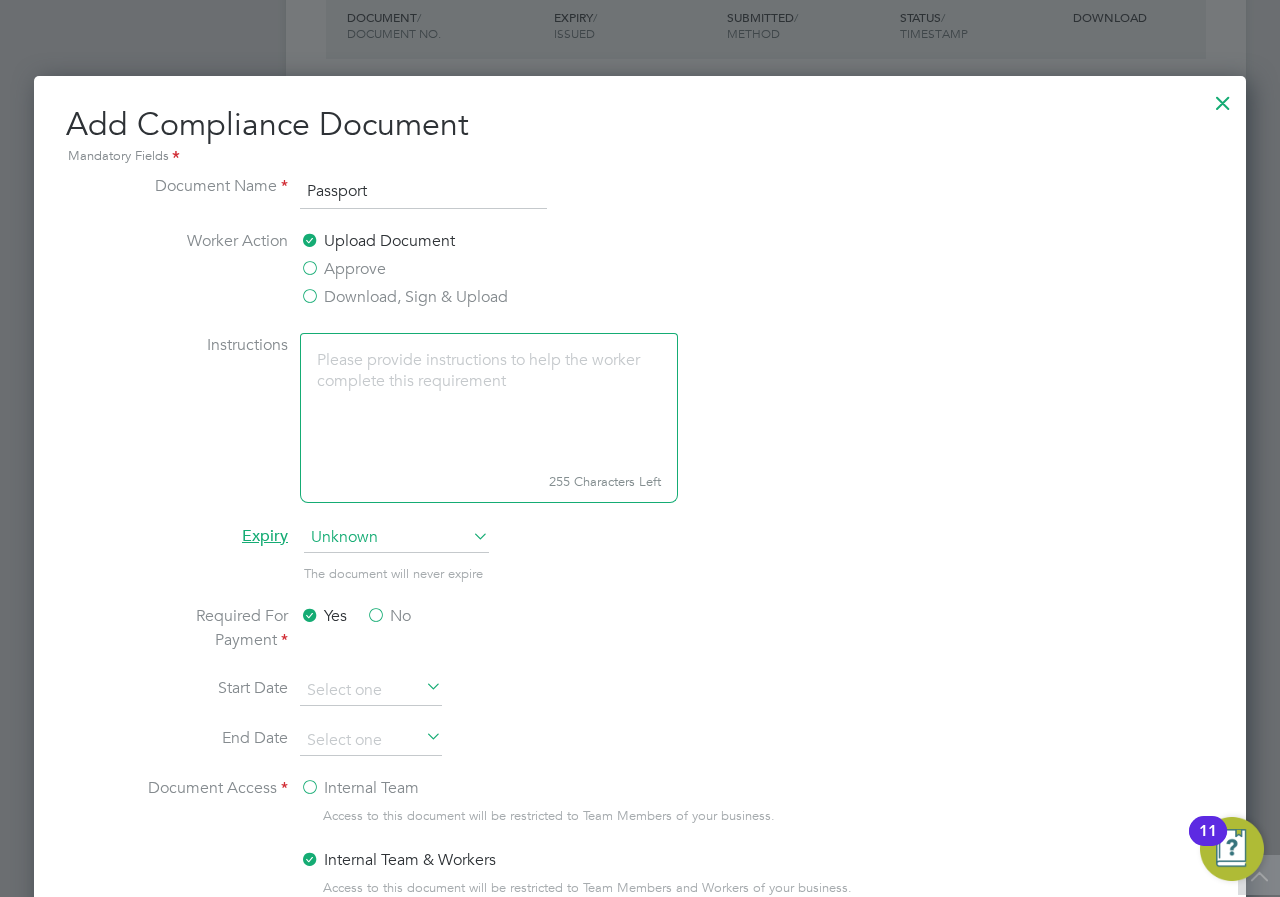 click on "Upload Document" at bounding box center (377, 241) 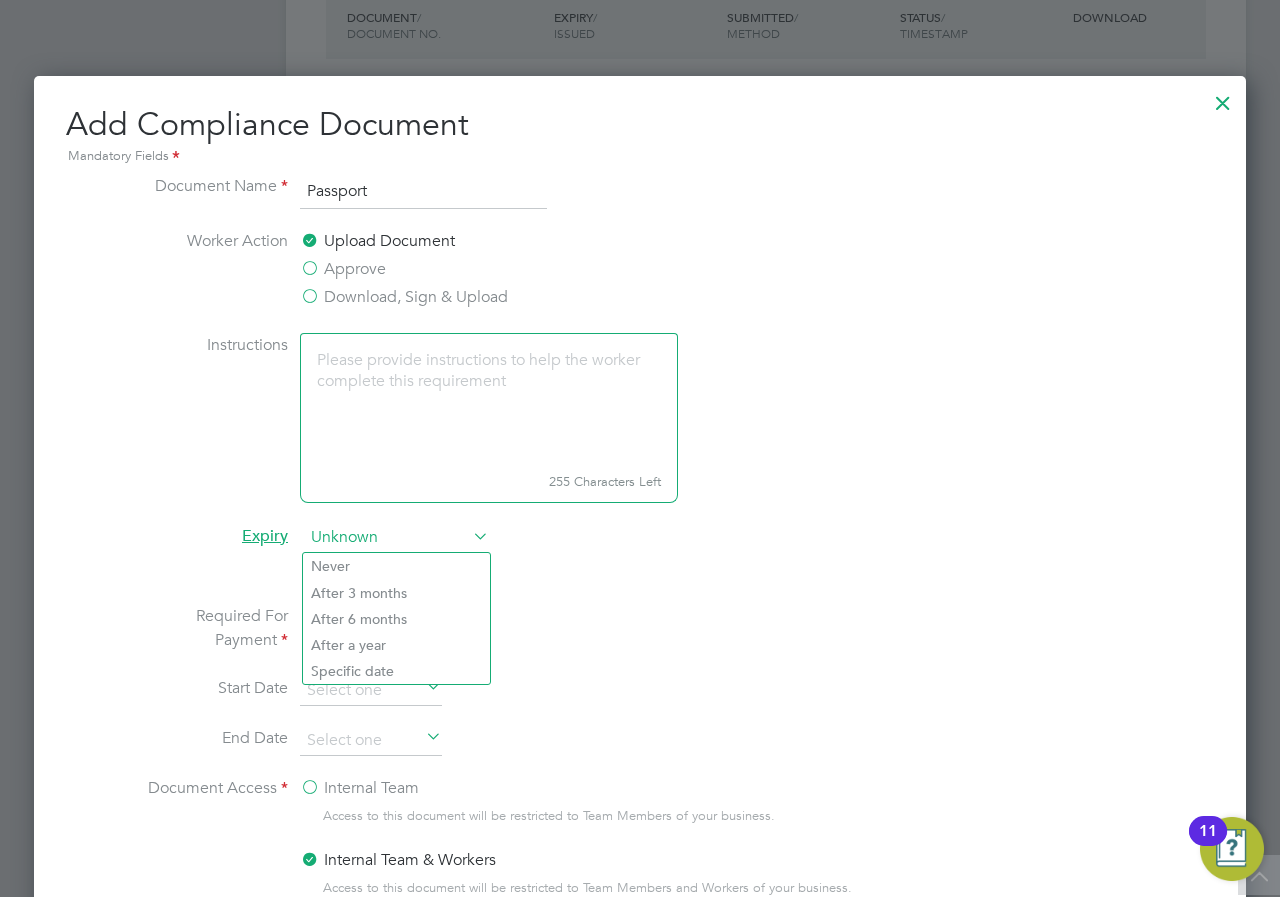 click on "Unknown" at bounding box center (396, 538) 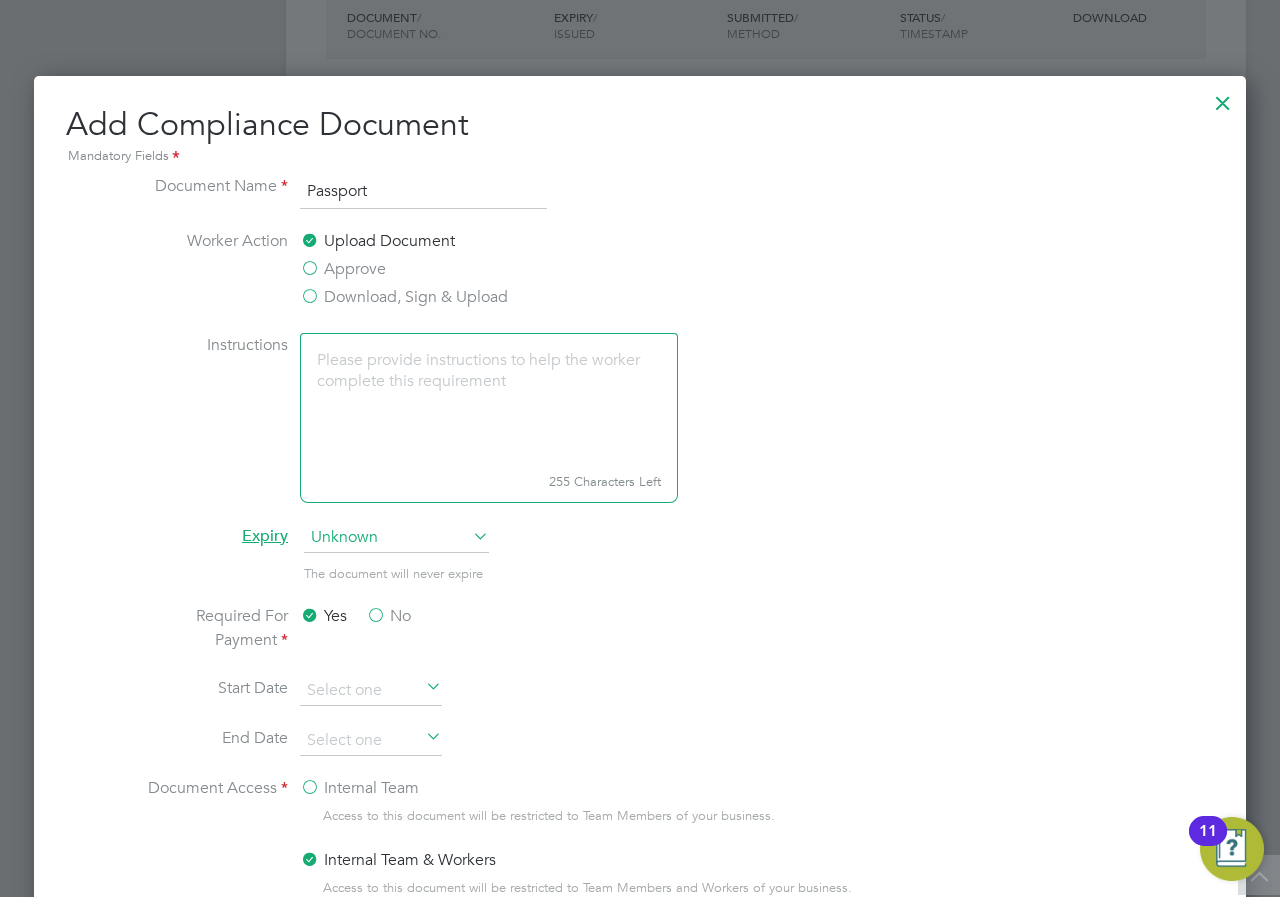 click on "Required For Payment Yes   No" at bounding box center [640, 640] 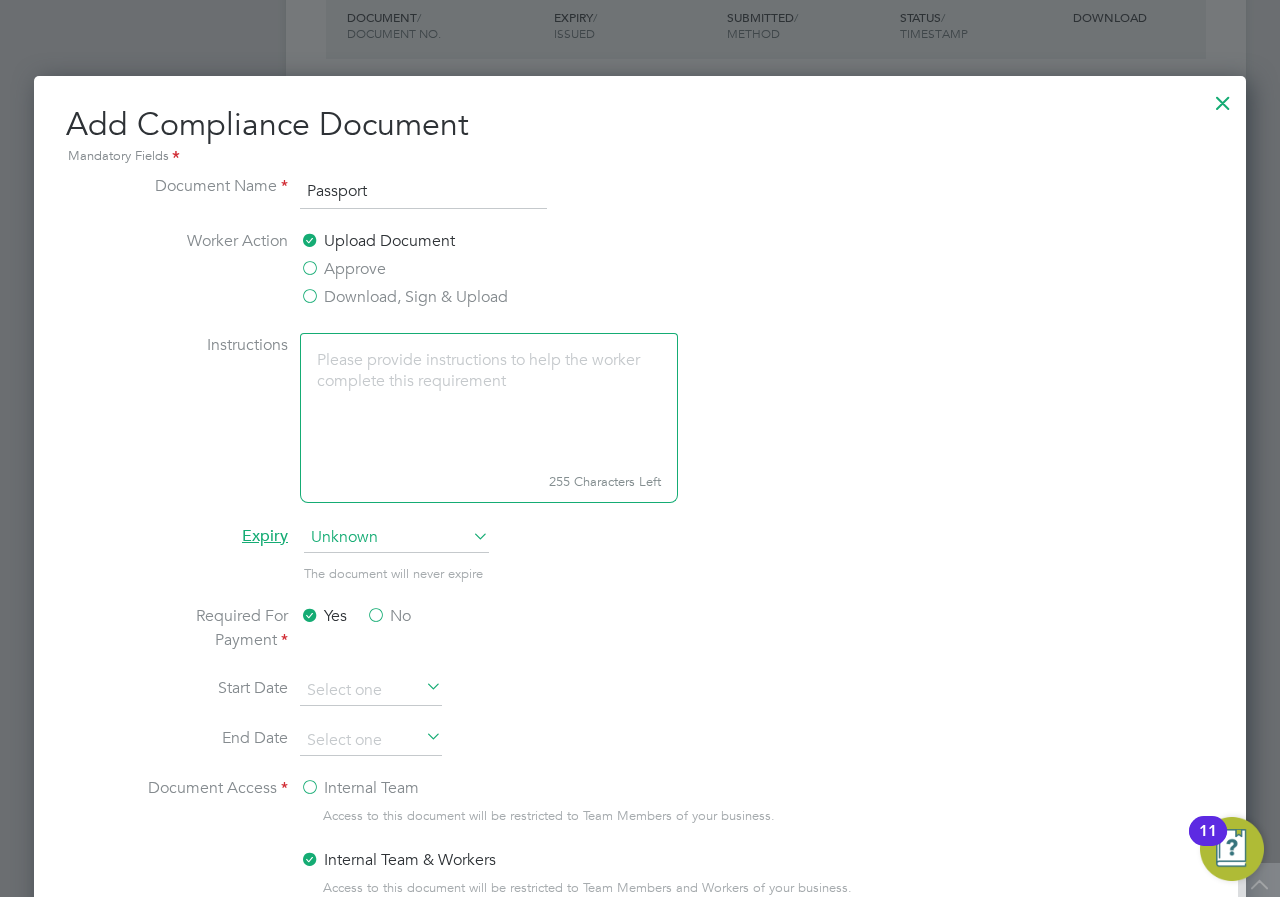 scroll, scrollTop: 1000, scrollLeft: 0, axis: vertical 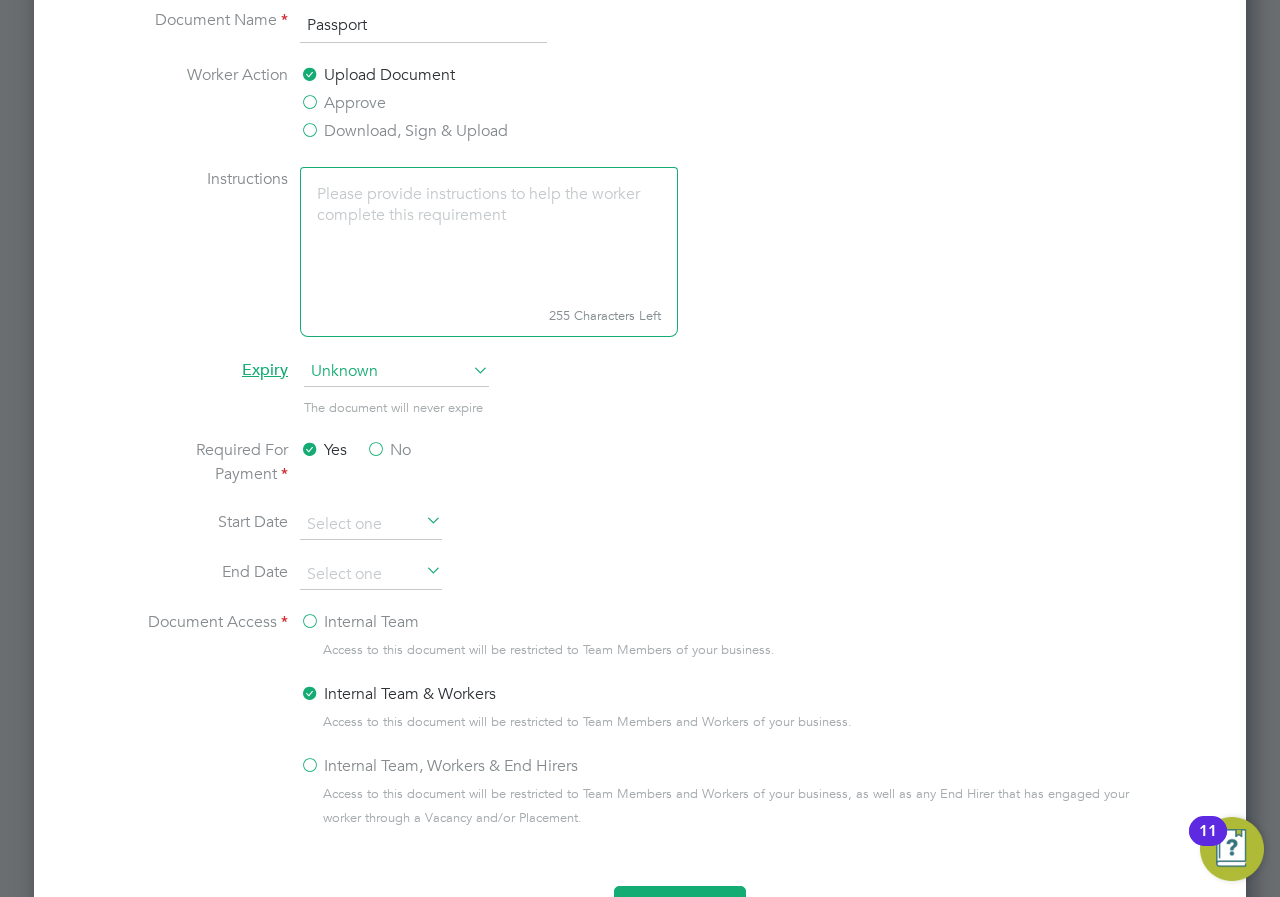 click on "No" at bounding box center (388, 450) 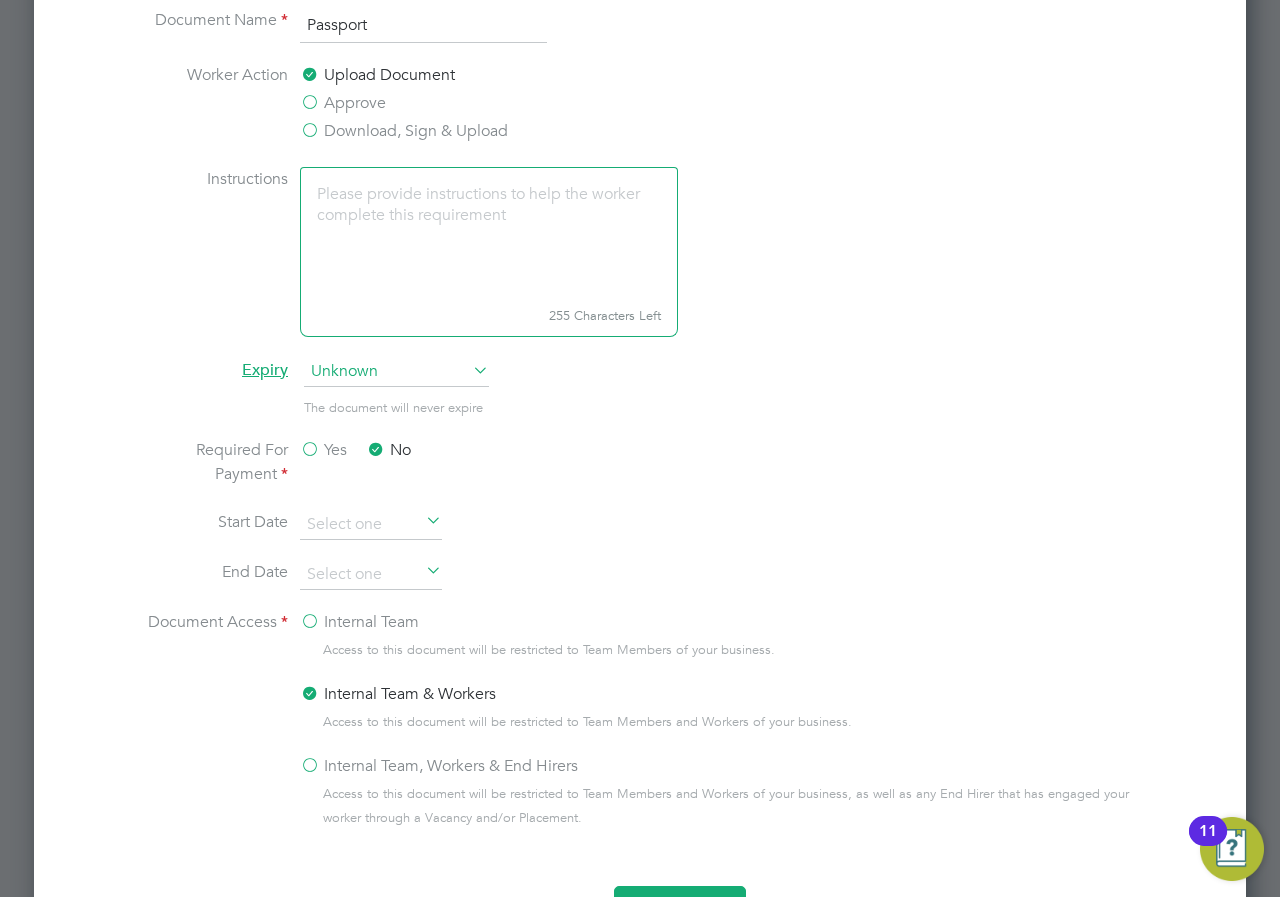 click on "Yes" at bounding box center [323, 450] 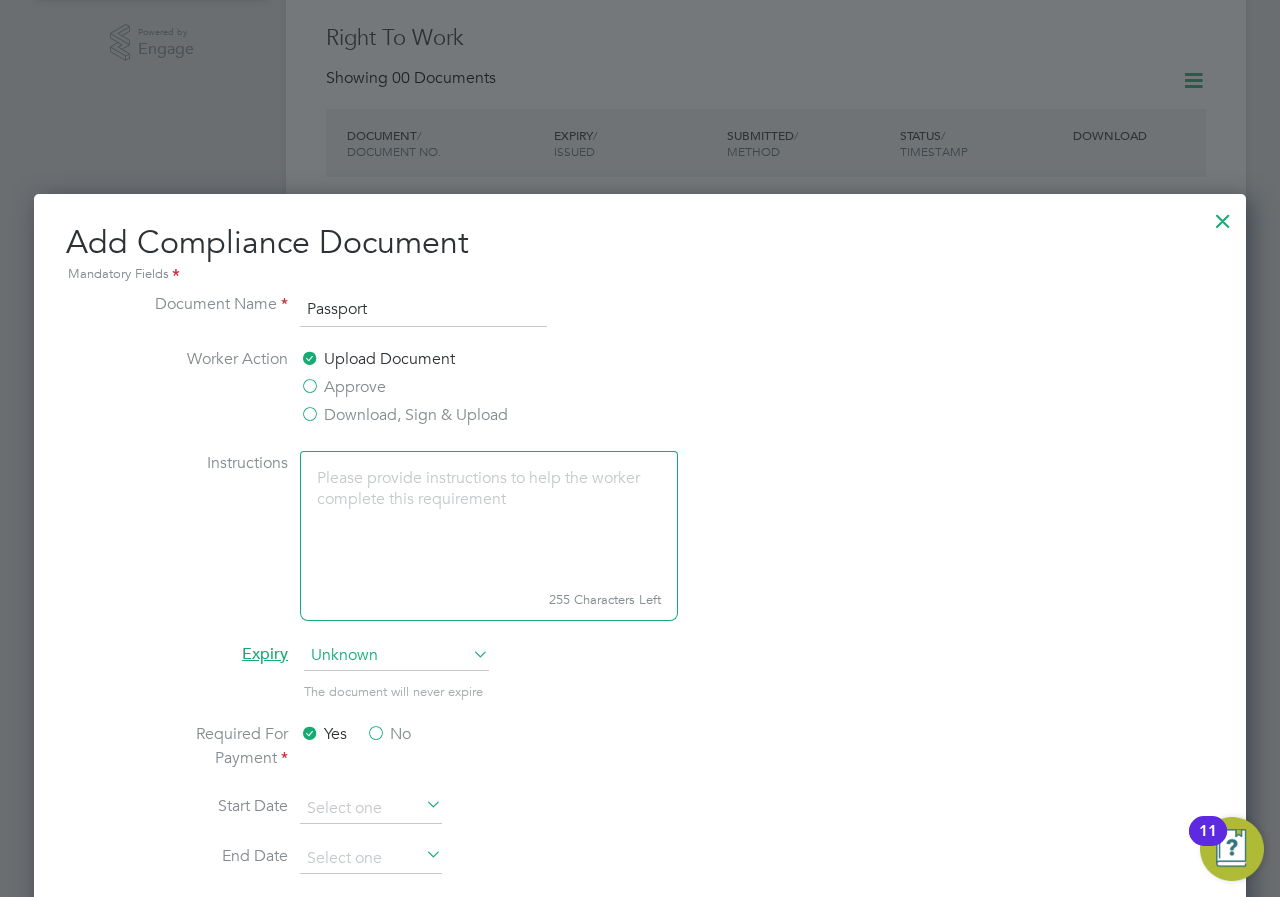 scroll, scrollTop: 667, scrollLeft: 0, axis: vertical 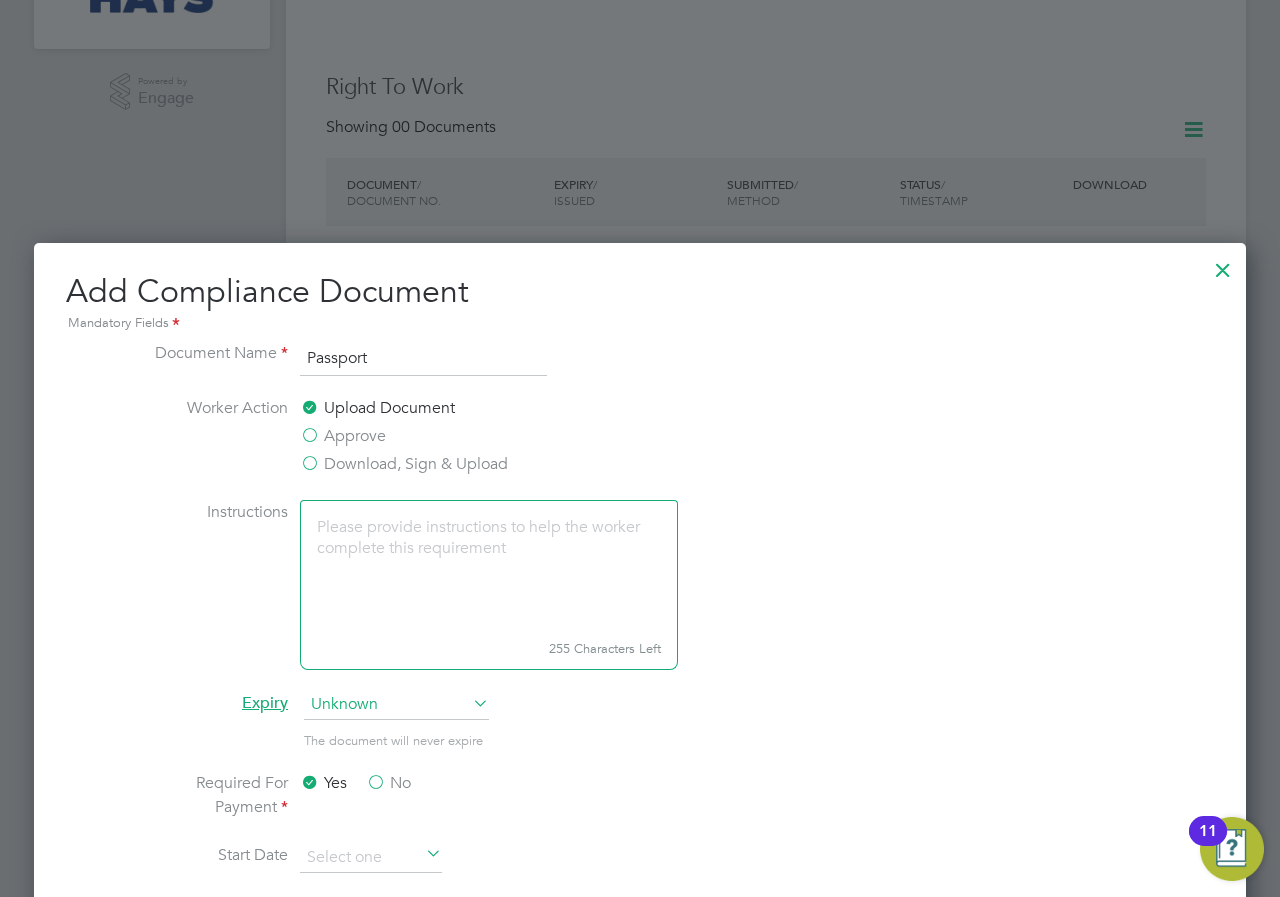 click on "Passport" at bounding box center (423, 359) 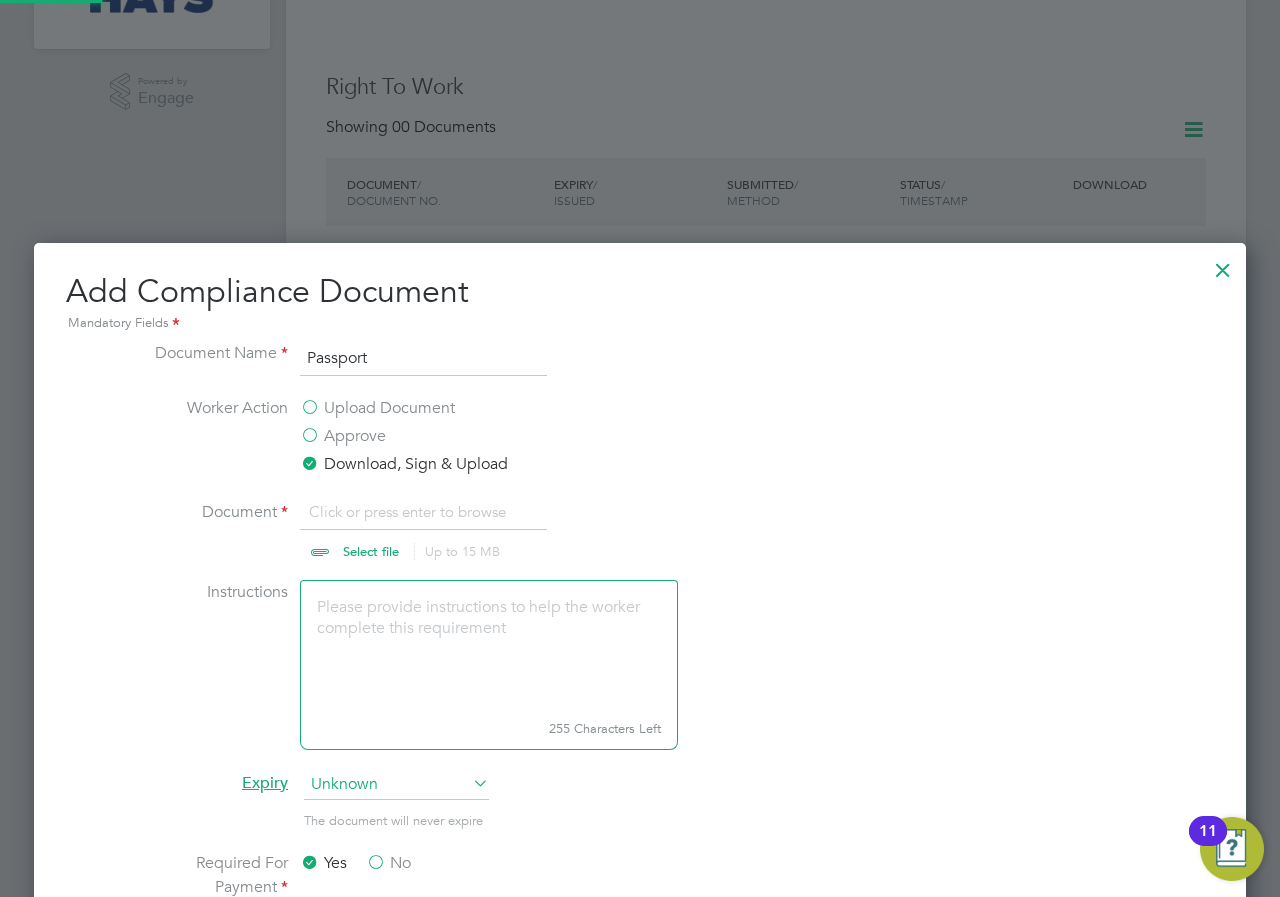 scroll, scrollTop: 10, scrollLeft: 10, axis: both 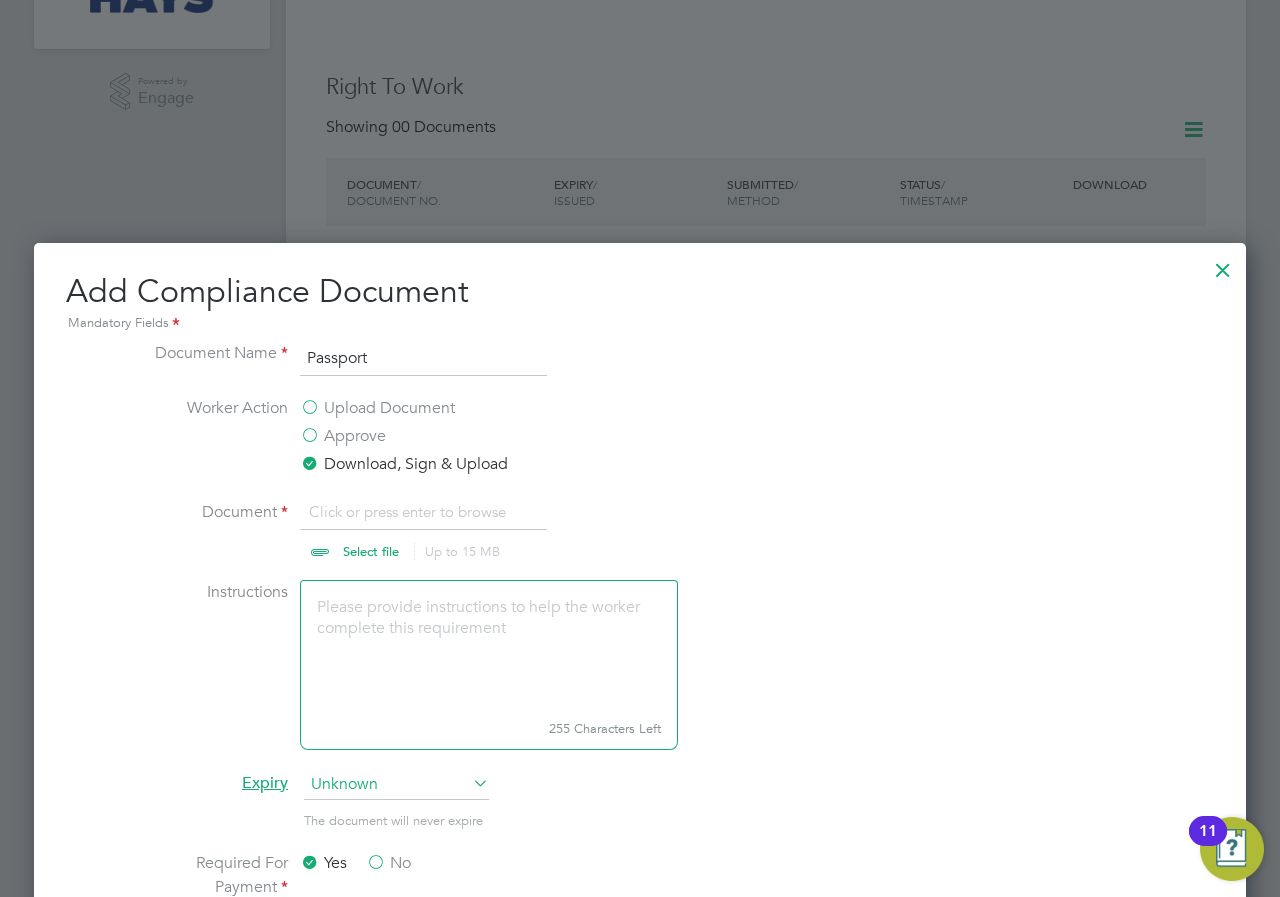 click on "Approve" at bounding box center [343, 436] 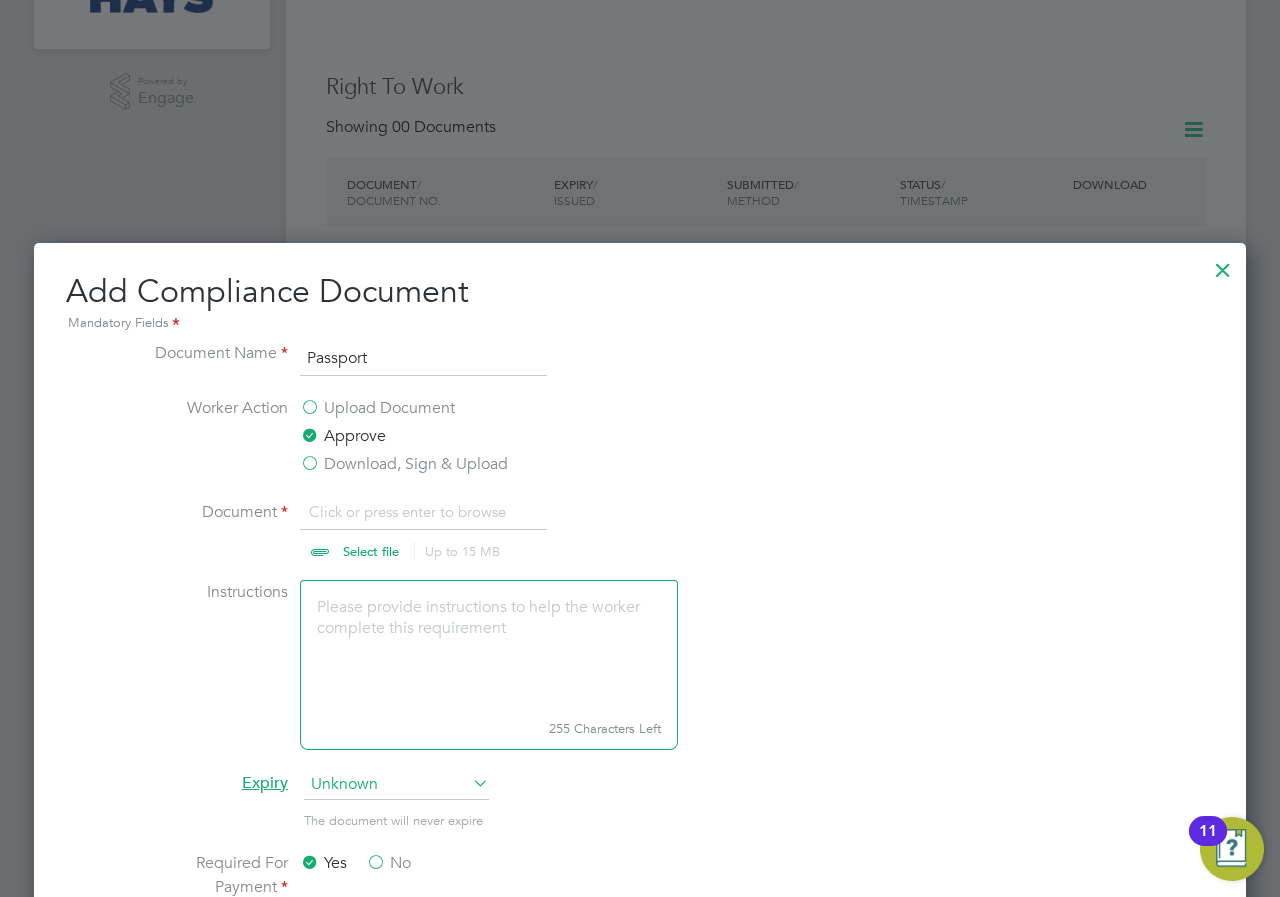 click on "Download, Sign & Upload" at bounding box center (404, 464) 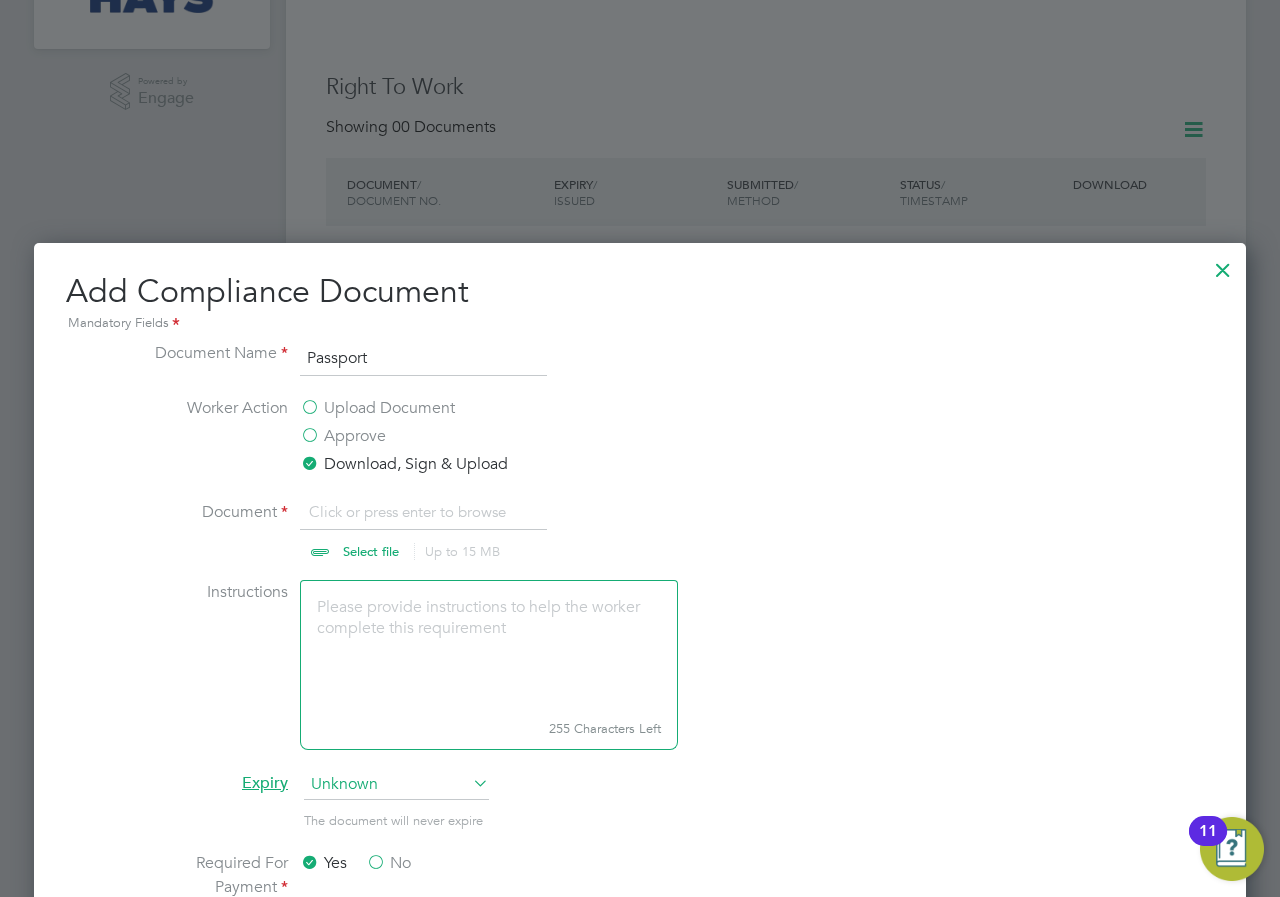 click on "Upload Document" at bounding box center [377, 408] 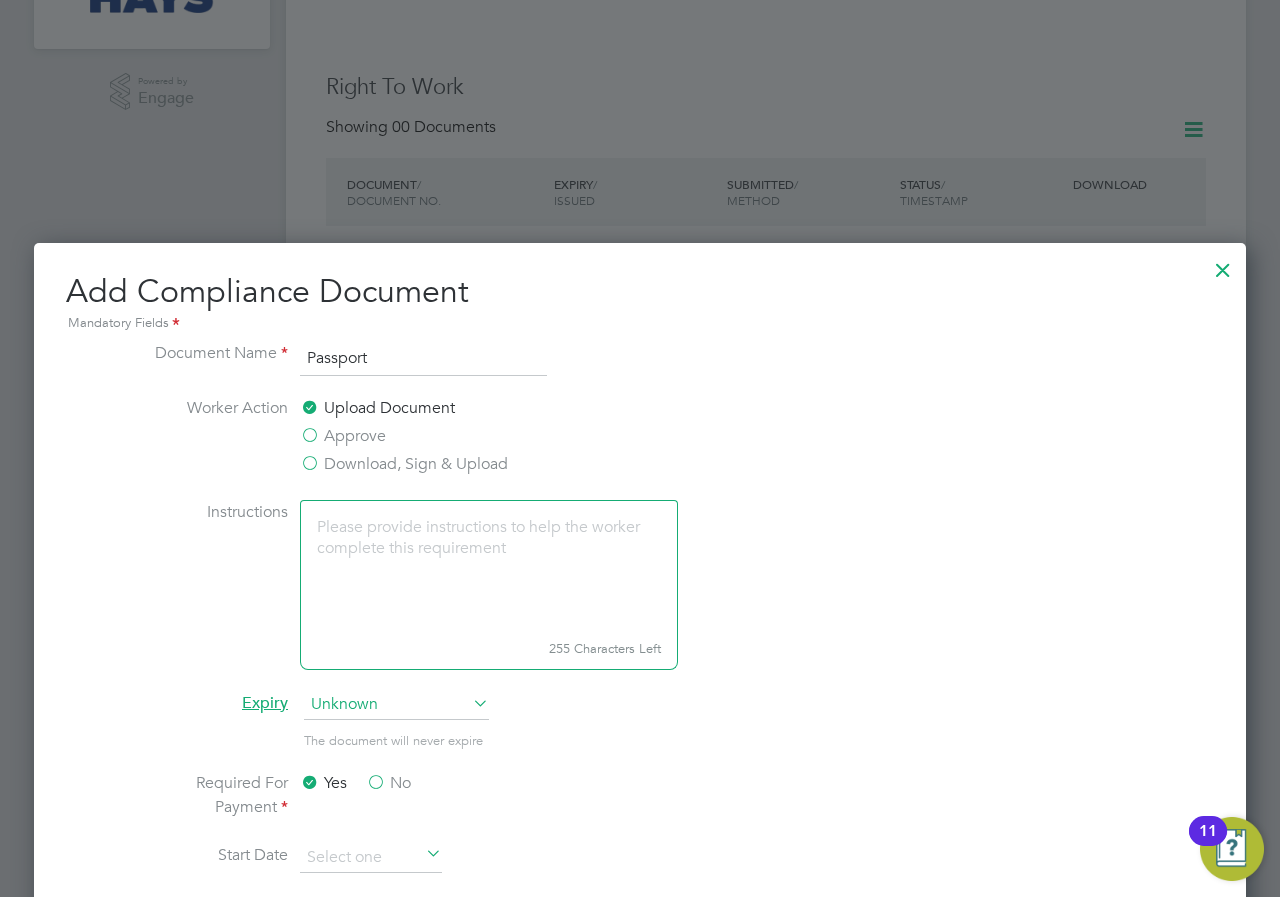 scroll, scrollTop: 1050, scrollLeft: 1213, axis: both 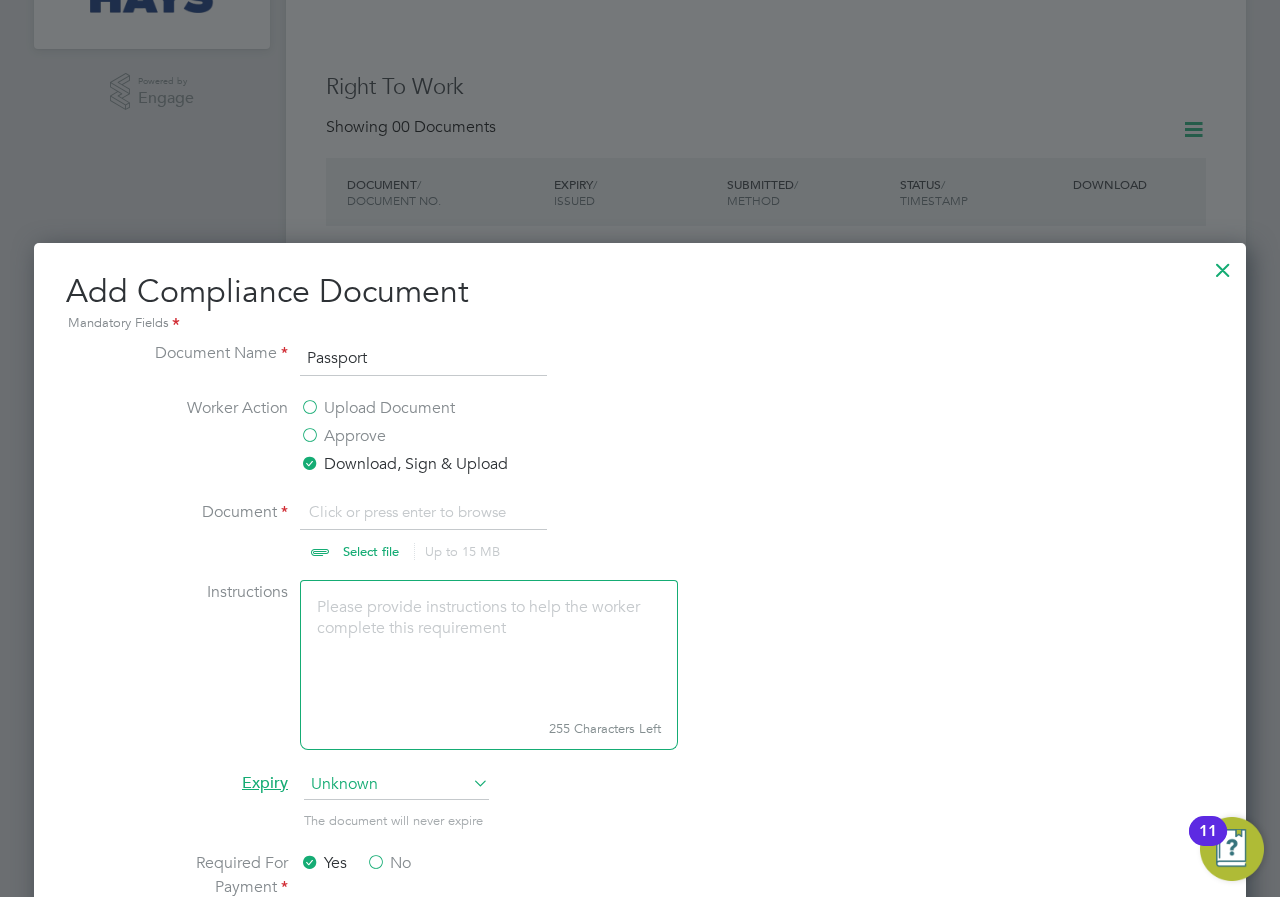 click at bounding box center (390, 530) 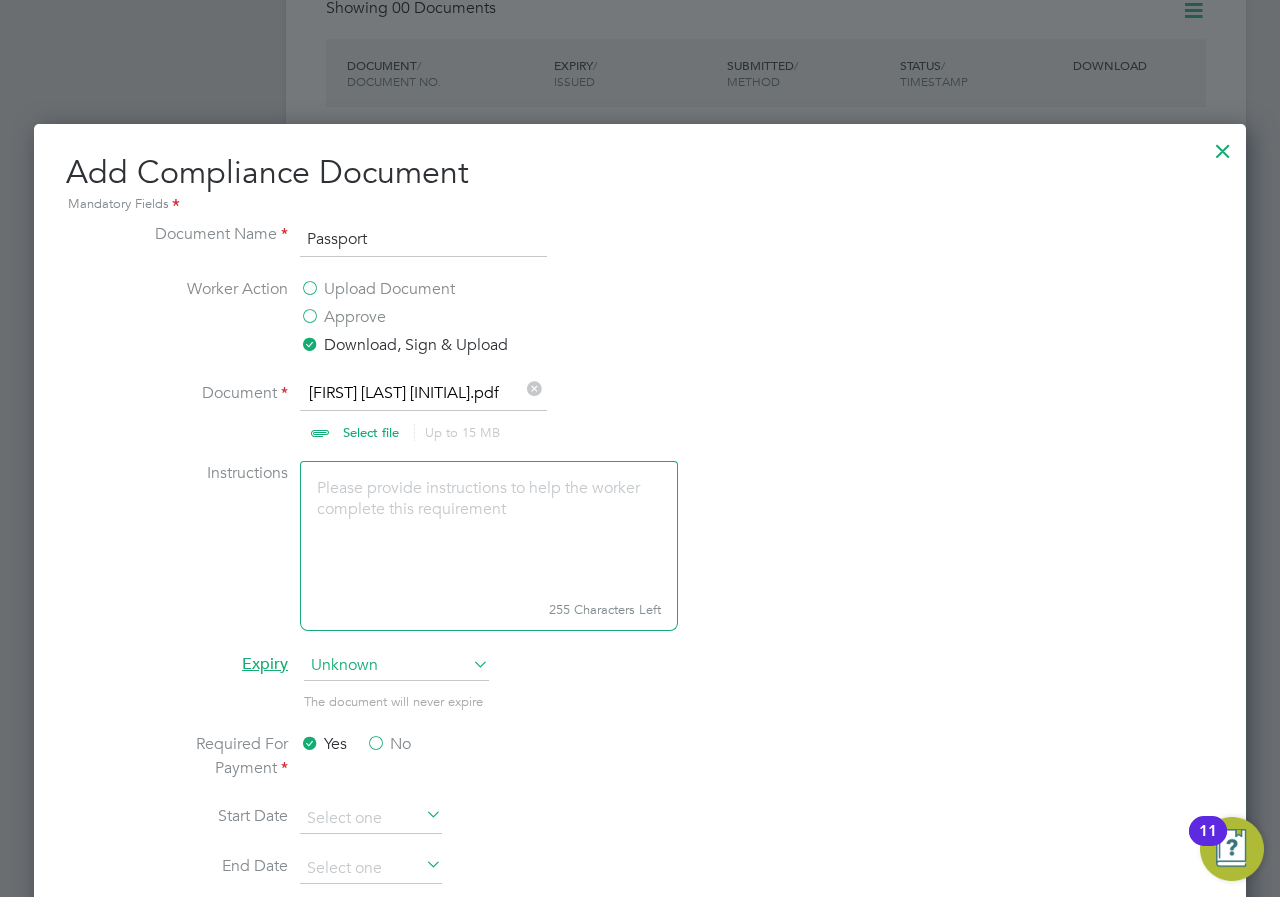 scroll, scrollTop: 834, scrollLeft: 0, axis: vertical 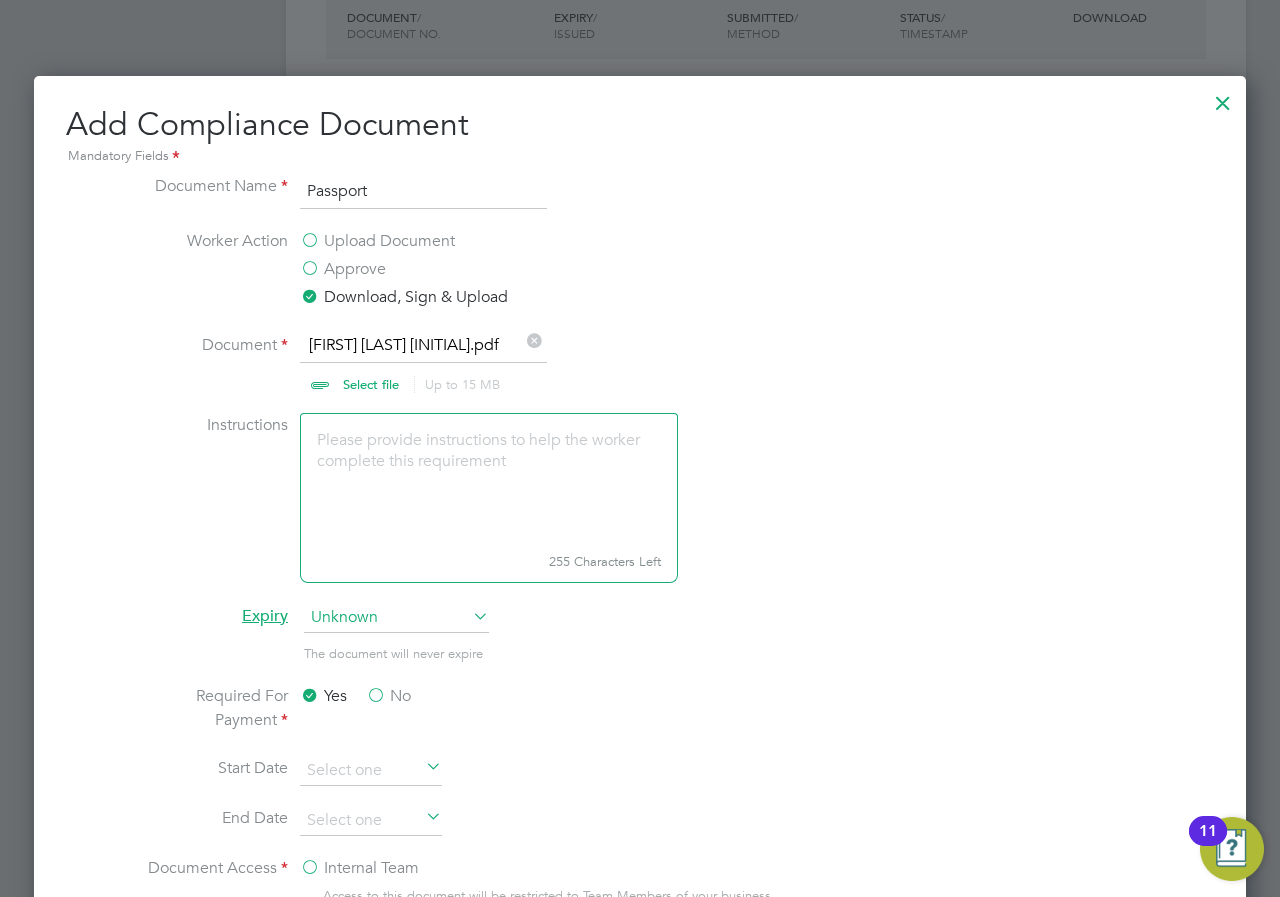 click on "Expiry   Unknown" at bounding box center (640, 628) 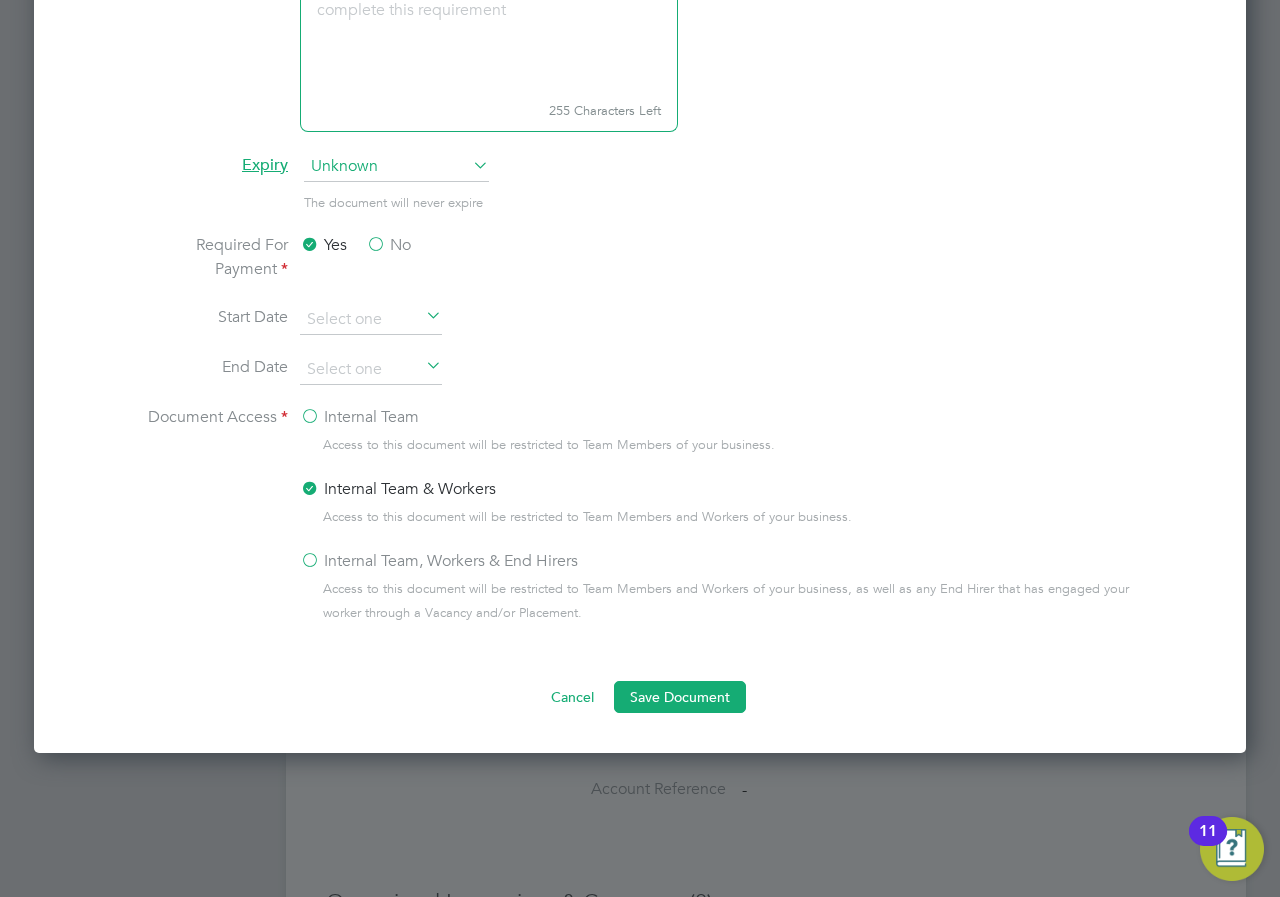 scroll, scrollTop: 1334, scrollLeft: 0, axis: vertical 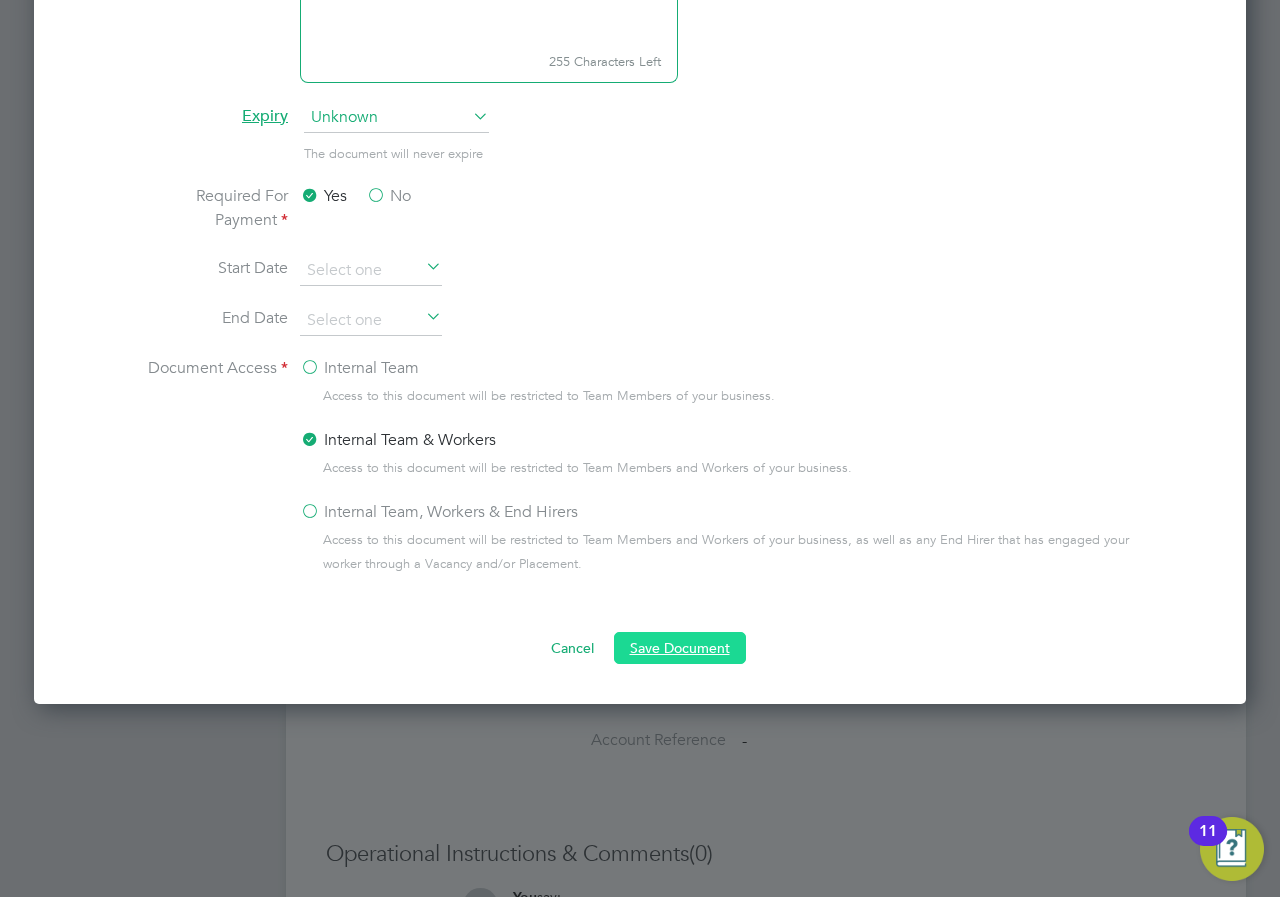 click on "Save Document" at bounding box center (680, 648) 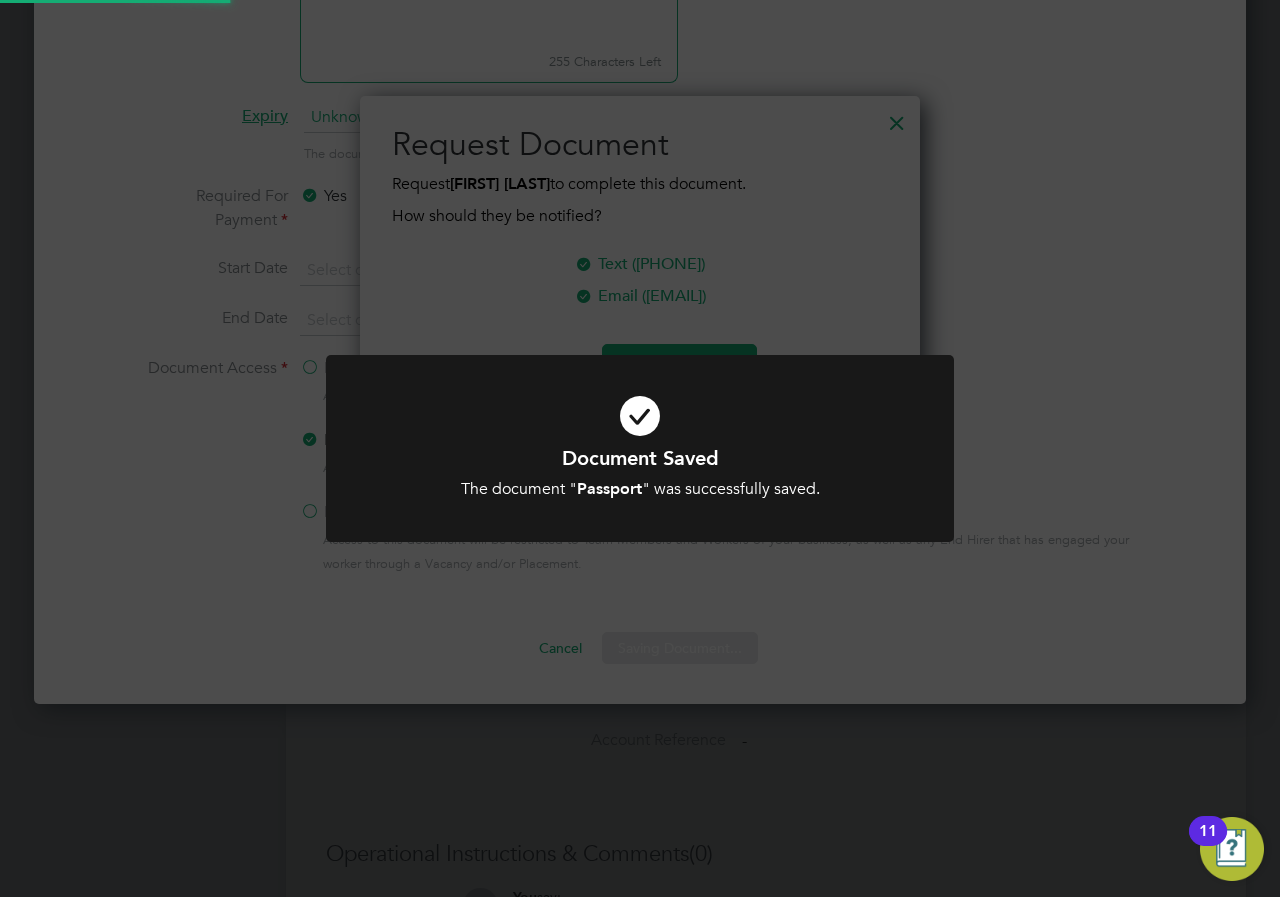 scroll, scrollTop: 10, scrollLeft: 10, axis: both 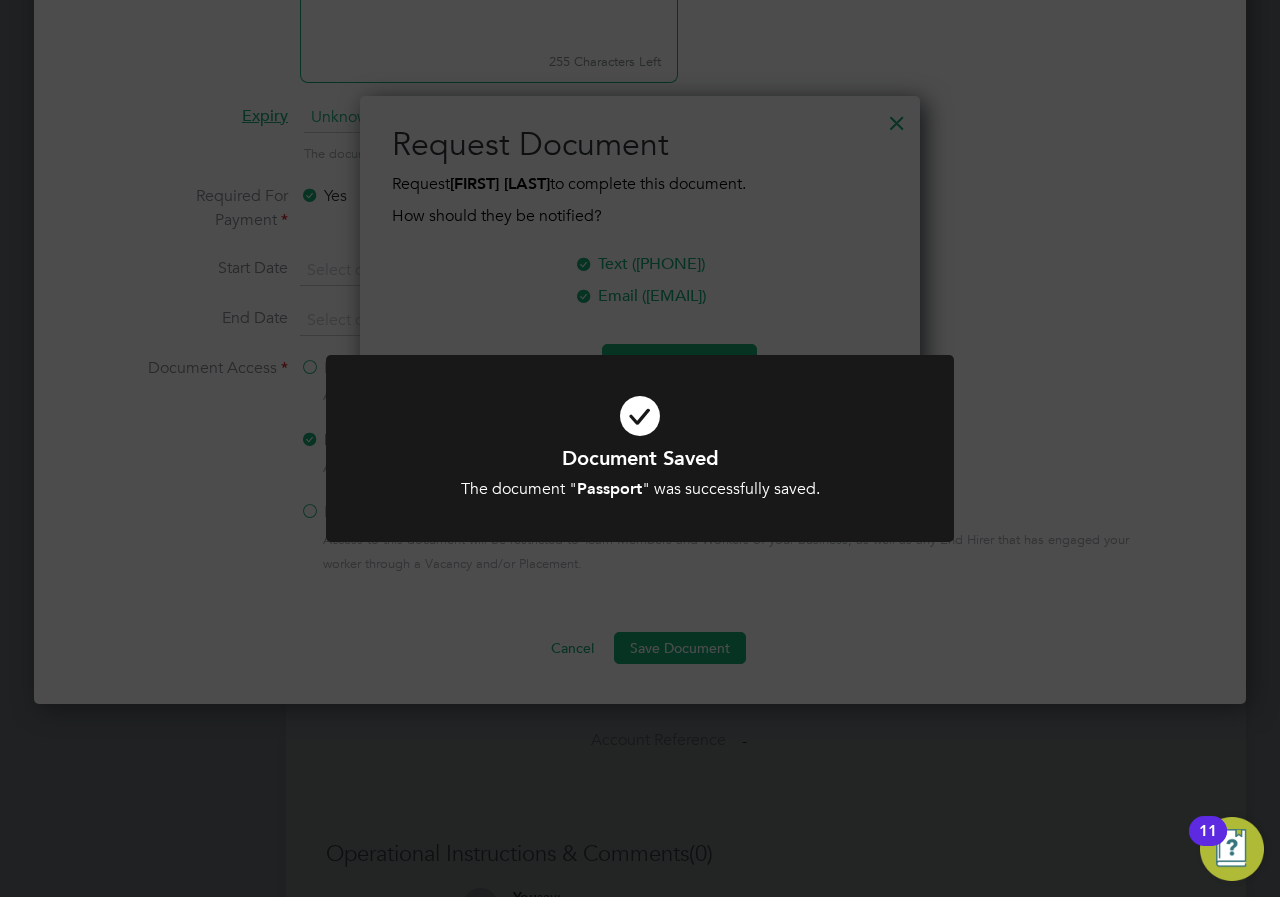 click at bounding box center (640, 416) 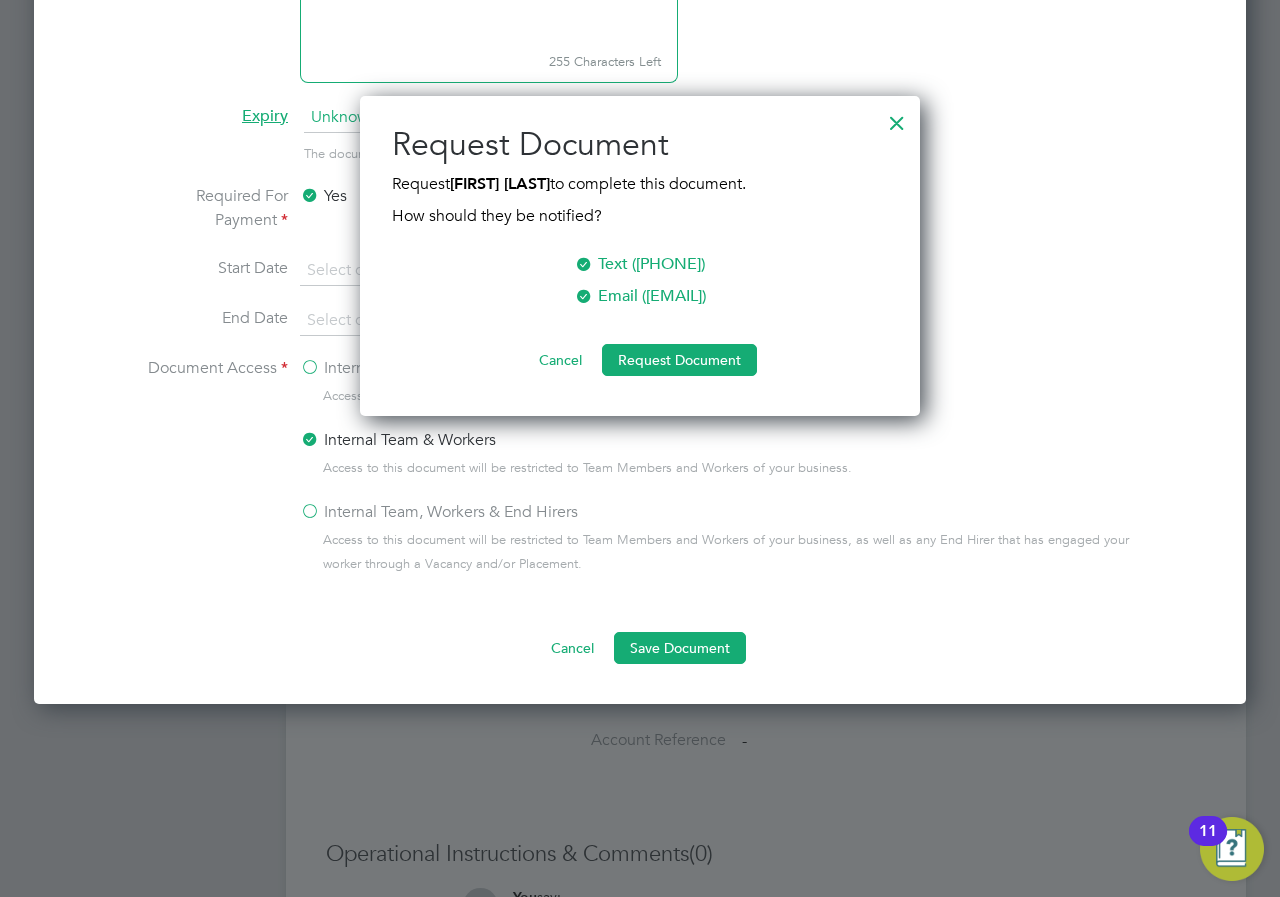 click on "Cancel" at bounding box center (560, 360) 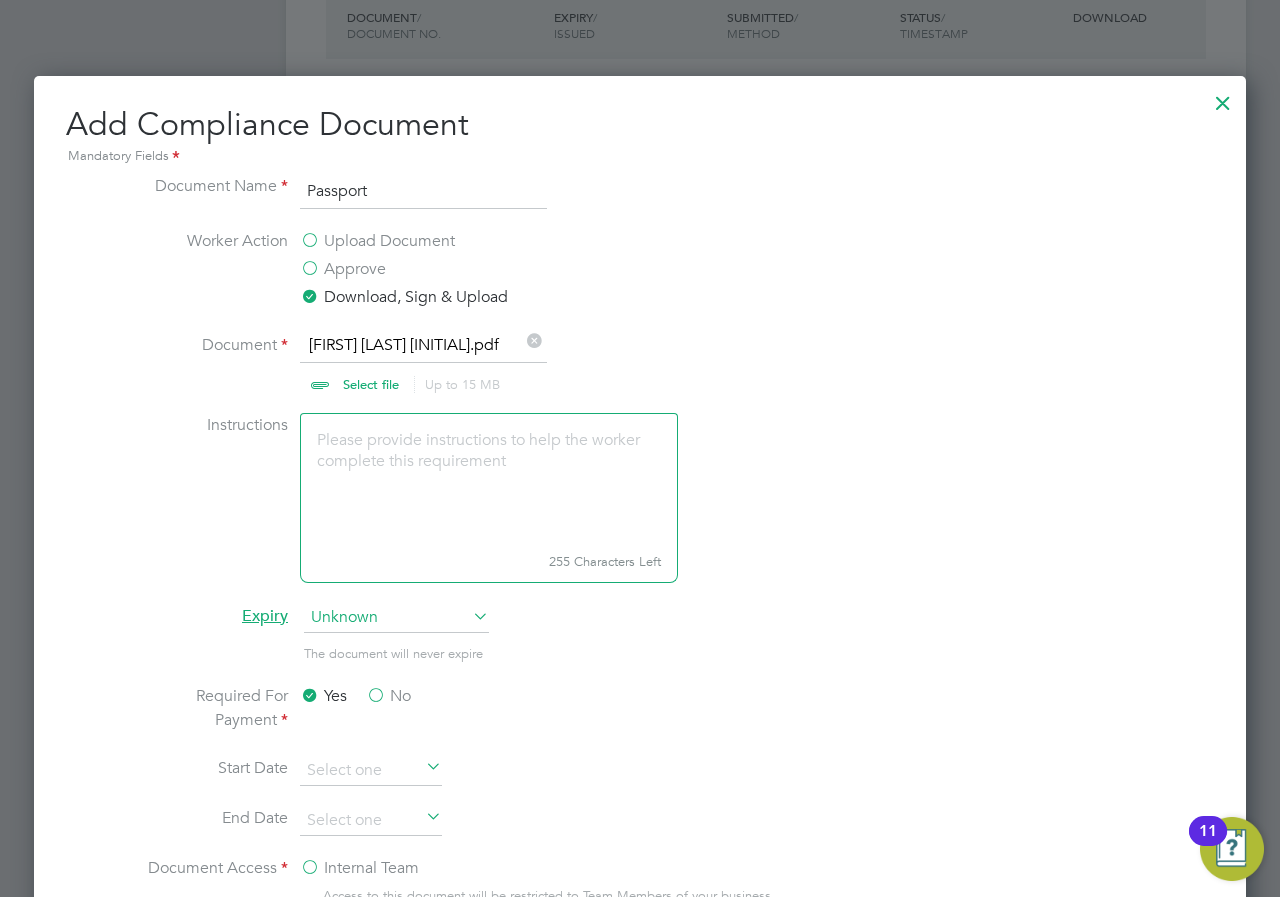 scroll, scrollTop: 1334, scrollLeft: 0, axis: vertical 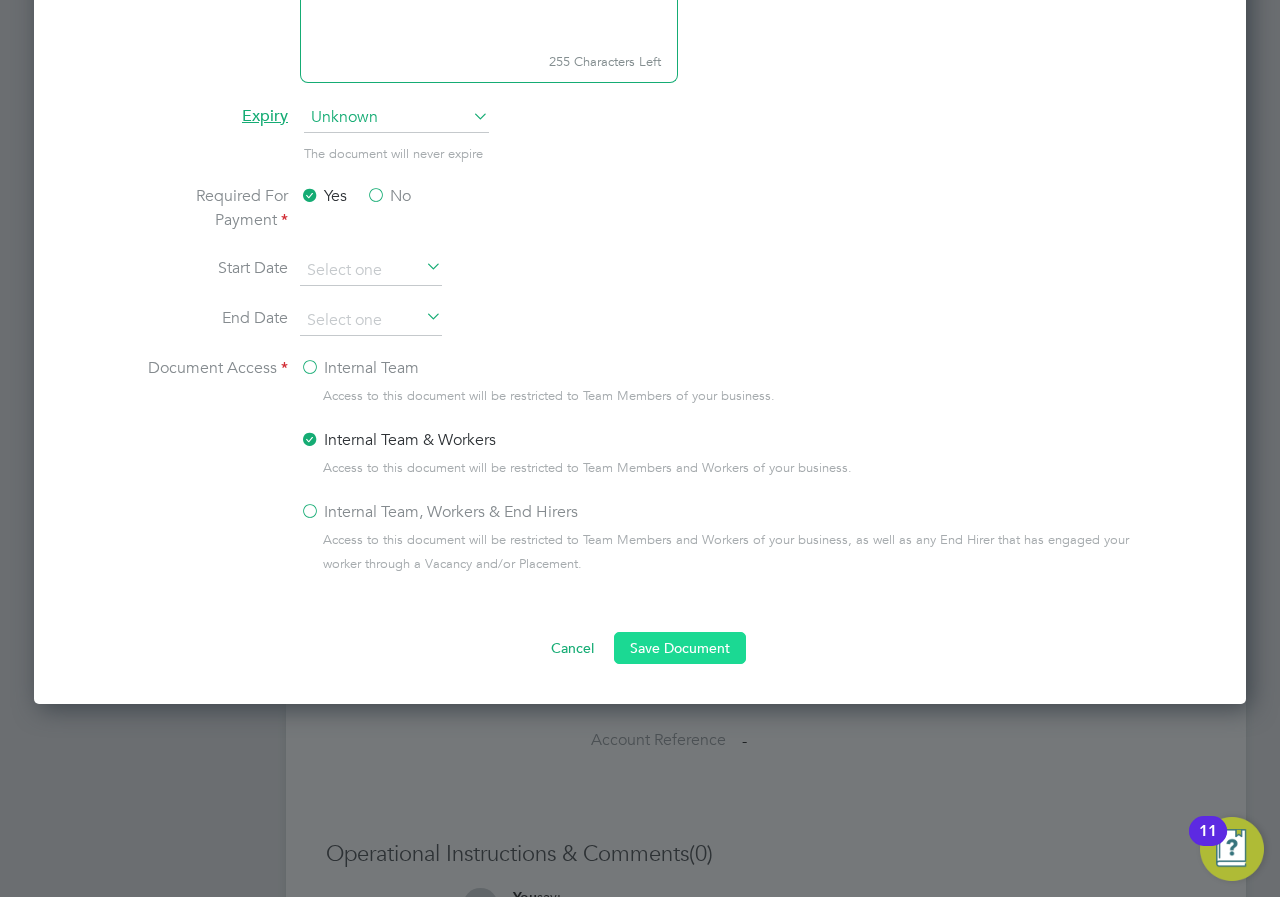 click on "Save Document" at bounding box center (680, 648) 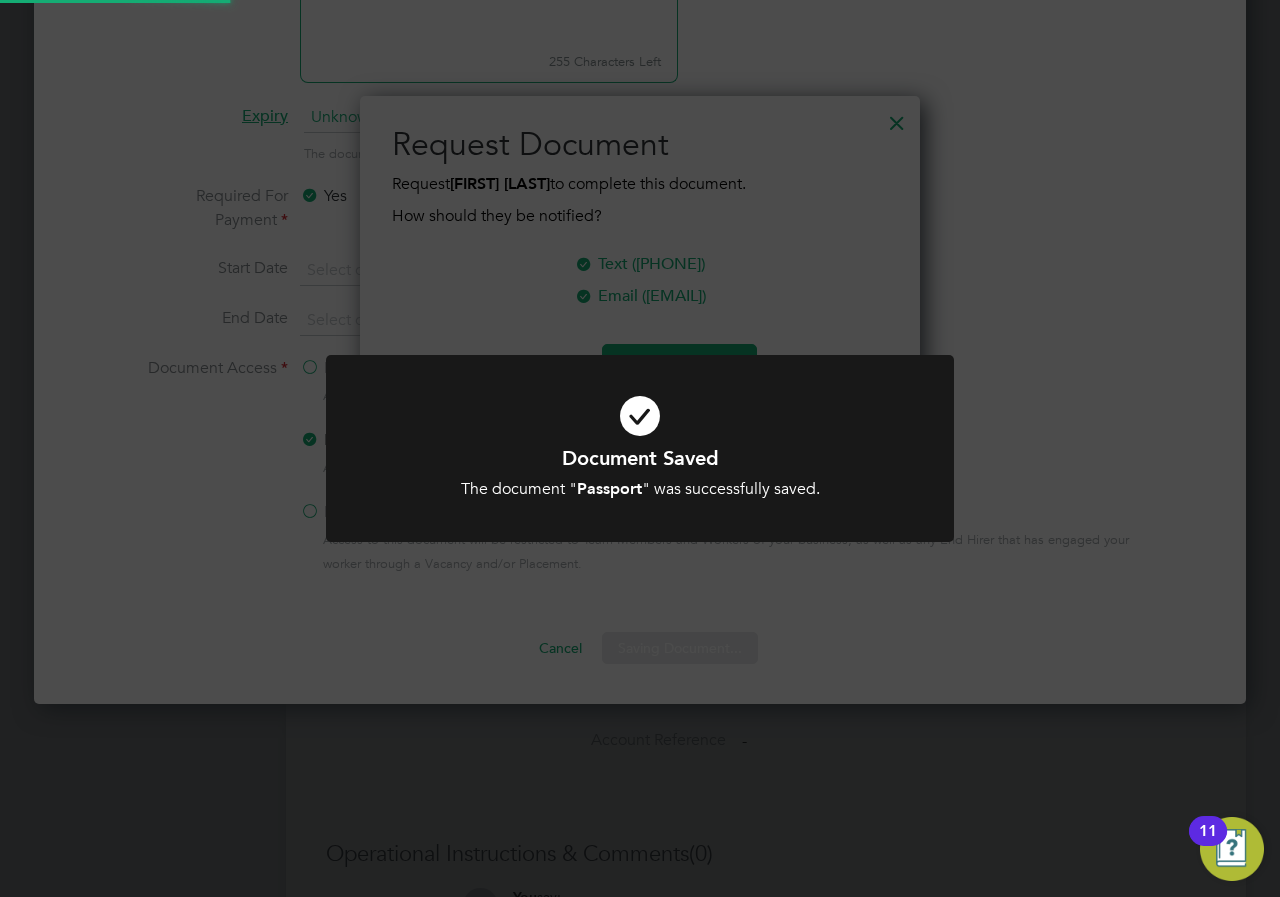 scroll, scrollTop: 10, scrollLeft: 10, axis: both 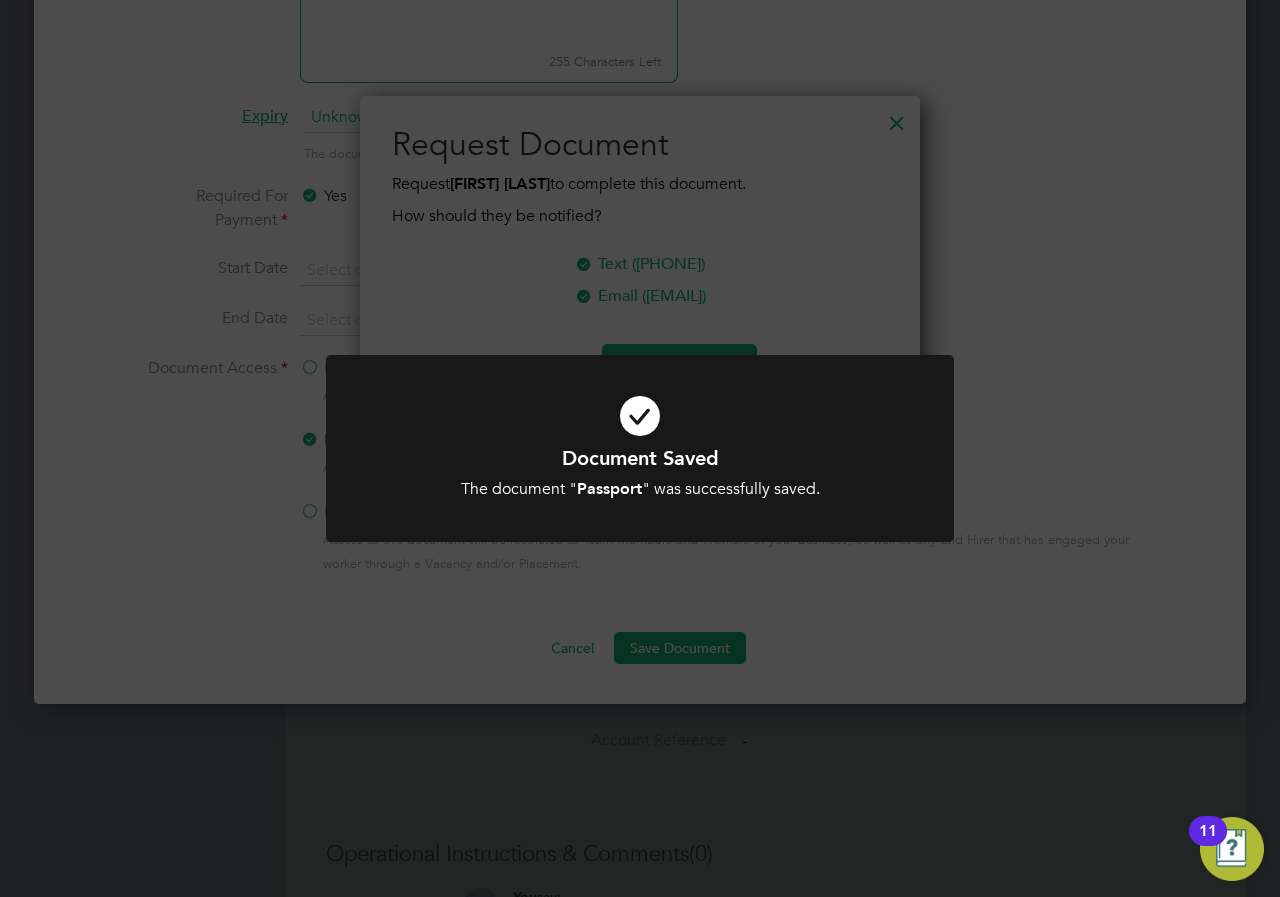 click at bounding box center [640, 448] 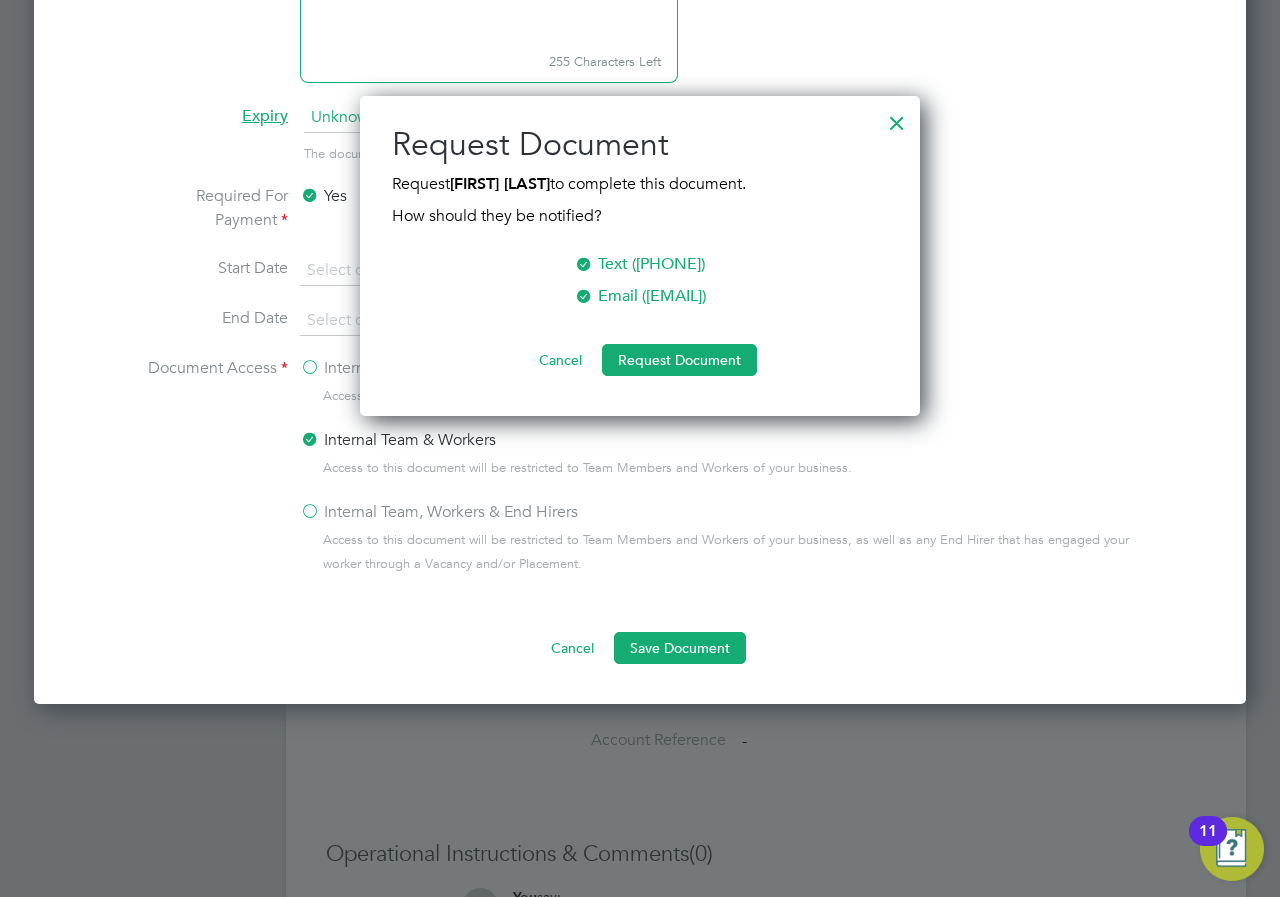 click on "Cancel" at bounding box center (560, 360) 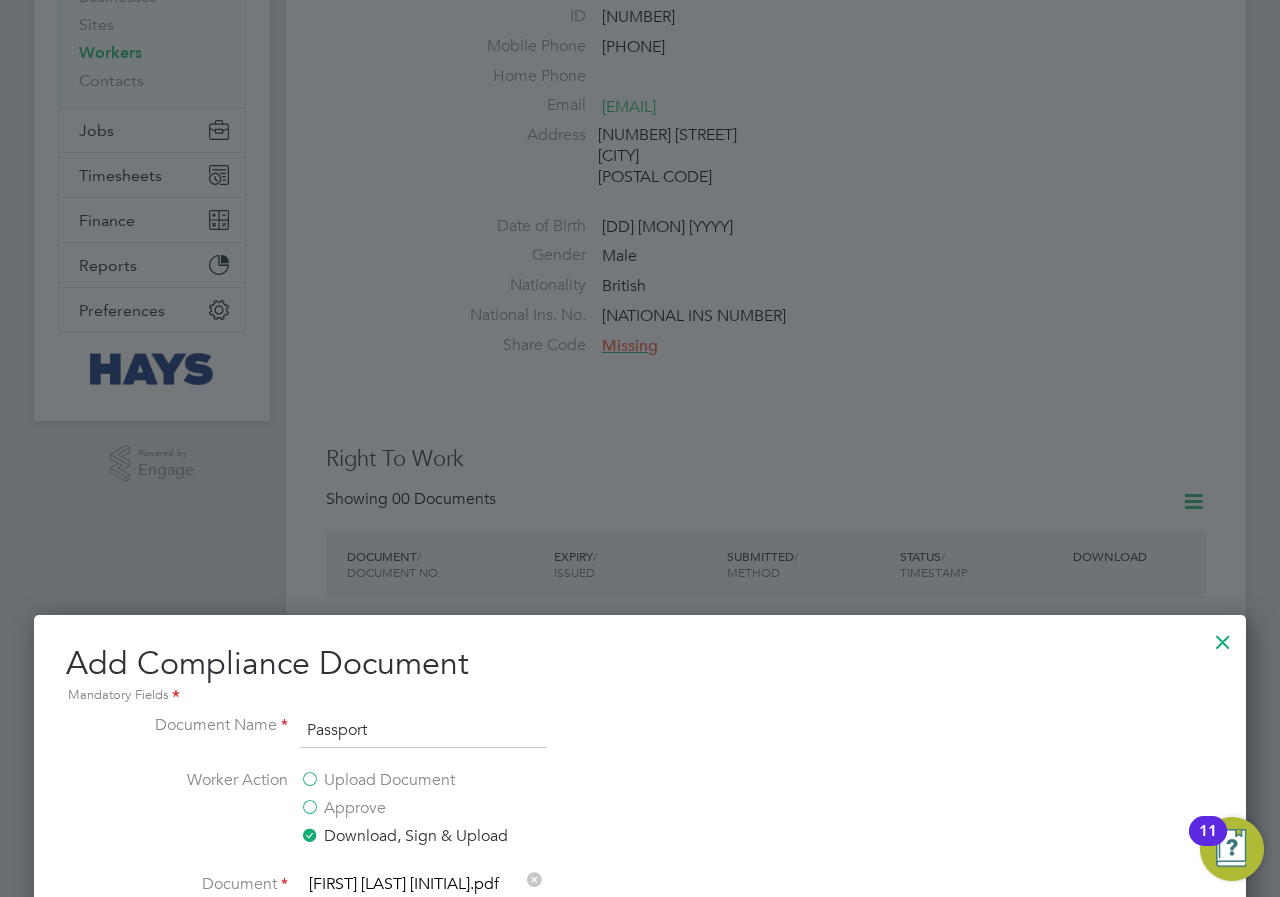 scroll, scrollTop: 500, scrollLeft: 0, axis: vertical 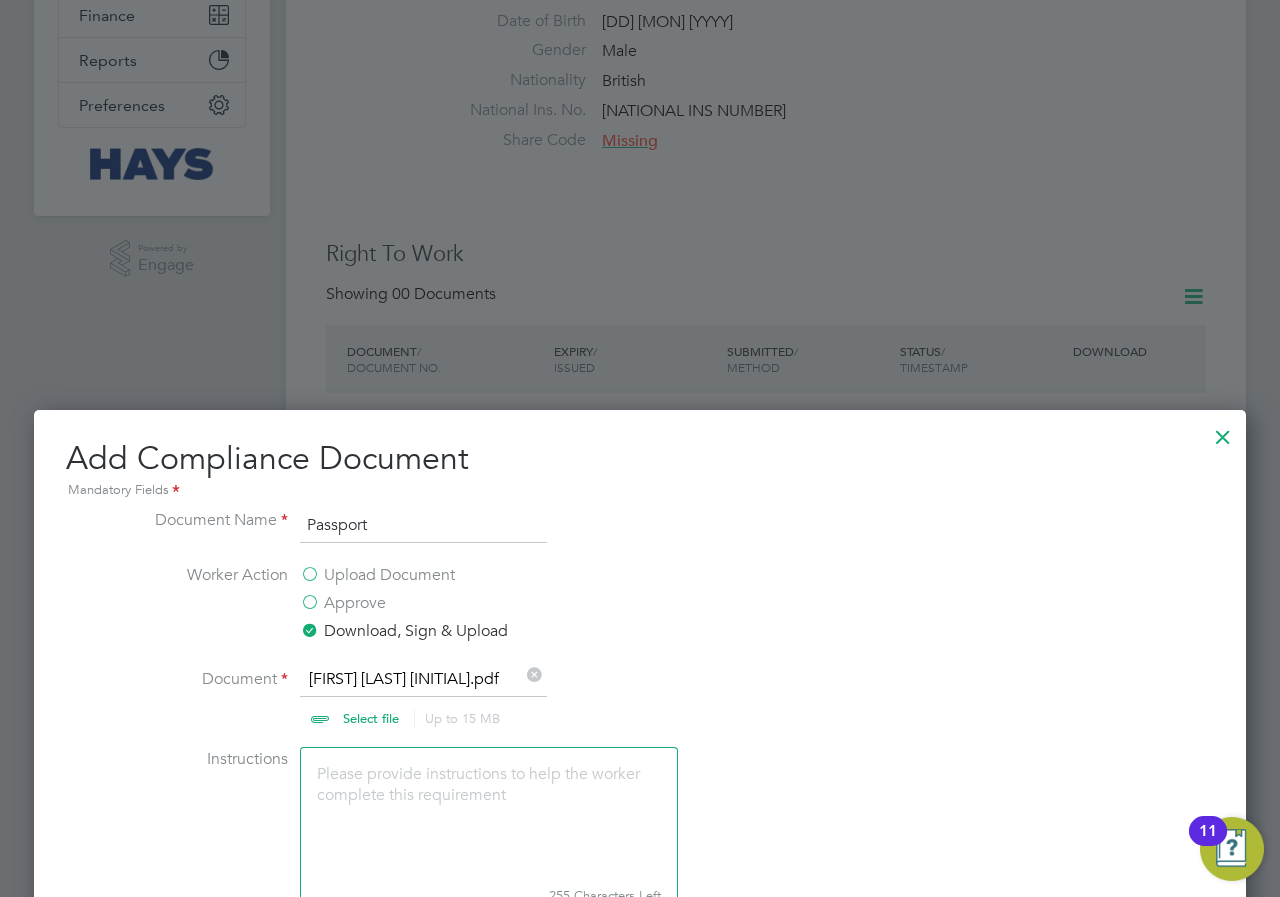 click at bounding box center (1223, 432) 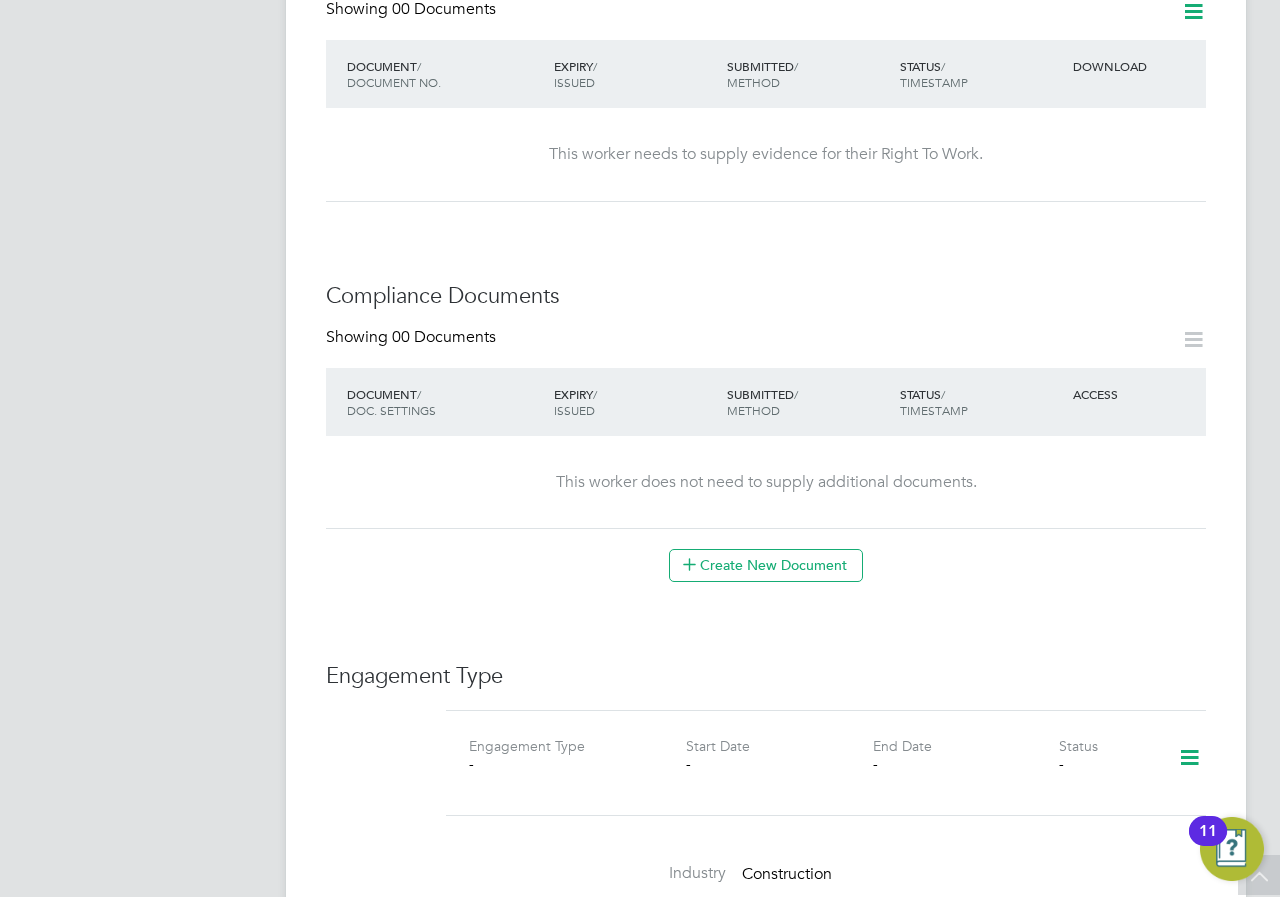 scroll, scrollTop: 834, scrollLeft: 0, axis: vertical 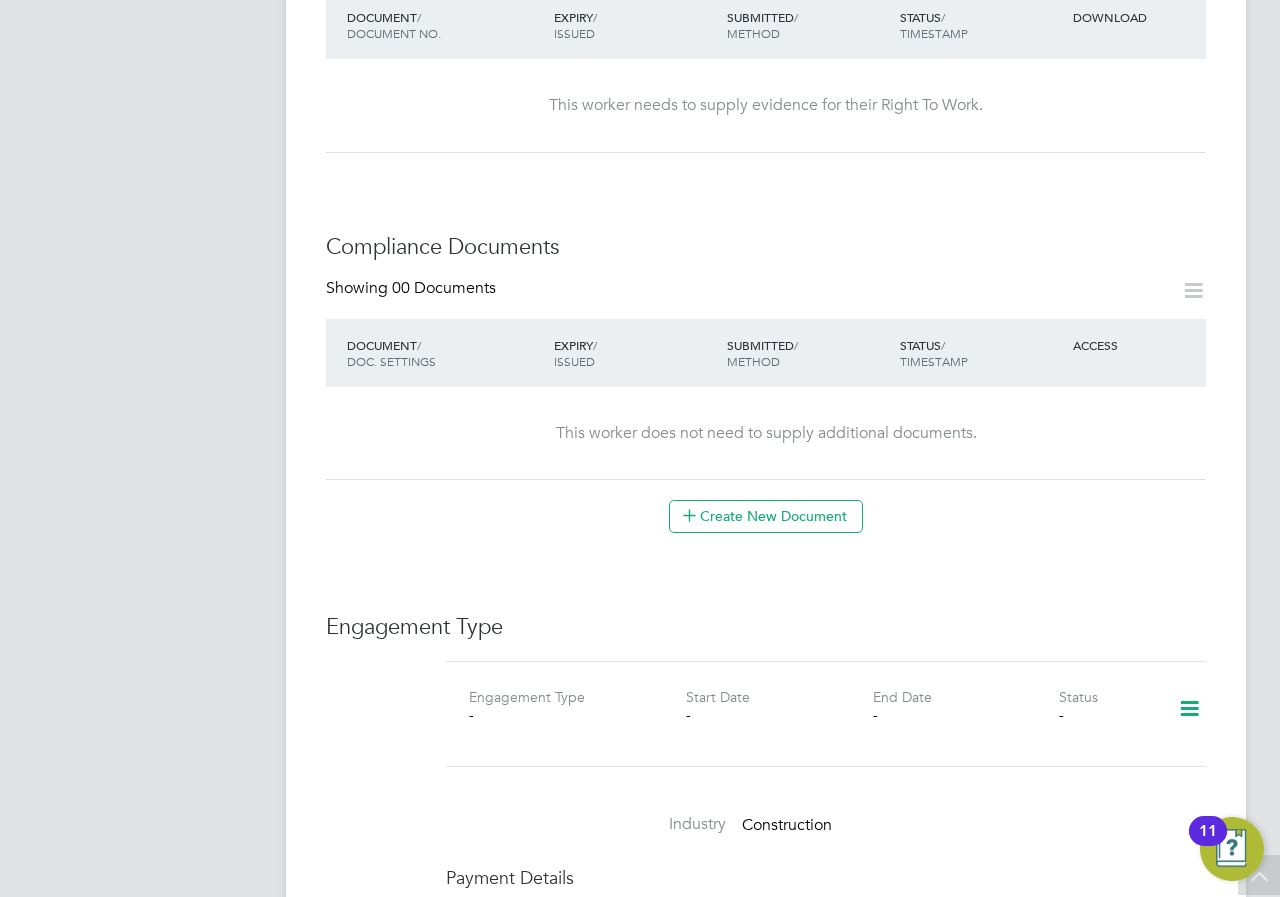 click on "Worker Details Follow   [FIRST] [LAST]   Labourer   m:  [PHONE]   Personal Details ID     [NUMBER] Mobile Phone   [PHONE] Home Phone   Email   [EMAIL] Address [NUMBER] [STREET] [CITY] [POSTAL CODE] Date of Birth   [DD] [MON] [YYYY] Gender   Male Nationality   British National Ins. No.   [NATIONAL INS NUMBER] Share Code   Missing Right To Work Showing   00 Documents DOCUMENT  / DOCUMENT NO. EXPIRY  / ISSUED SUBMITTED  / METHOD STATUS  / TIMESTAMP DOWNLOAD This worker needs to supply evidence for their Right To Work. Compliance Documents Showing   00 Documents DOCUMENT  / DOC. SETTINGS EXPIRY  / ISSUED SUBMITTED  / METHOD STATUS  / TIMESTAMP ACCESS This worker does not need to supply additional documents.  Create New Document Engagement Type Engagement Type - Start Date - End Date - Status - Industry   Construction Payment Details Unique Tax Reference No   - VAT Registration   - VAT No   - UK Company Bank Details Bank Name   - Account Name - Sort Code   - Account No   - Account Reference   - (0) DC" 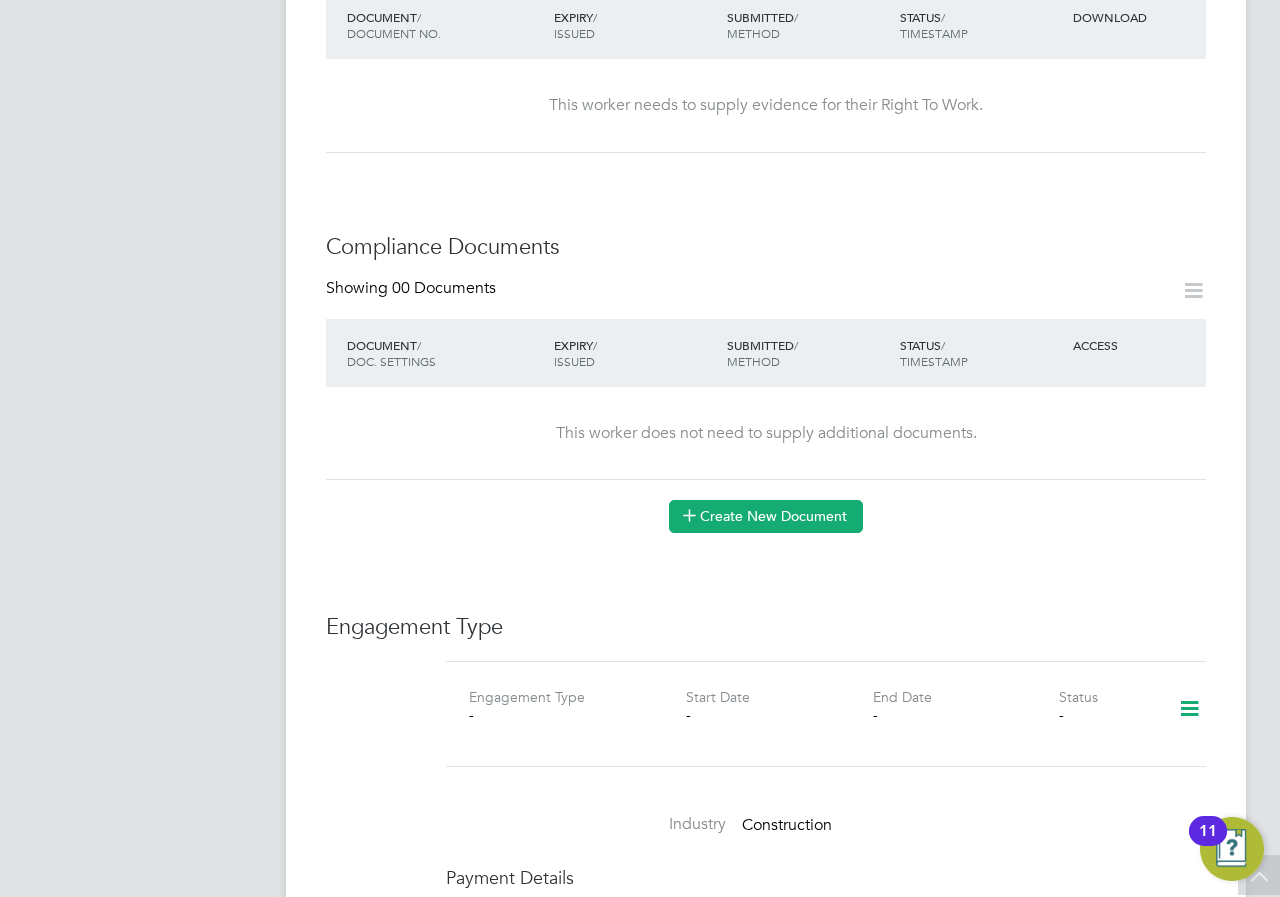 click on "Create New Document" 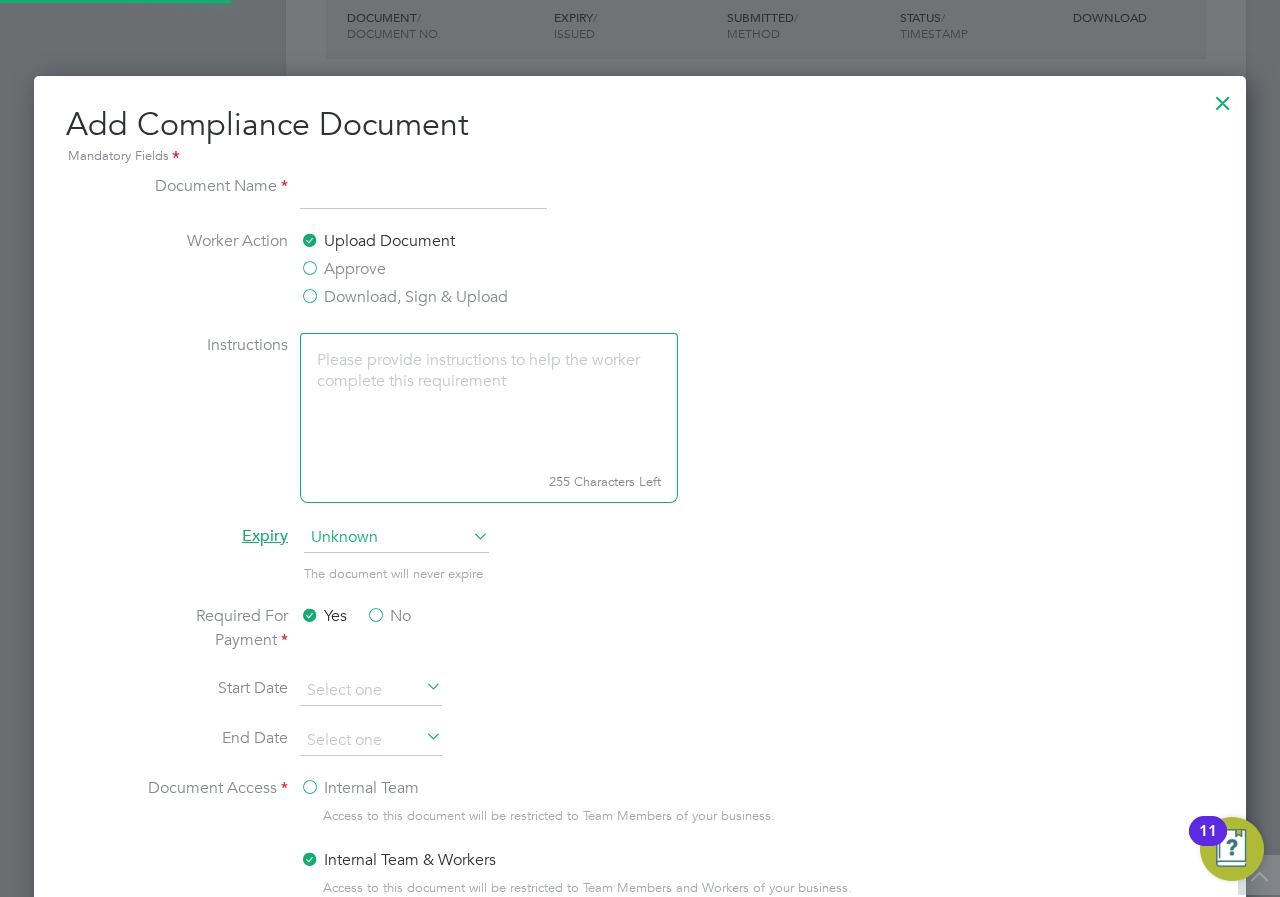 scroll, scrollTop: 10, scrollLeft: 10, axis: both 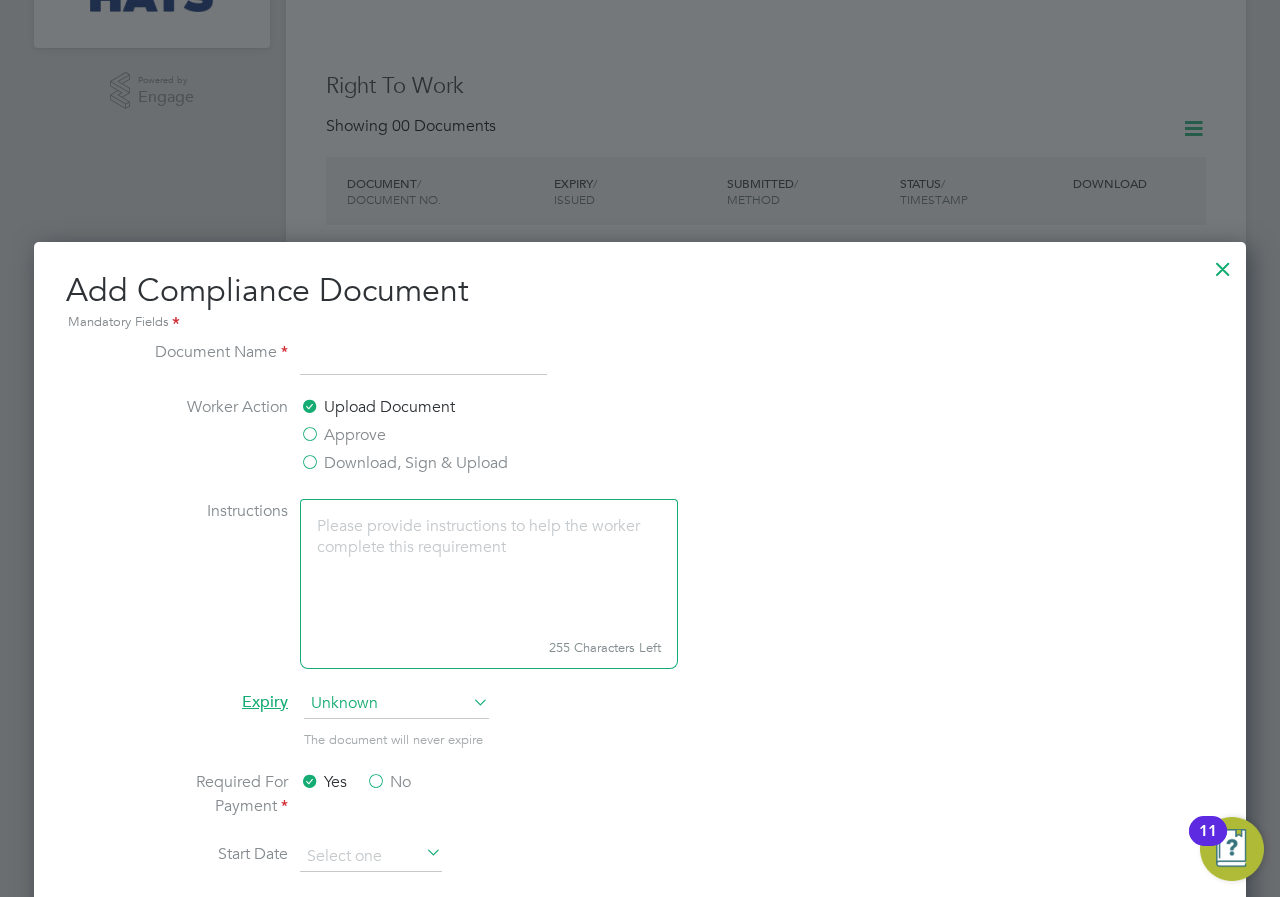 click at bounding box center (1223, 264) 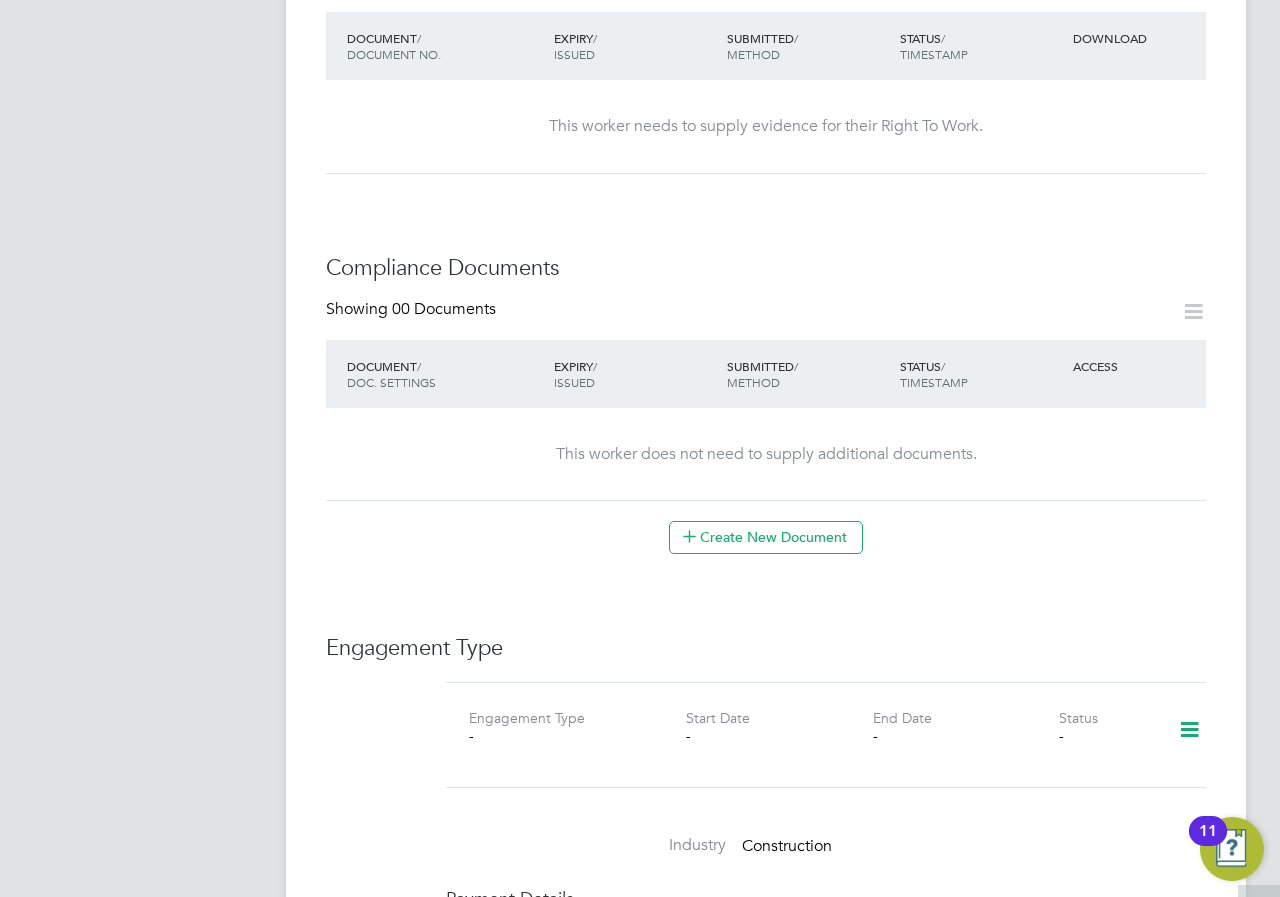 scroll, scrollTop: 834, scrollLeft: 0, axis: vertical 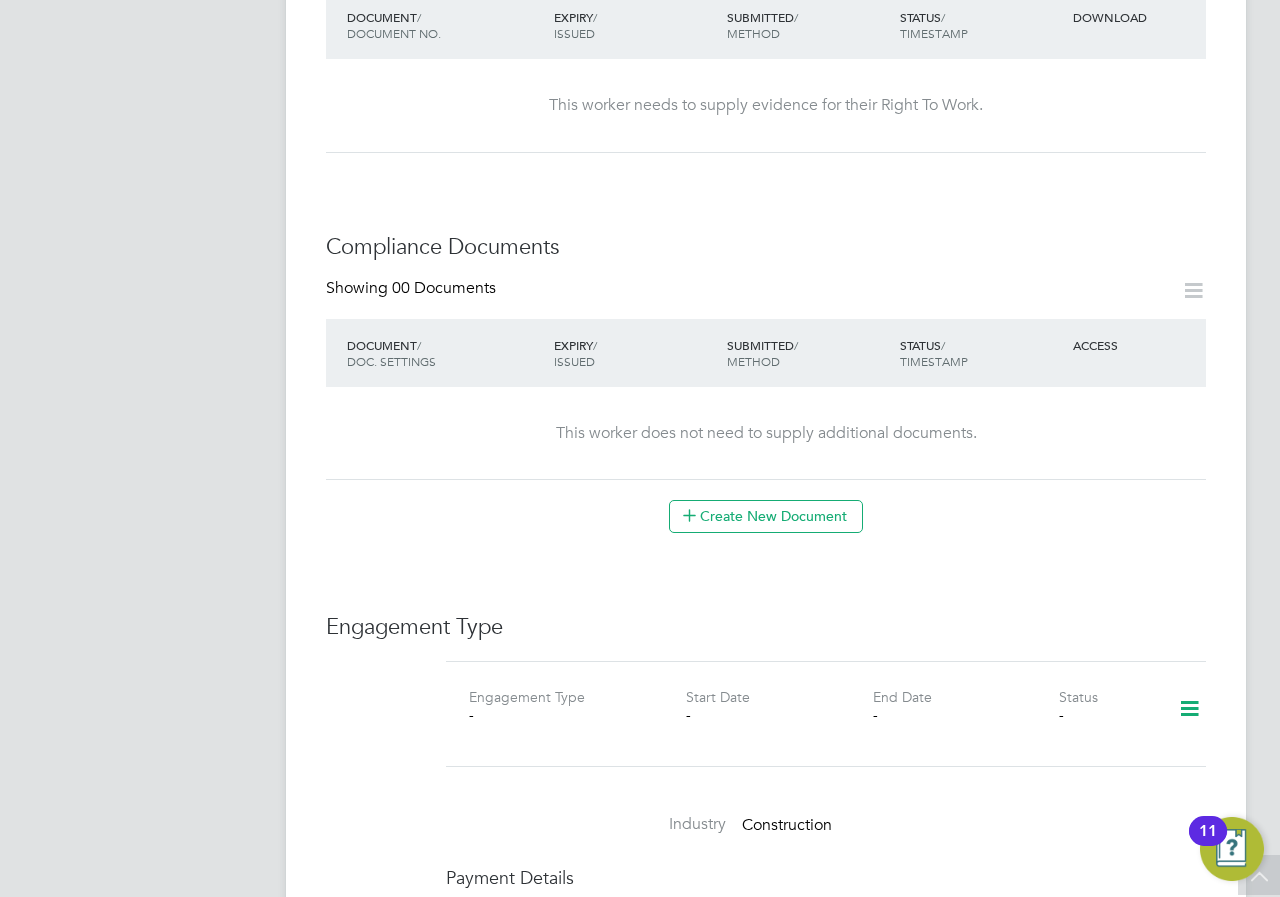 click on "Engagement Type" 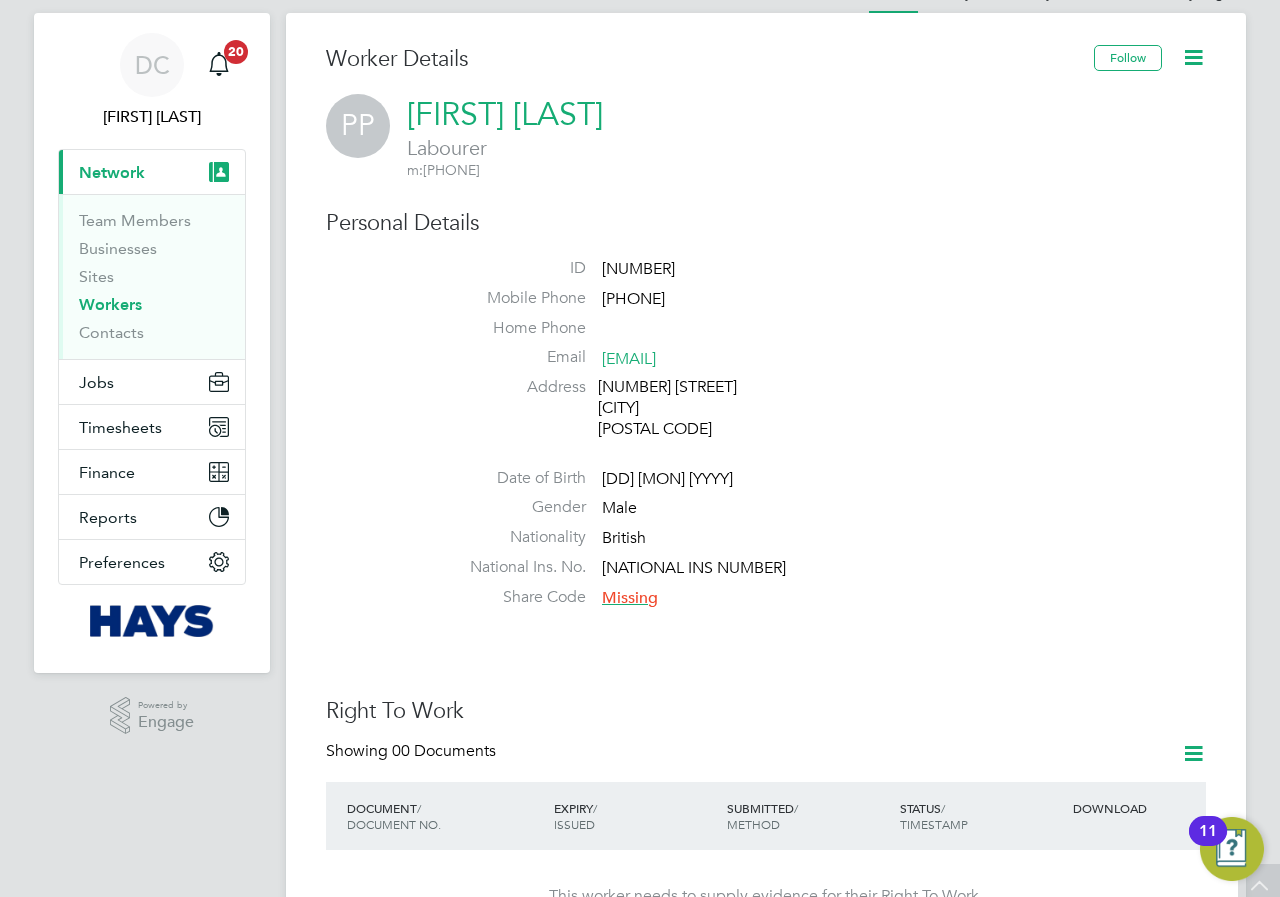 scroll, scrollTop: 0, scrollLeft: 0, axis: both 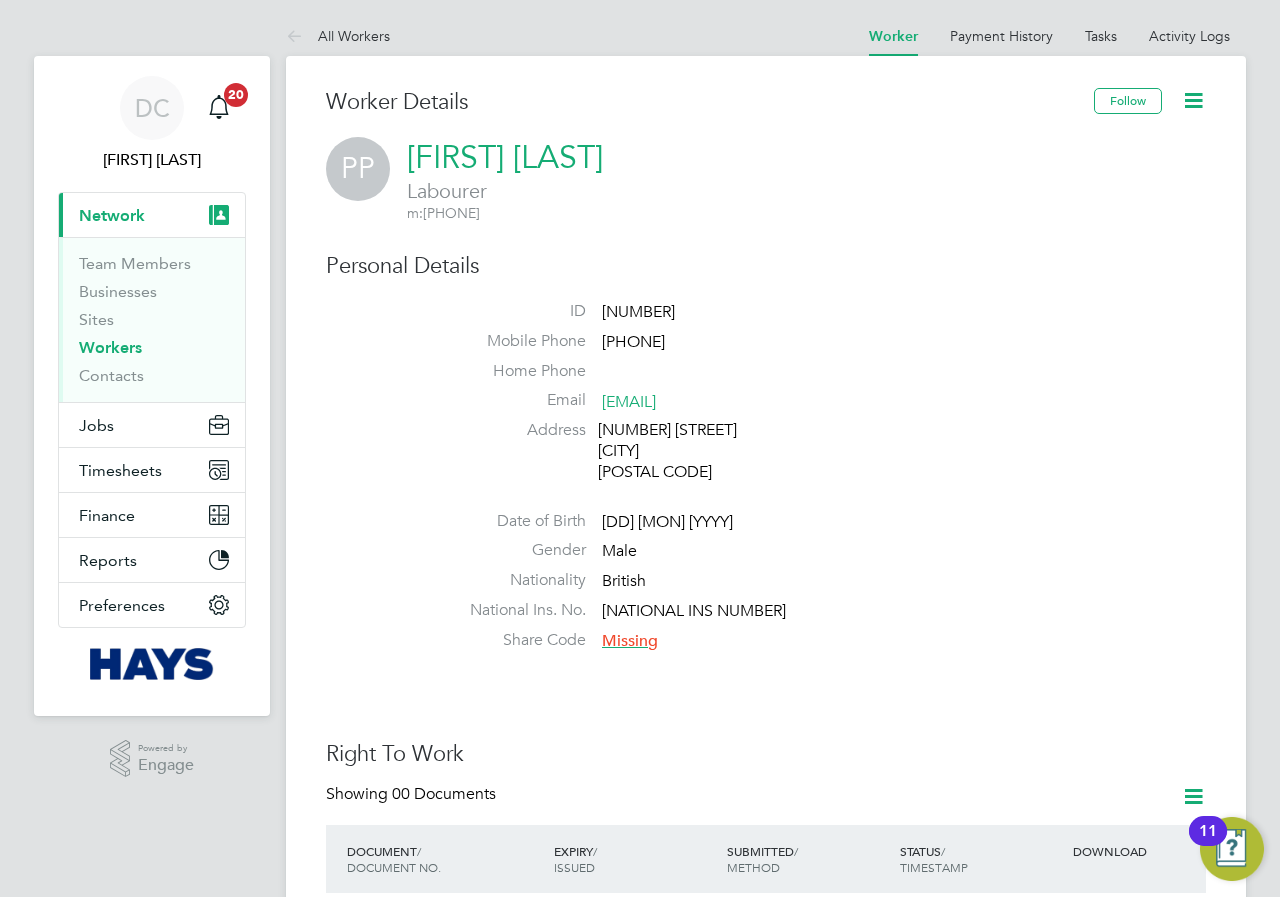 click 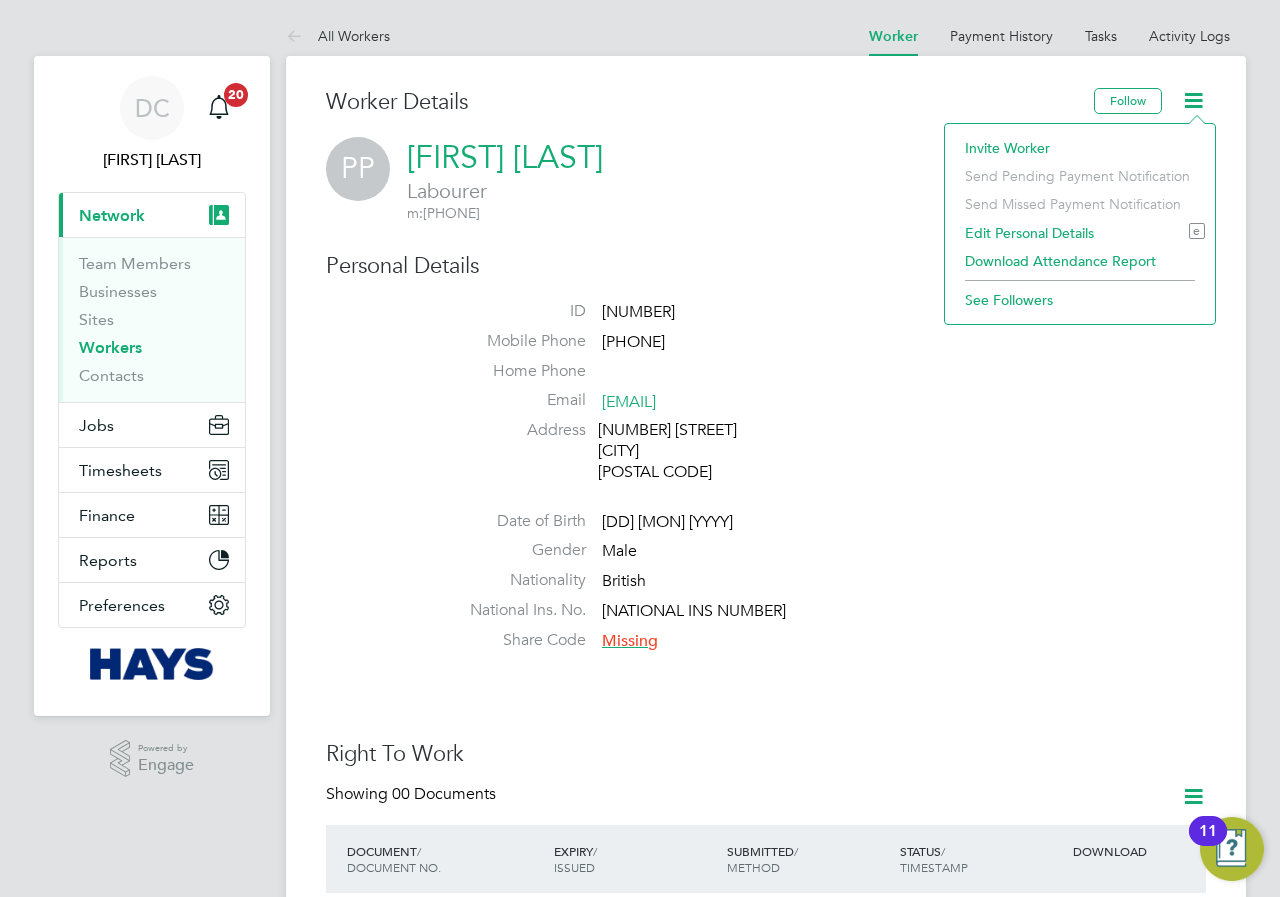 click on "Edit Personal Details e" 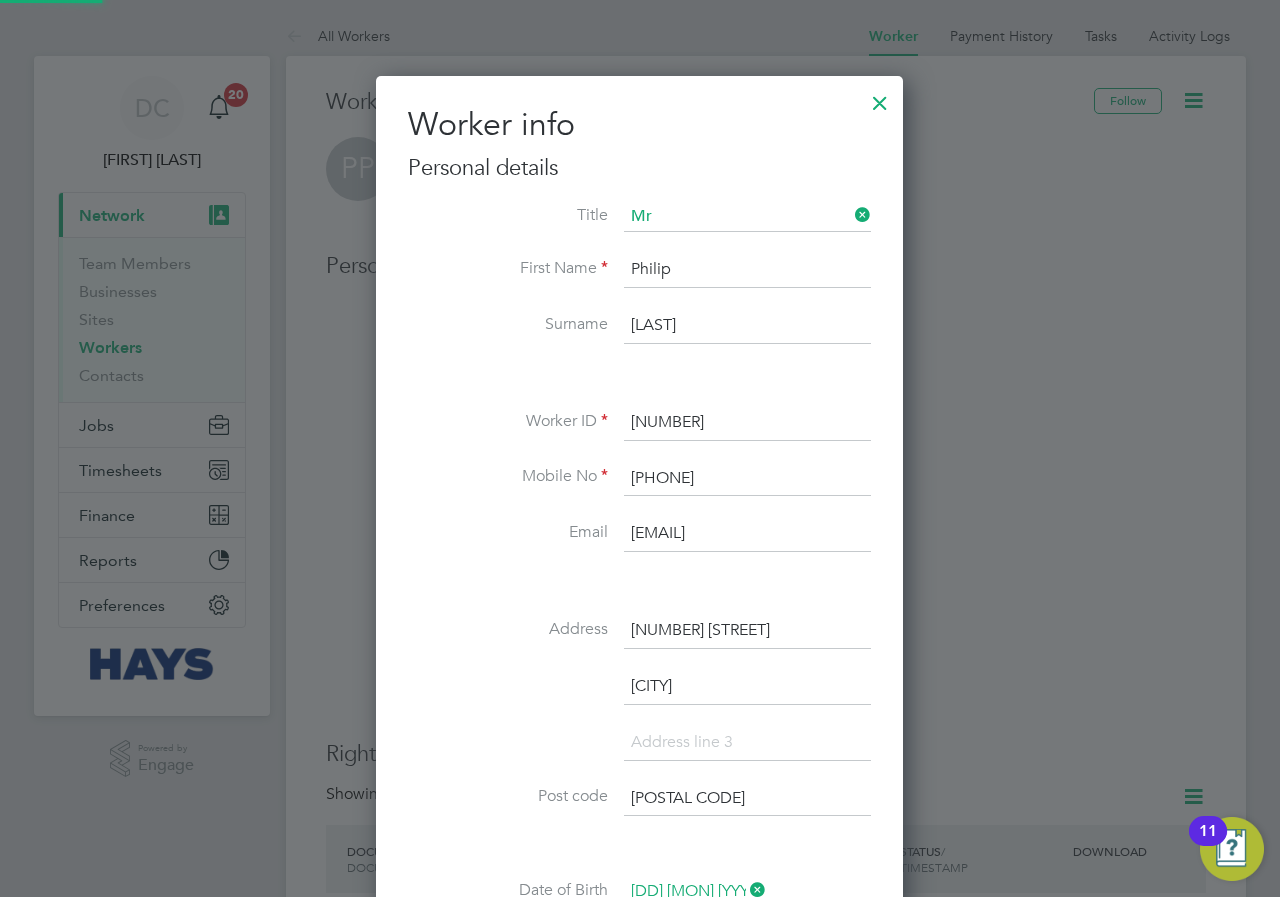 scroll, scrollTop: 10, scrollLeft: 10, axis: both 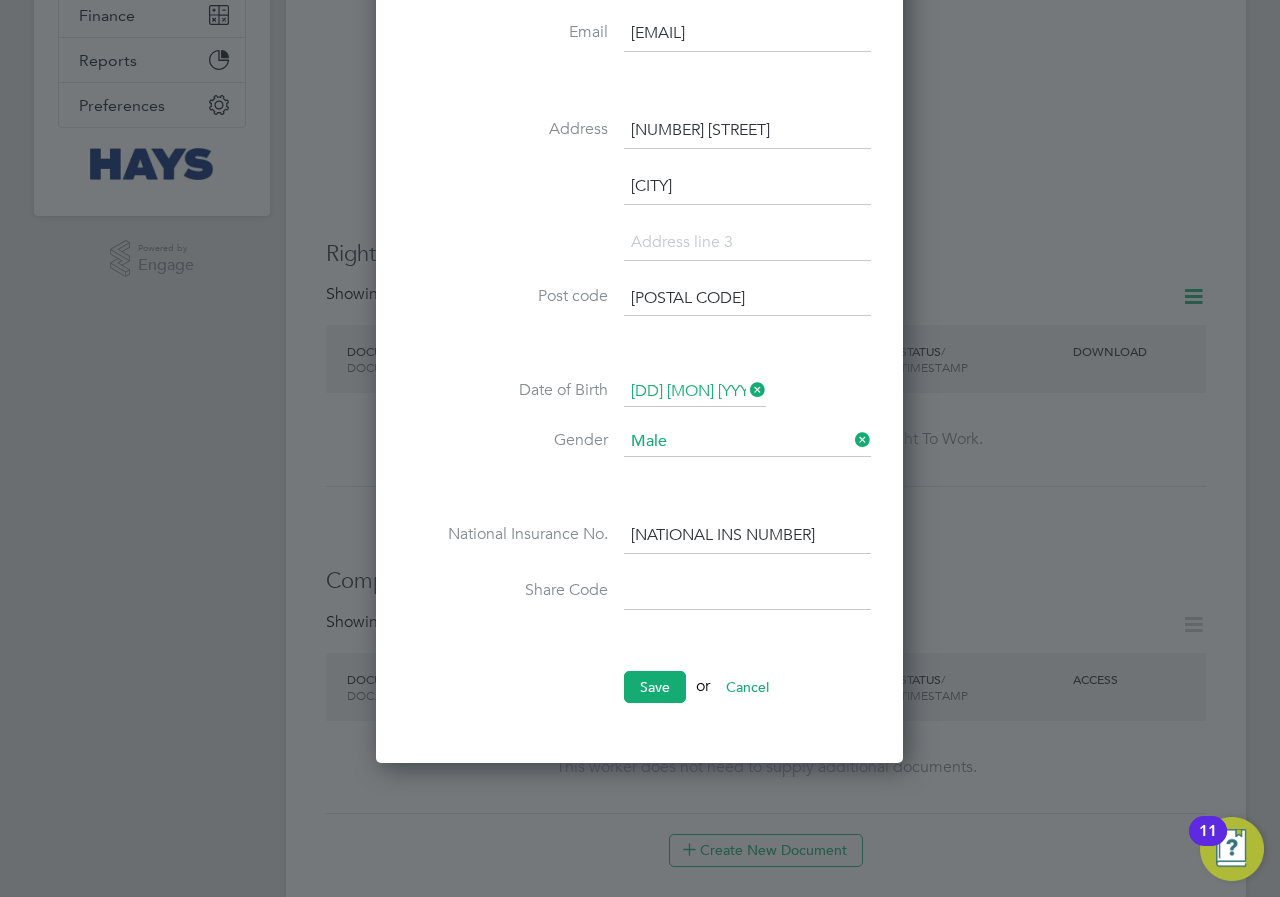 click at bounding box center [747, 592] 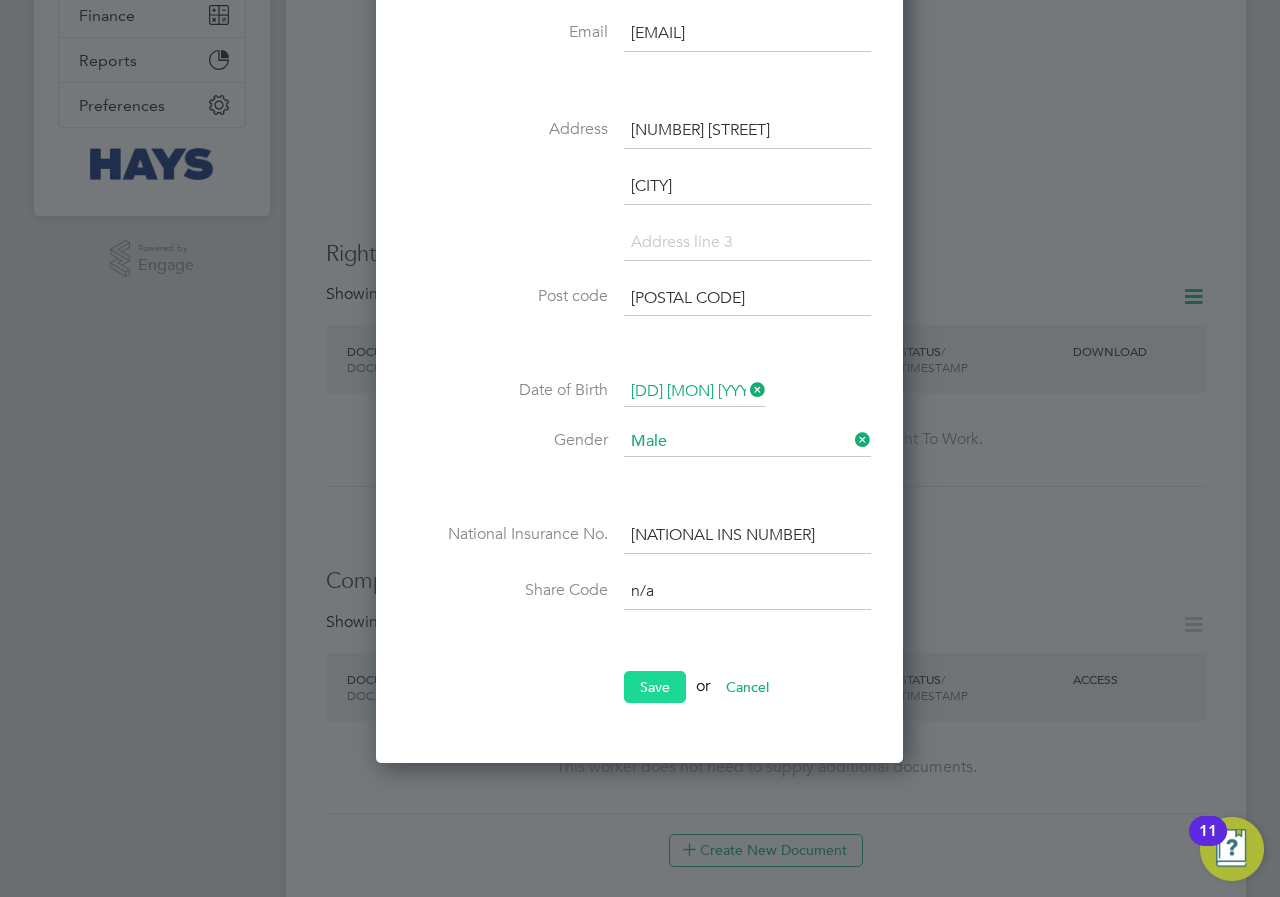 type on "n/a" 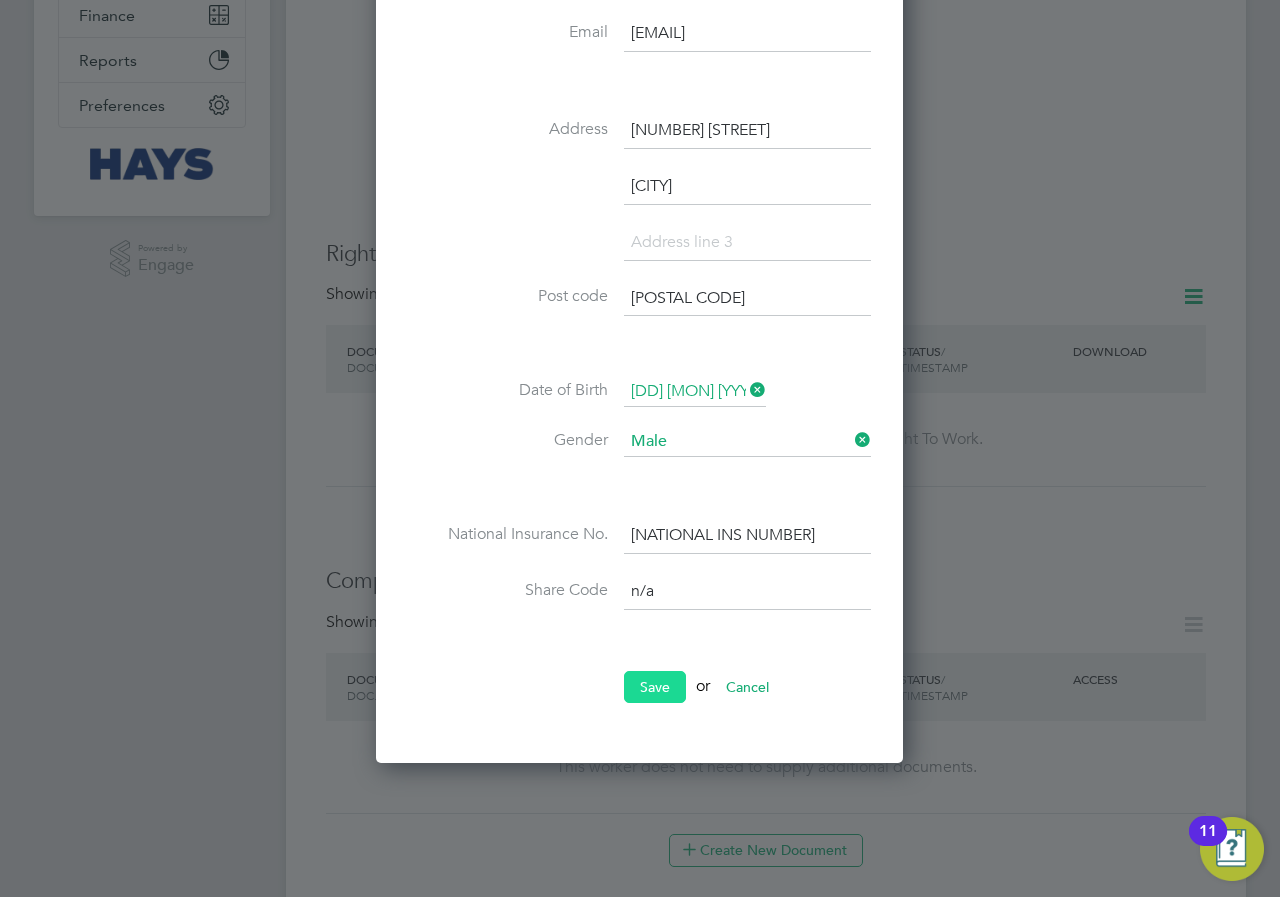 click on "Save" at bounding box center [655, 687] 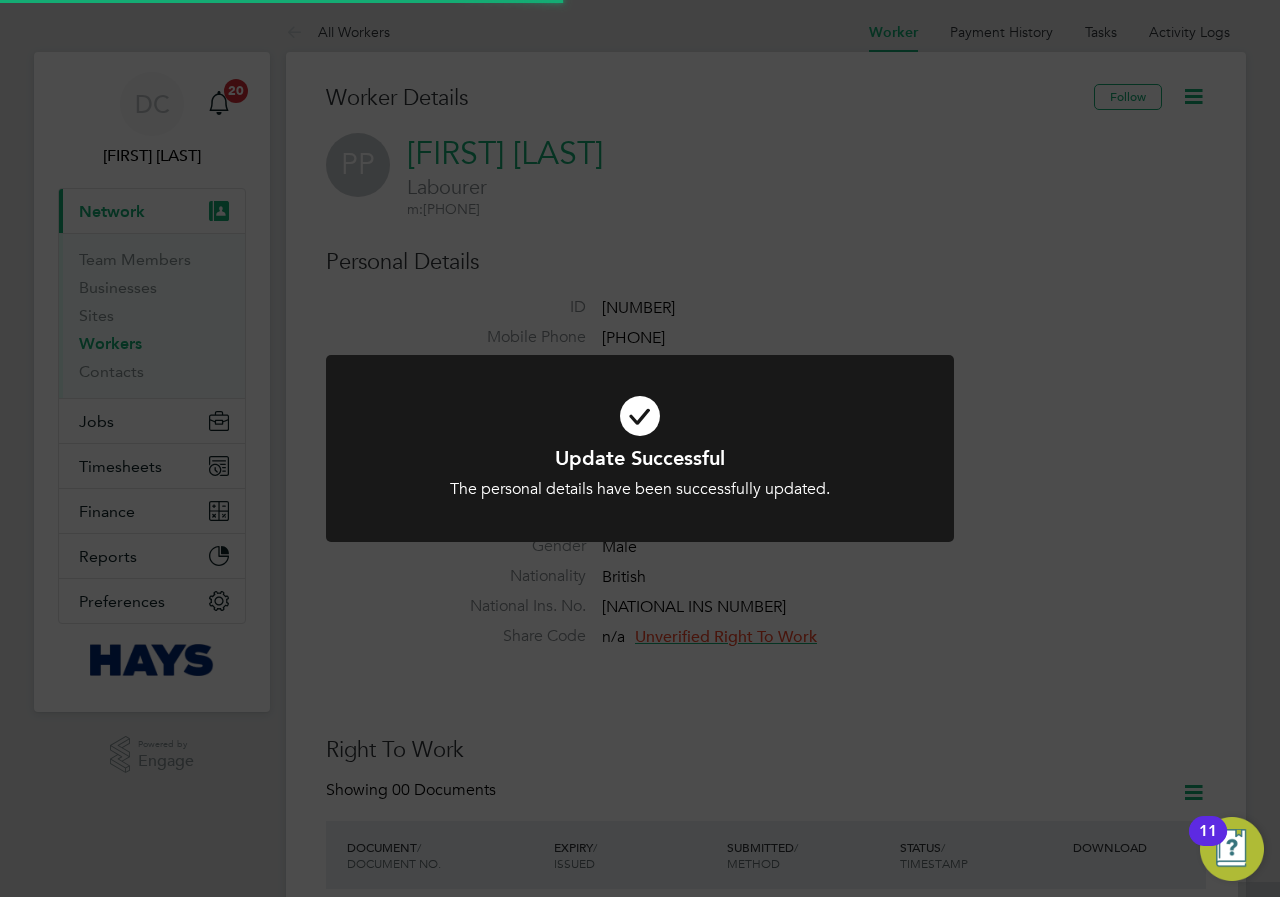 scroll, scrollTop: 0, scrollLeft: 0, axis: both 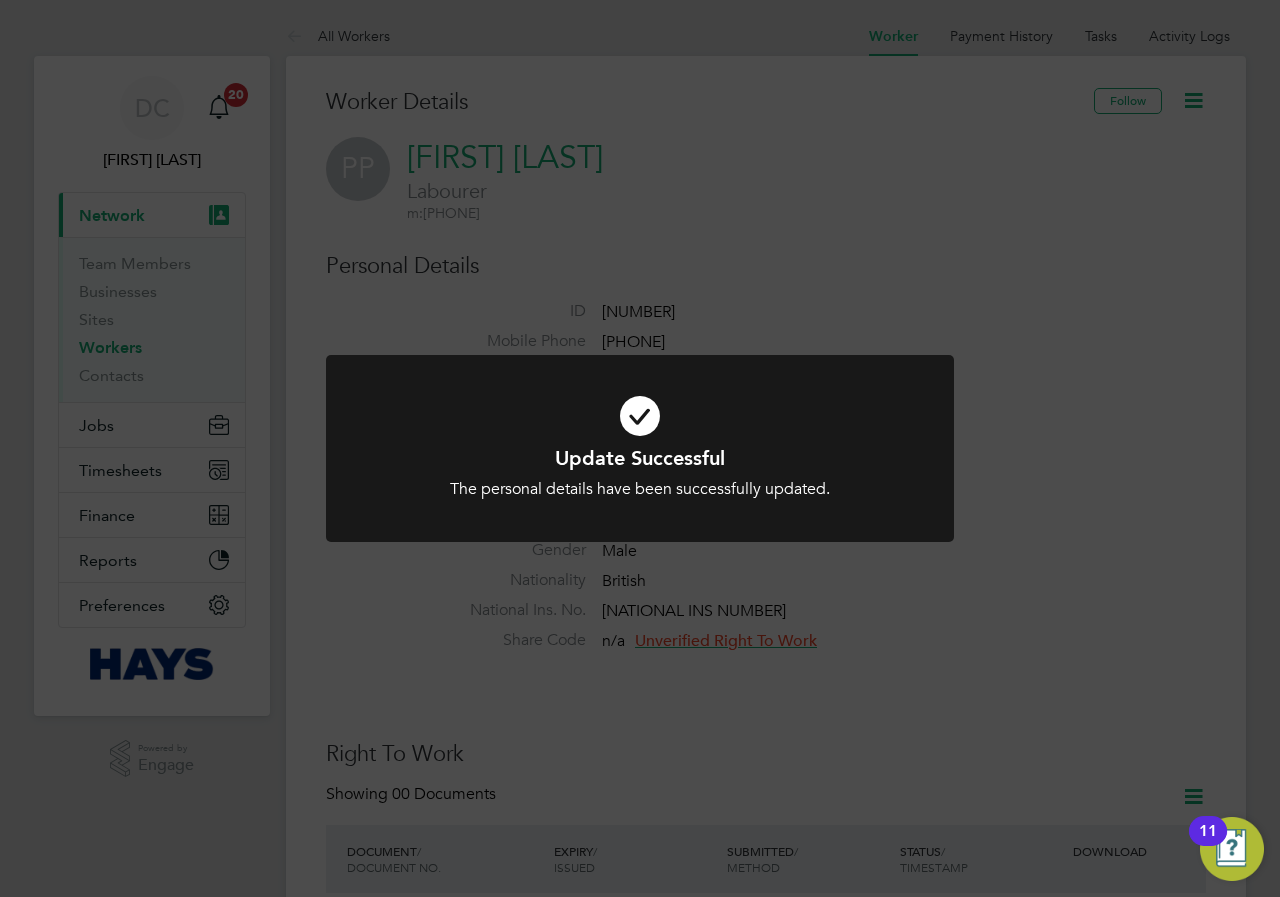 click on "Update Successful The personal details have been successfully updated. Cancel Okay" 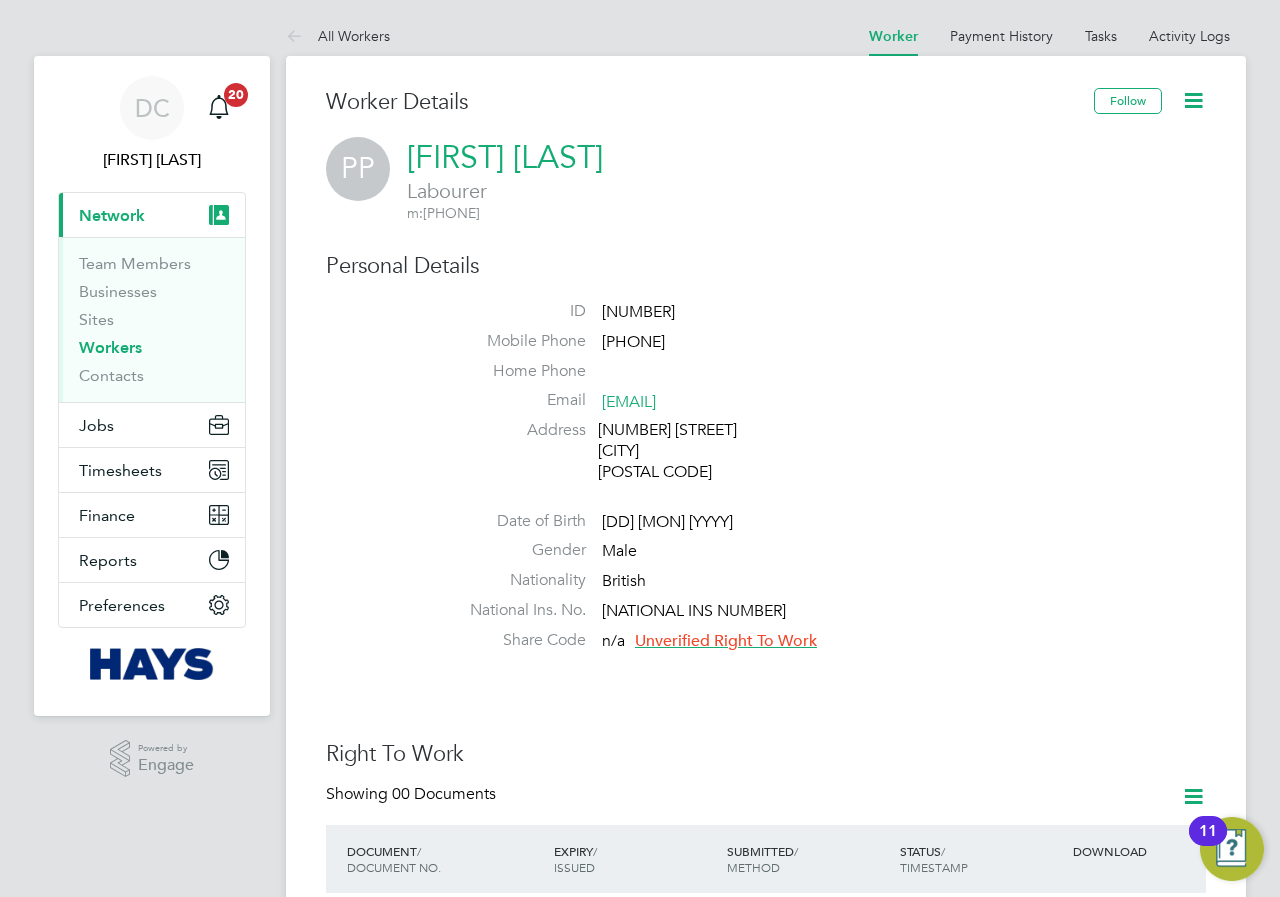 scroll, scrollTop: 333, scrollLeft: 0, axis: vertical 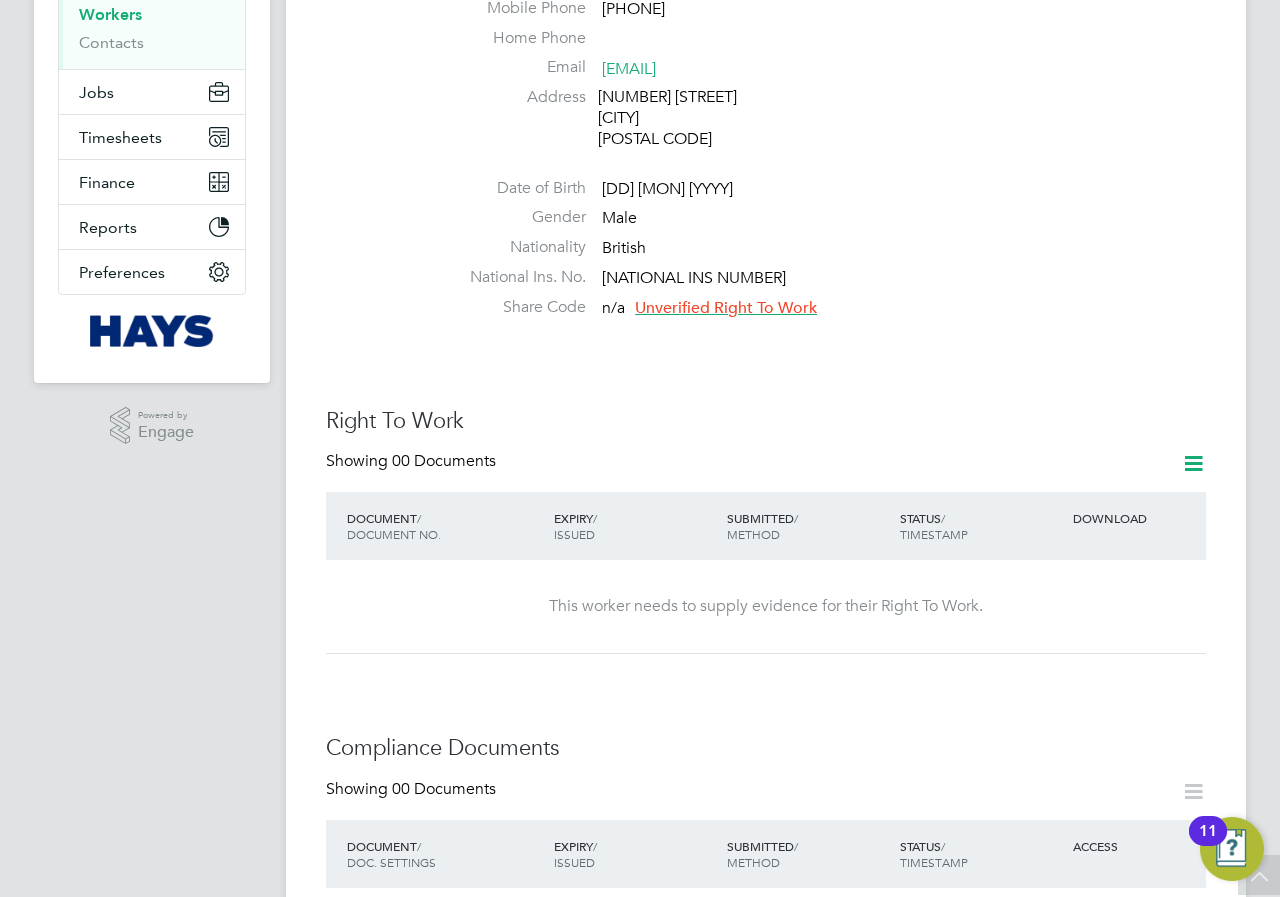 click on "Unverified Right To Work" 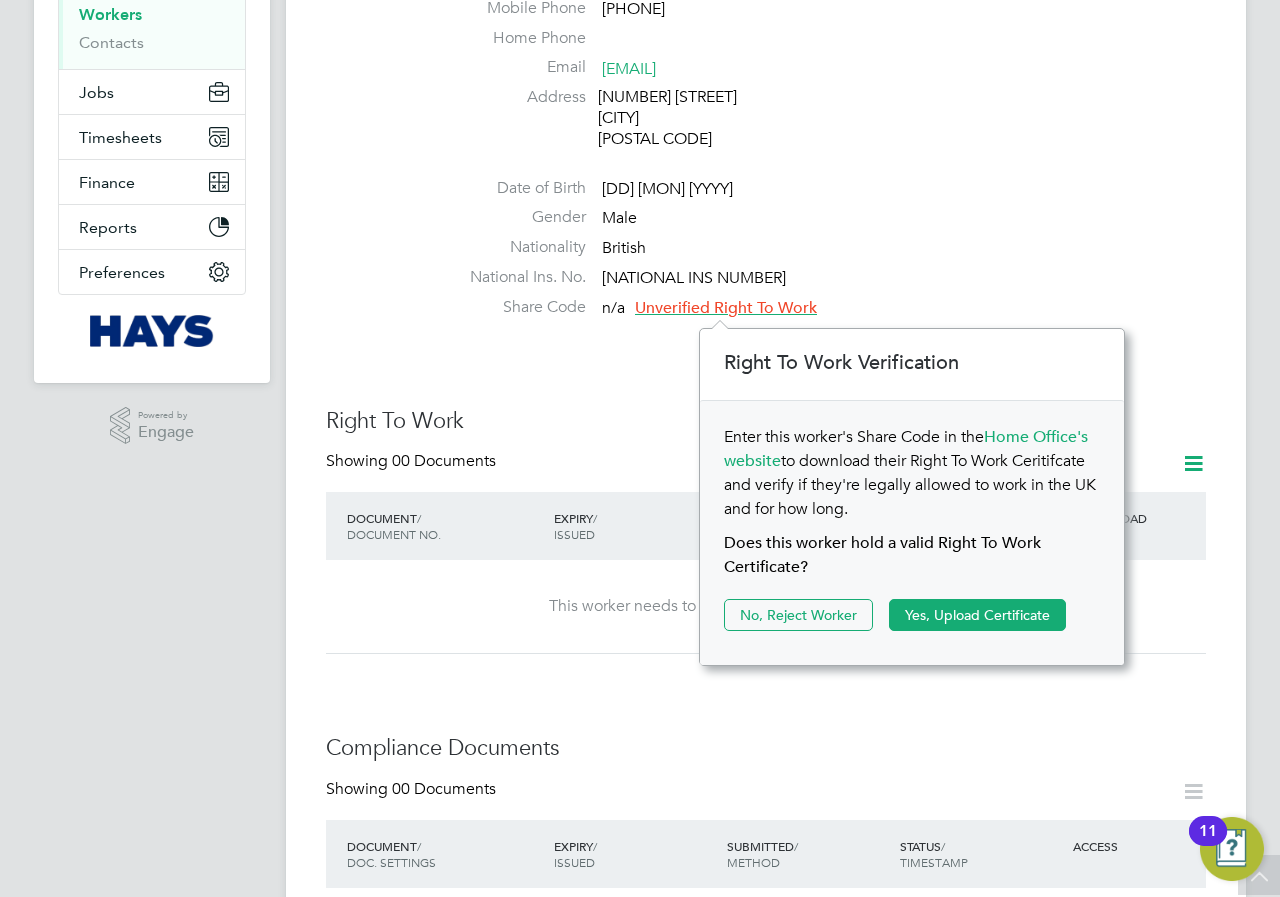 scroll, scrollTop: 12, scrollLeft: 12, axis: both 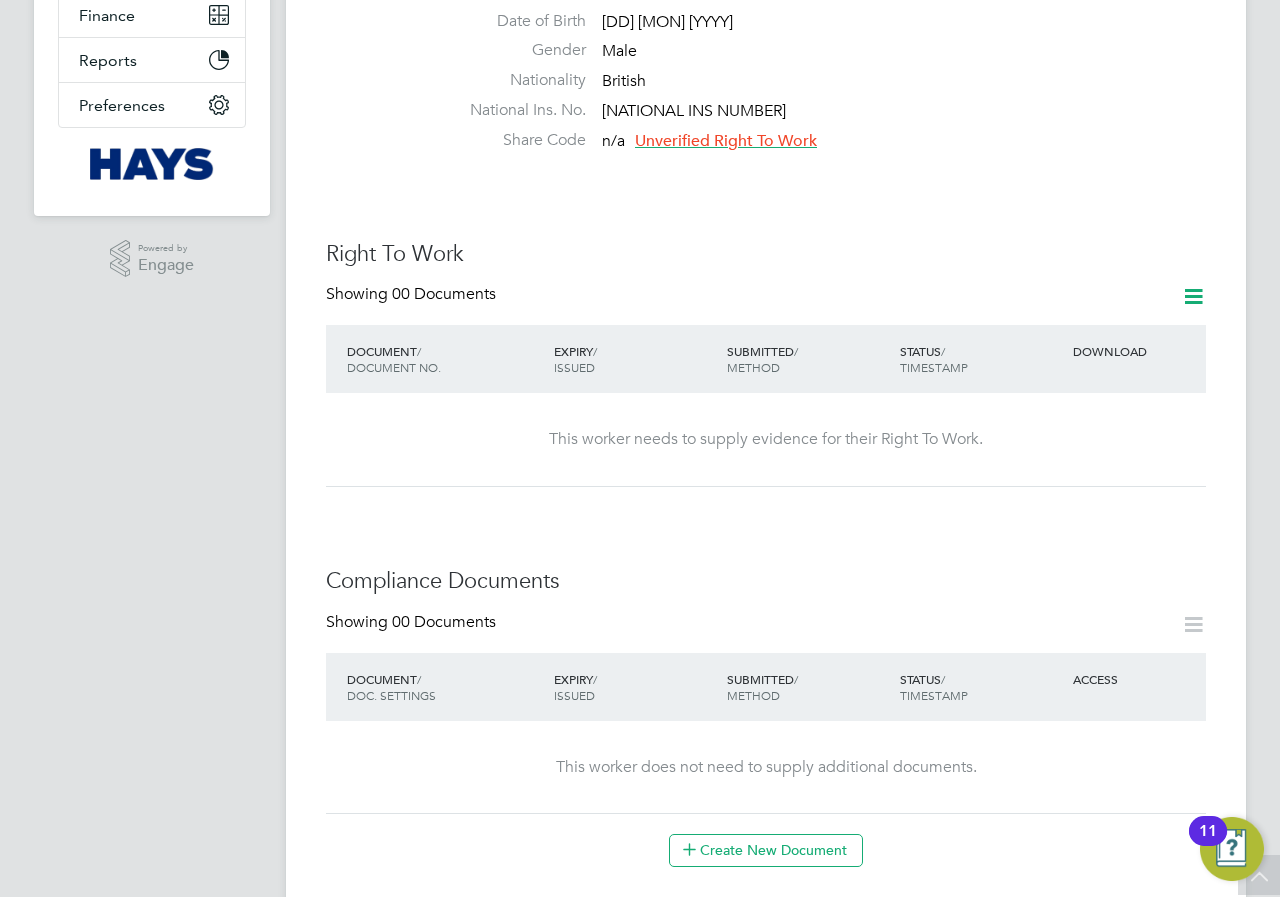 click 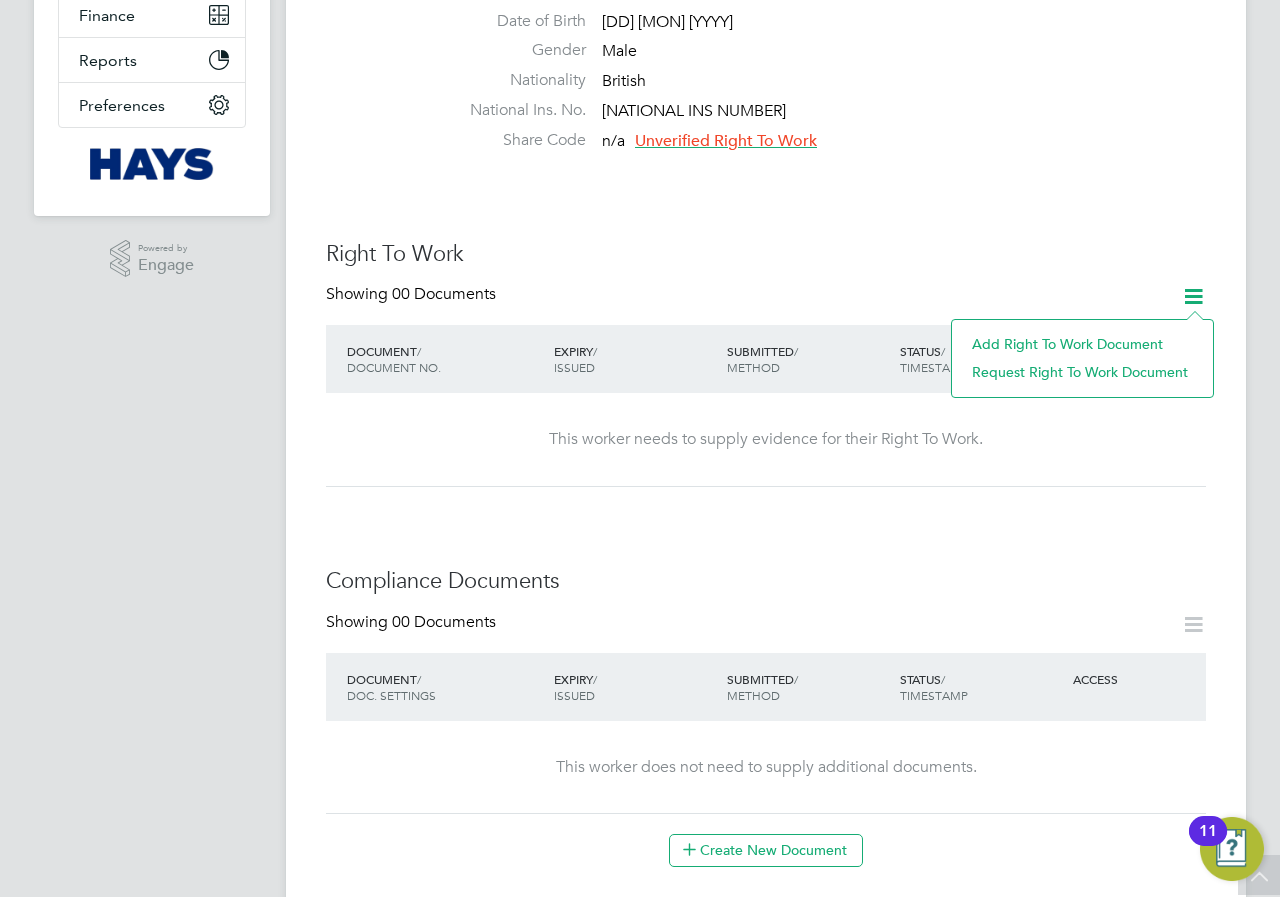 click on "Add Right To Work Document" 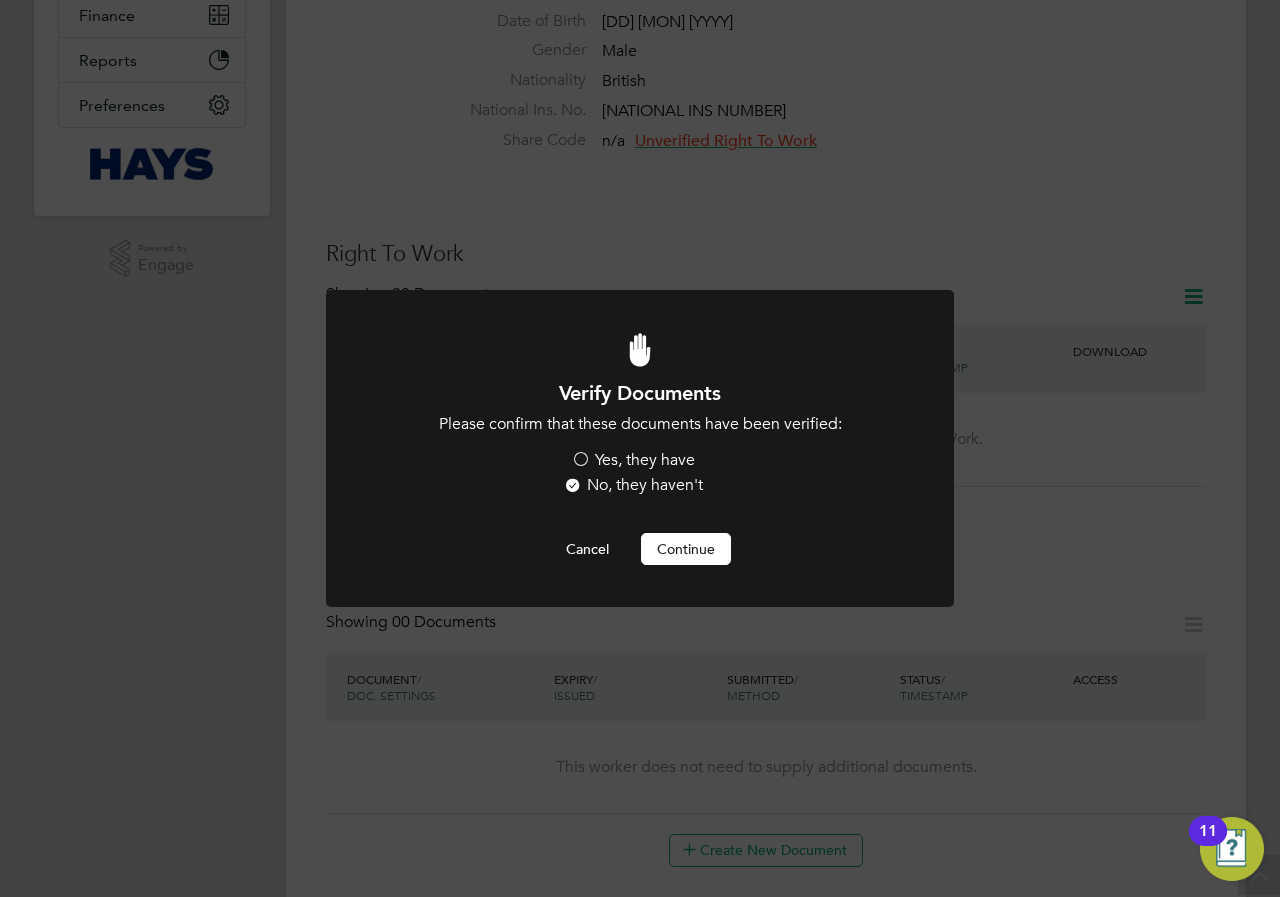 scroll, scrollTop: 0, scrollLeft: 0, axis: both 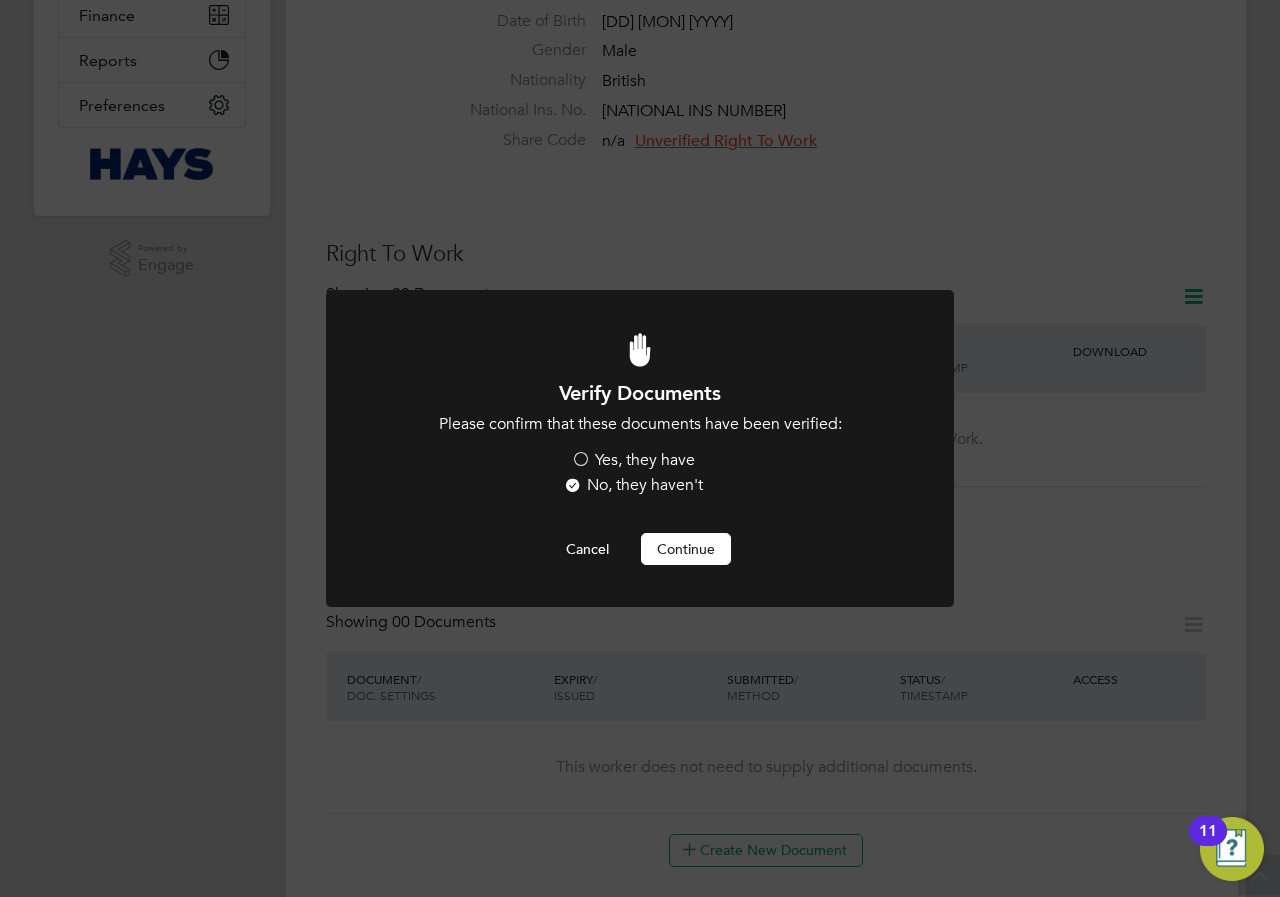 click on "Yes, they have" at bounding box center (633, 460) 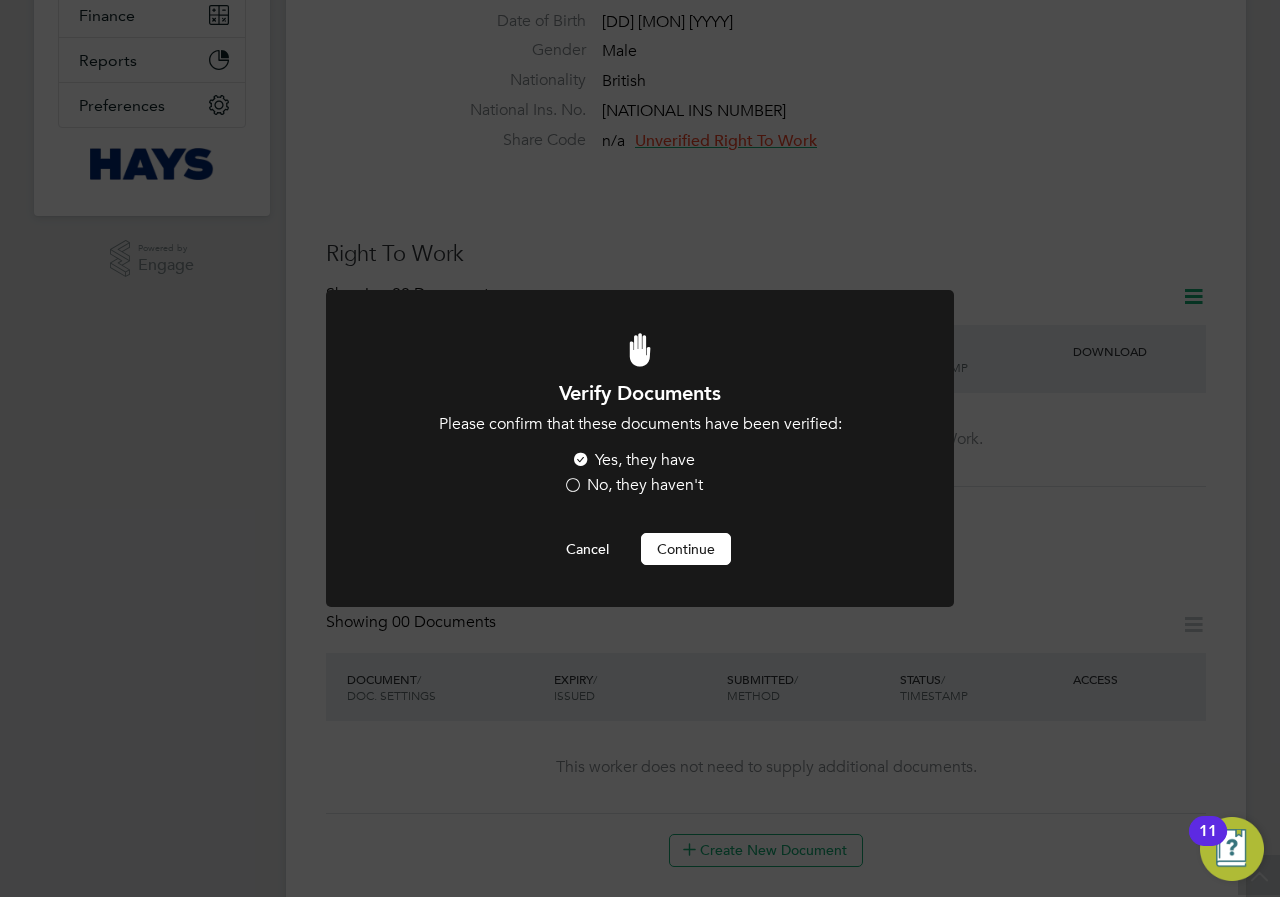 click on "Continue" at bounding box center [686, 549] 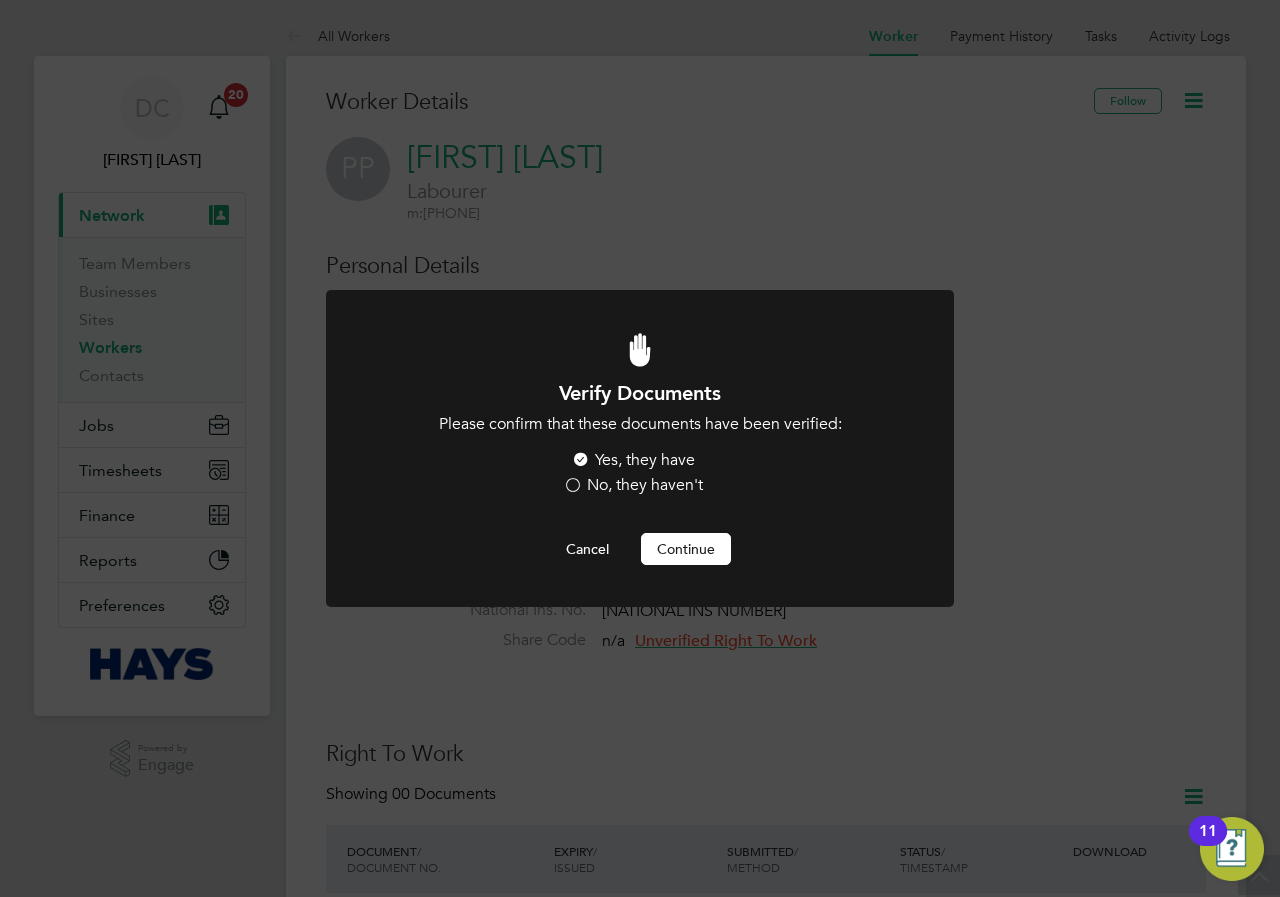 scroll, scrollTop: 500, scrollLeft: 0, axis: vertical 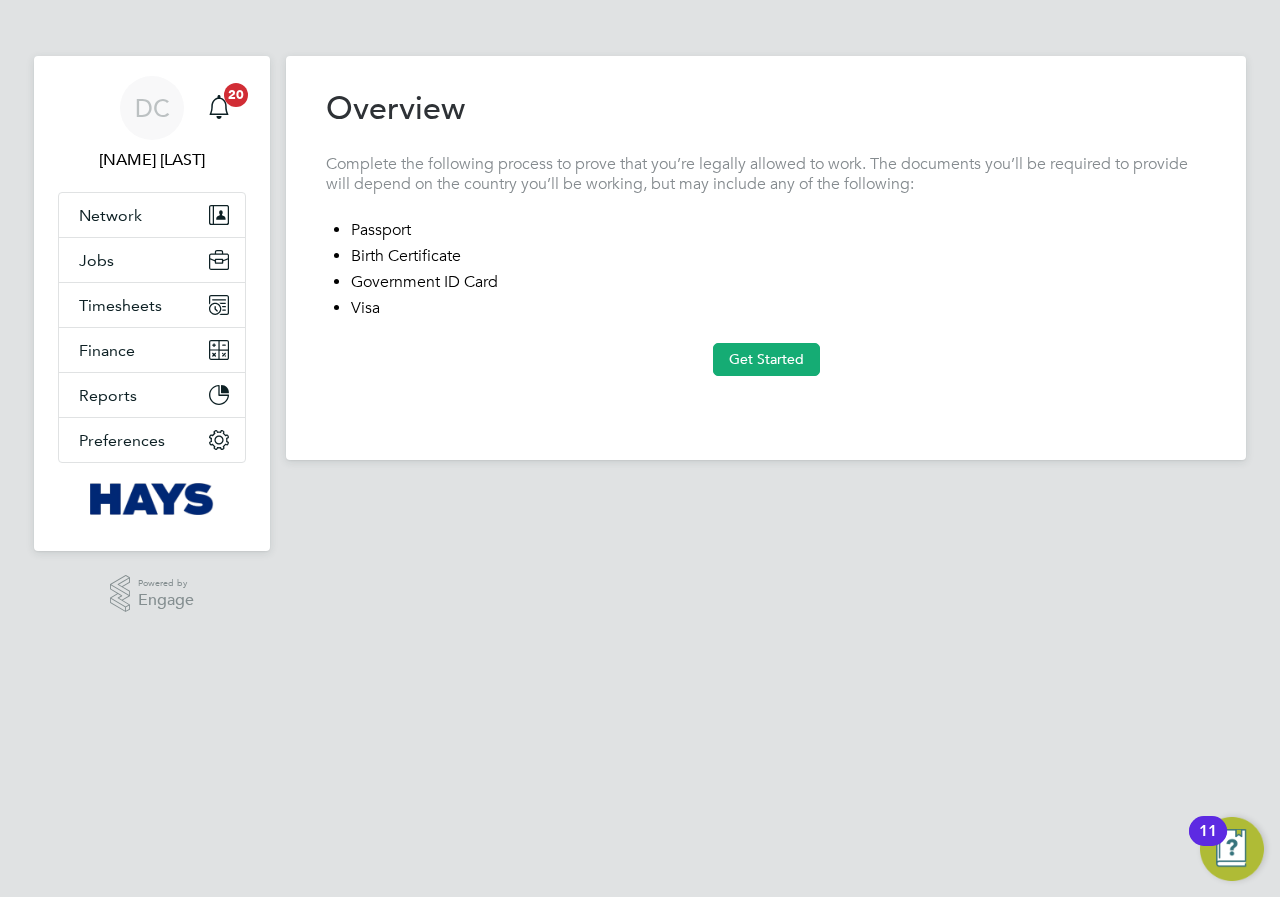 click on "Get Started" at bounding box center (766, 359) 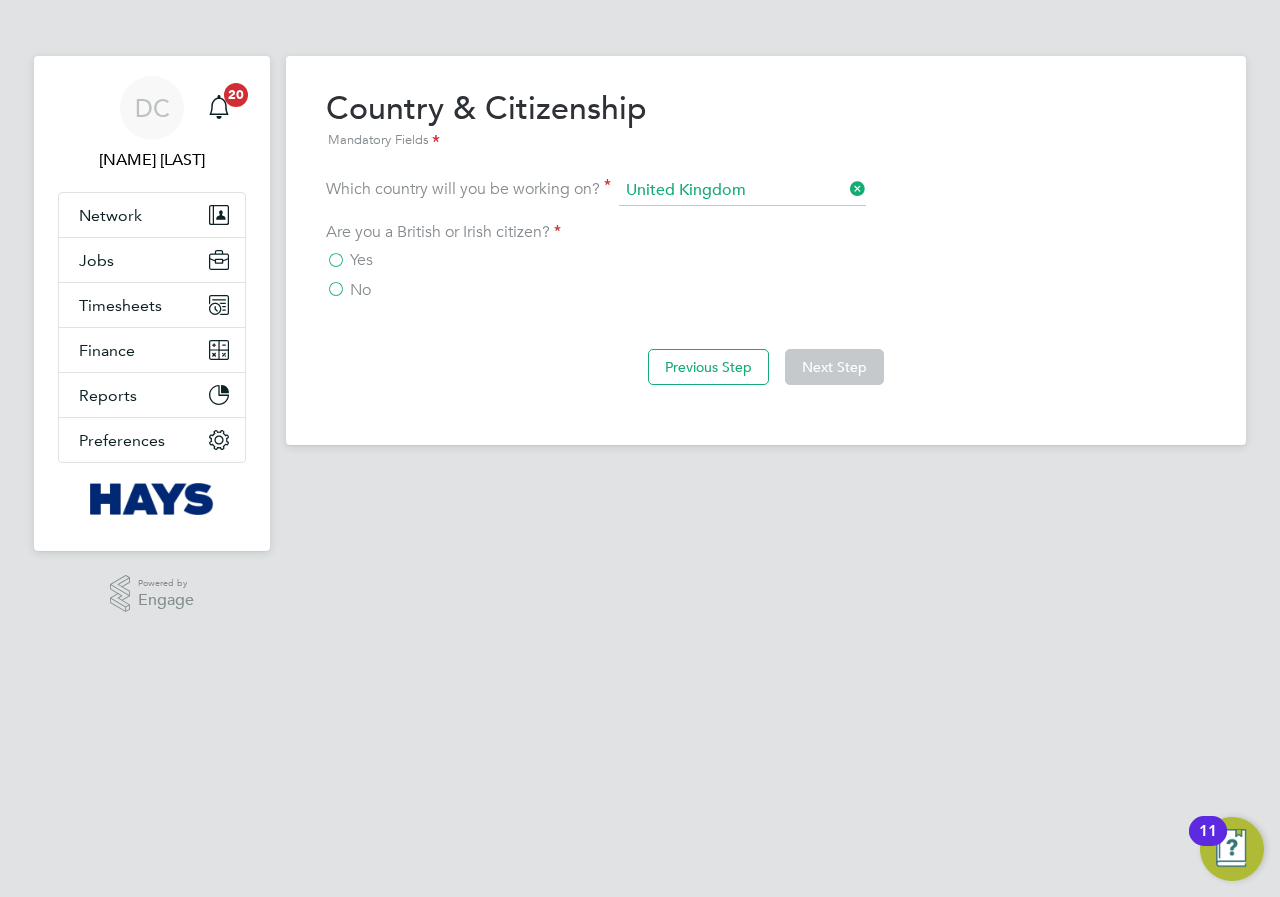 click on "Yes" at bounding box center [349, 260] 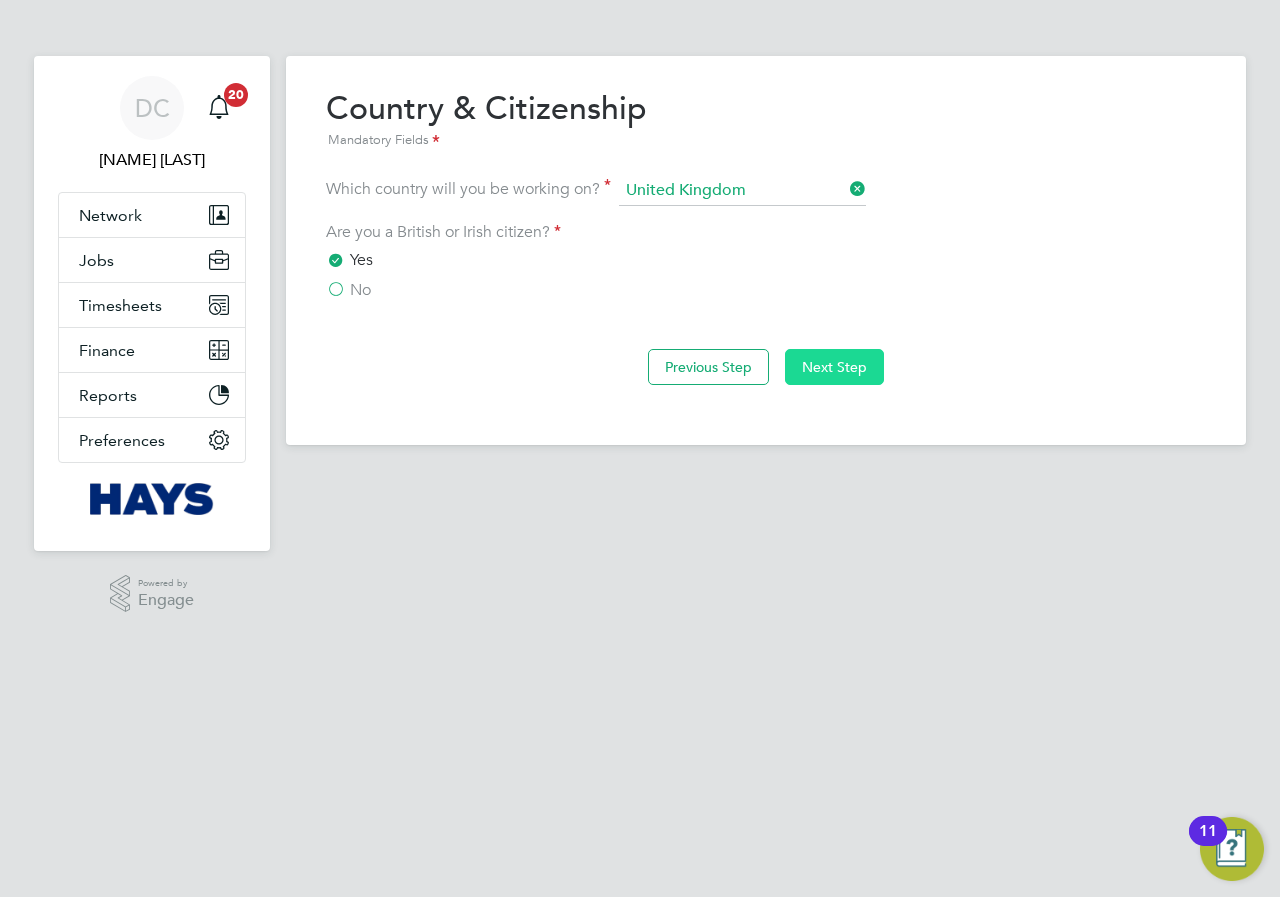 click on "Next Step" 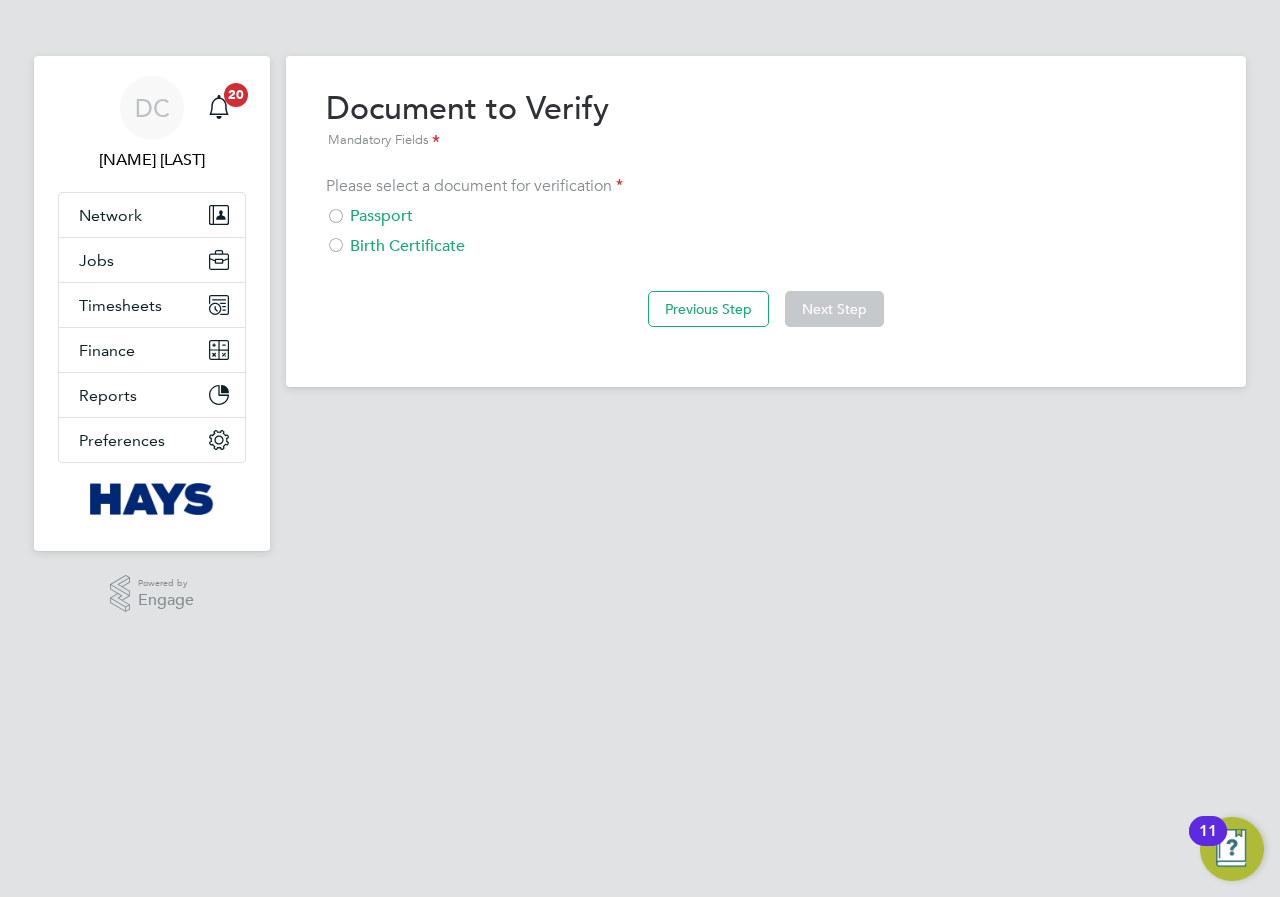 click at bounding box center (336, 218) 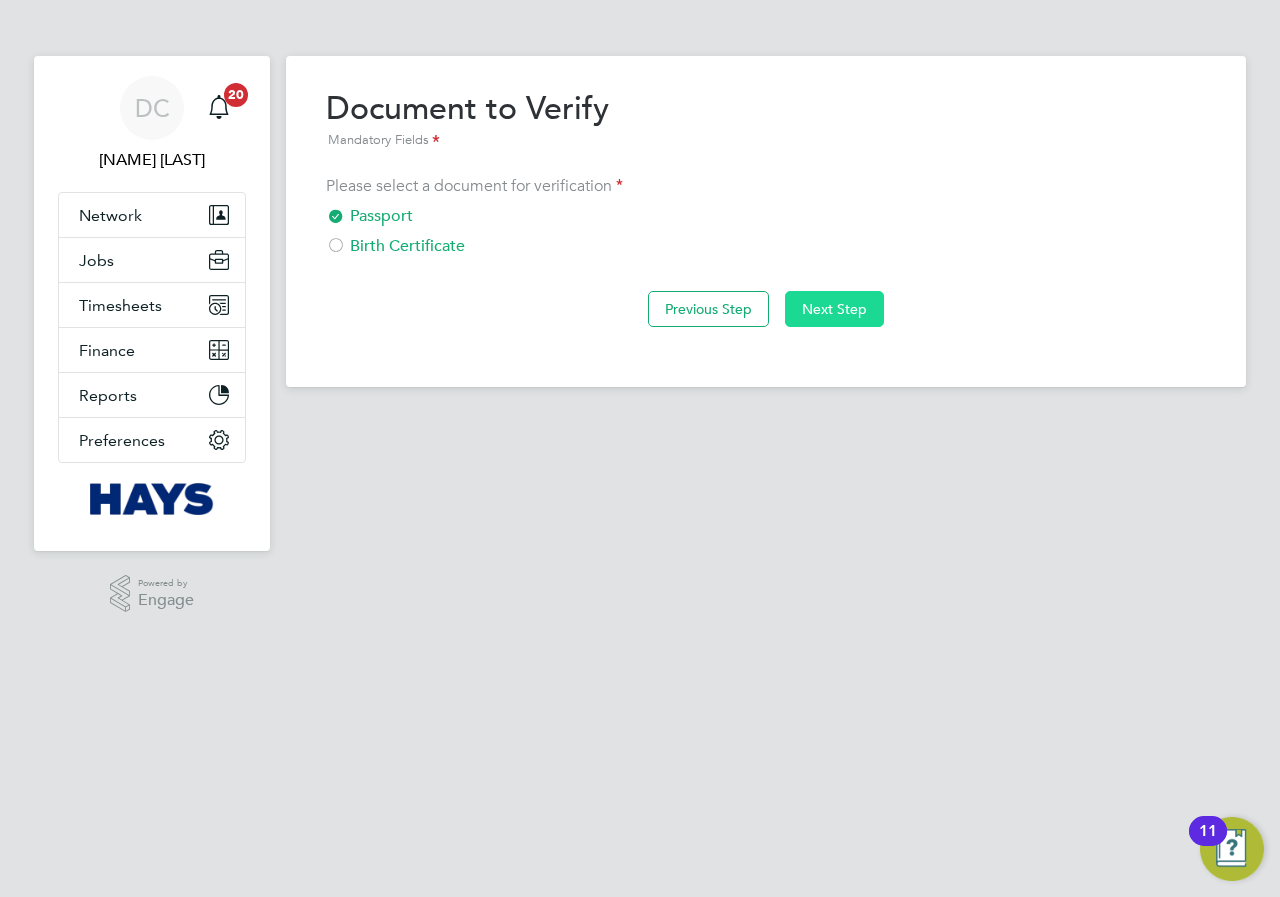 click on "Next Step" 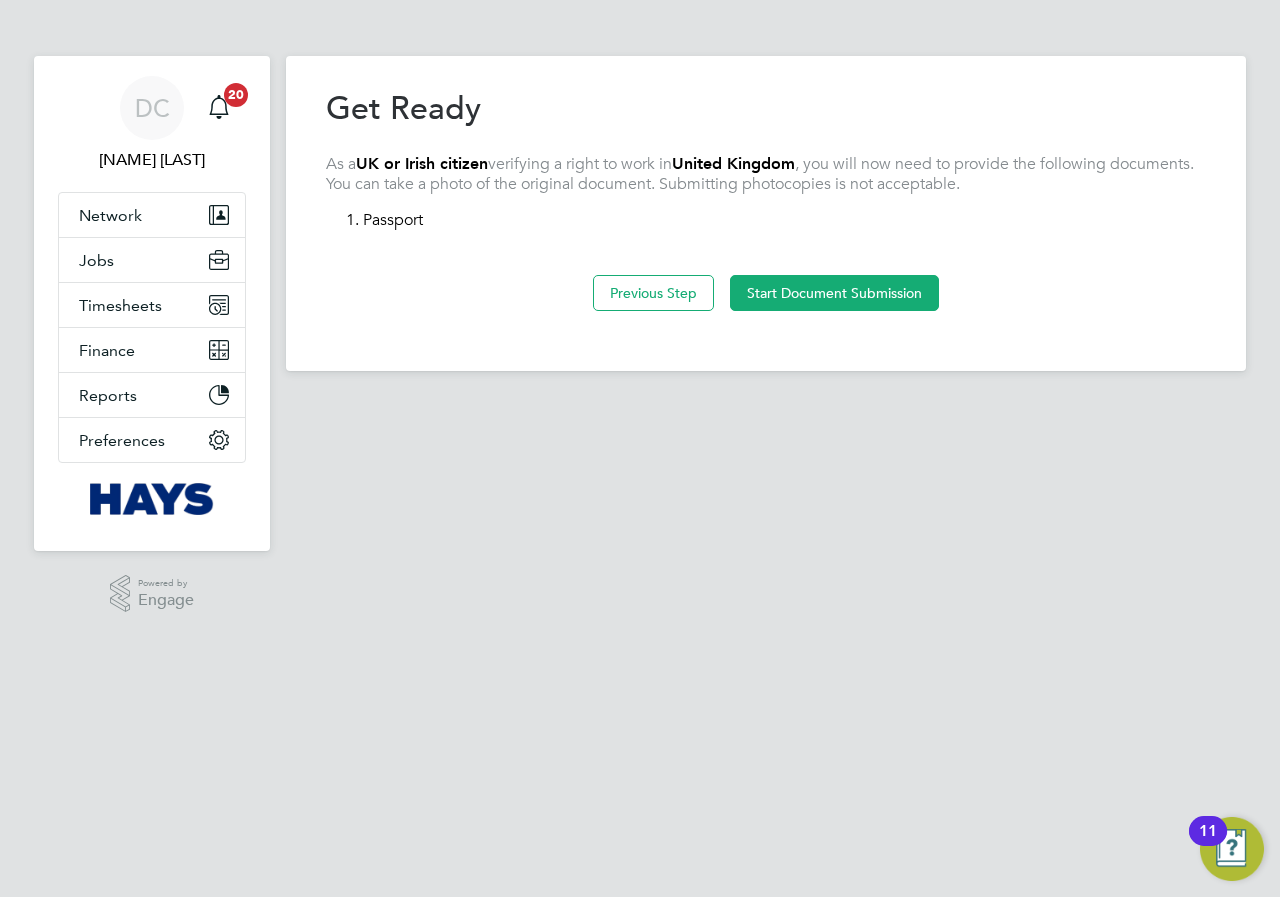 click on "Start Document Submission" 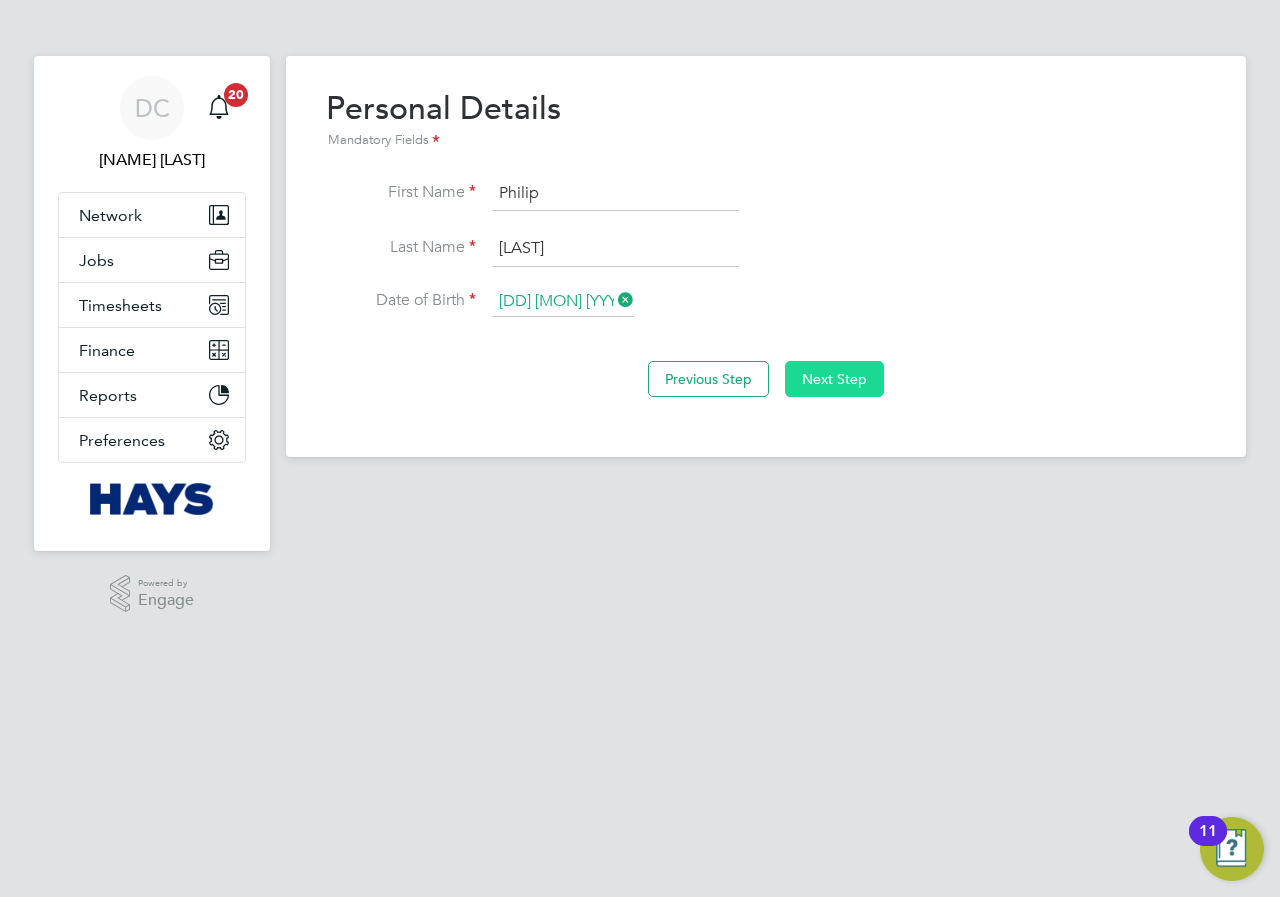 click on "Next Step" 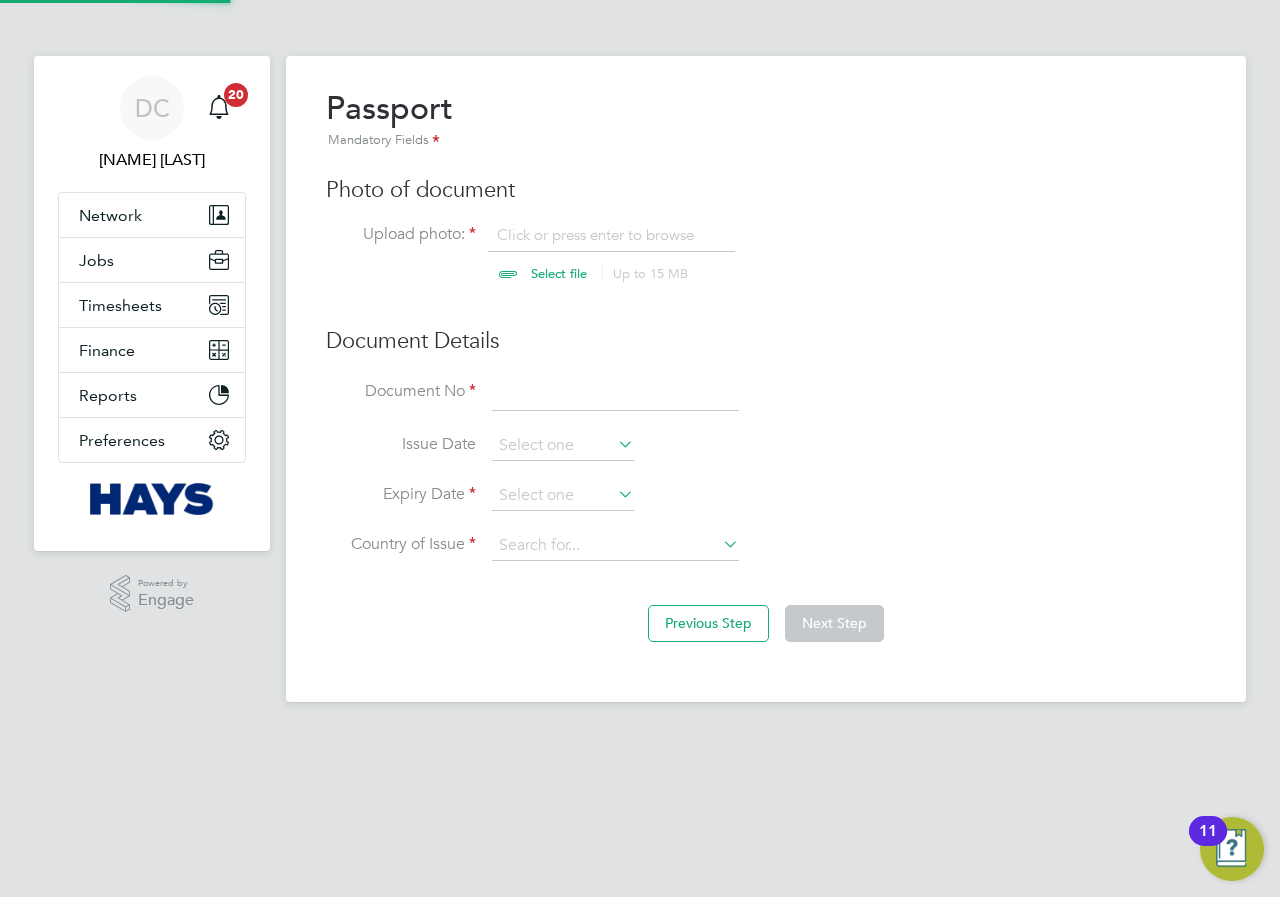 scroll, scrollTop: 10, scrollLeft: 10, axis: both 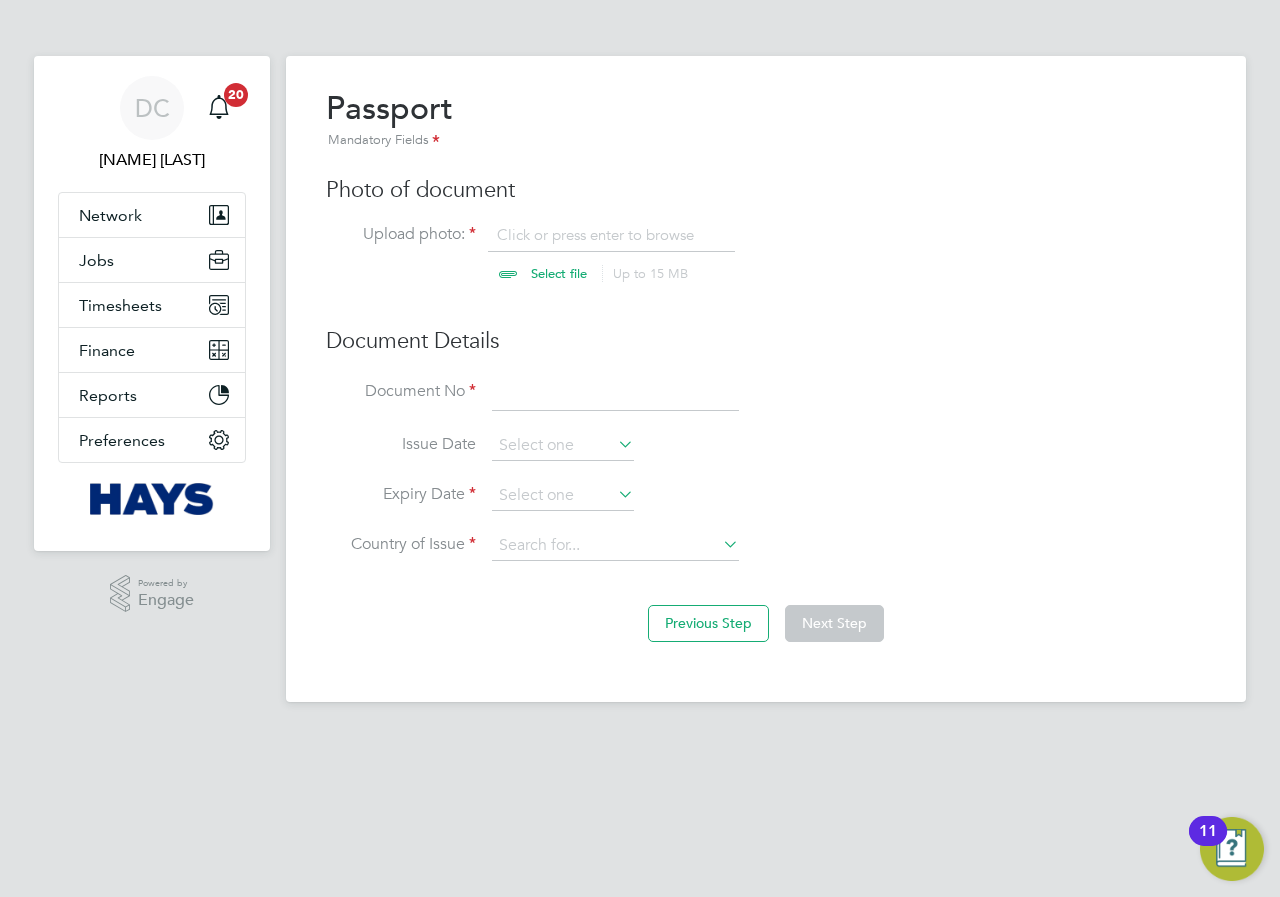 click 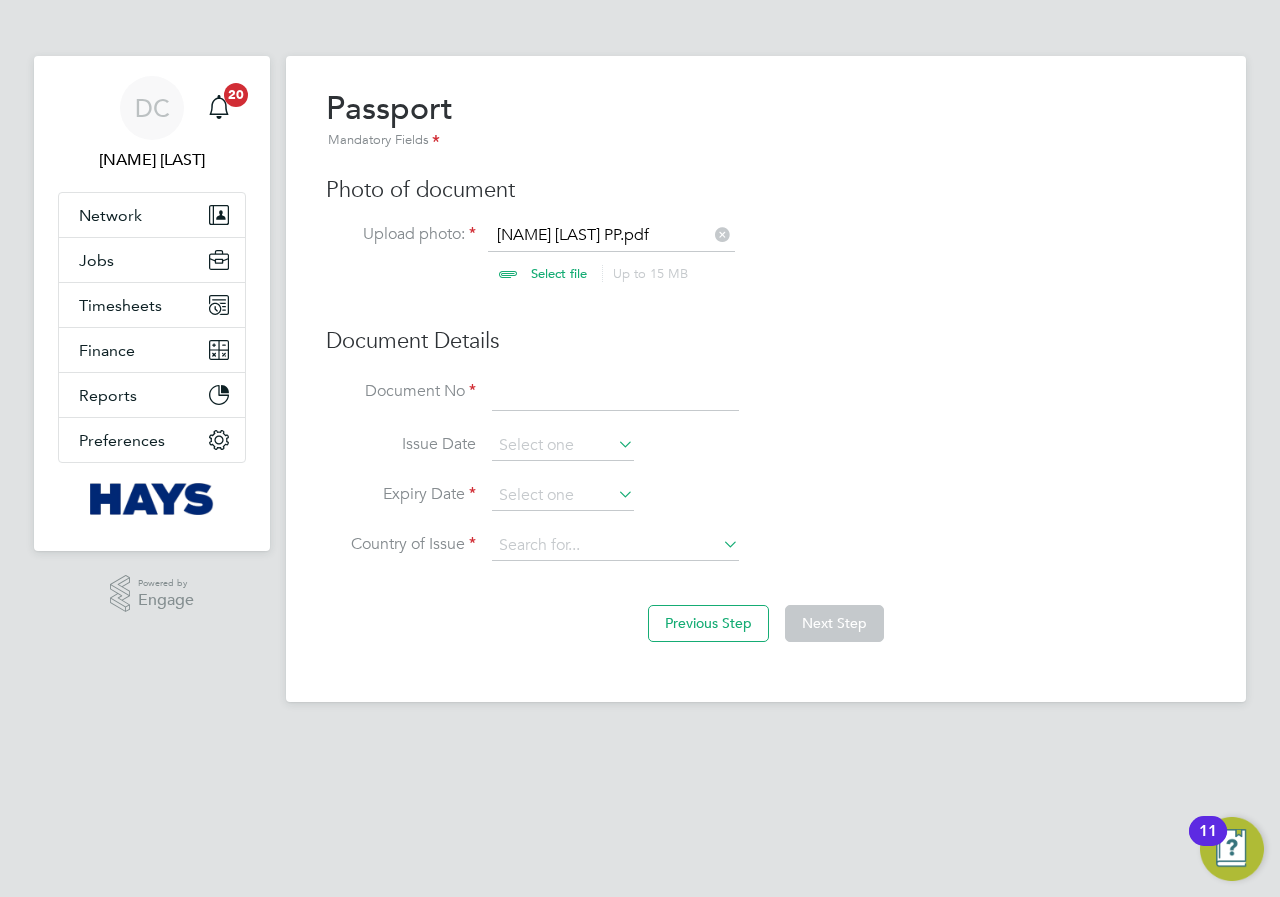 click 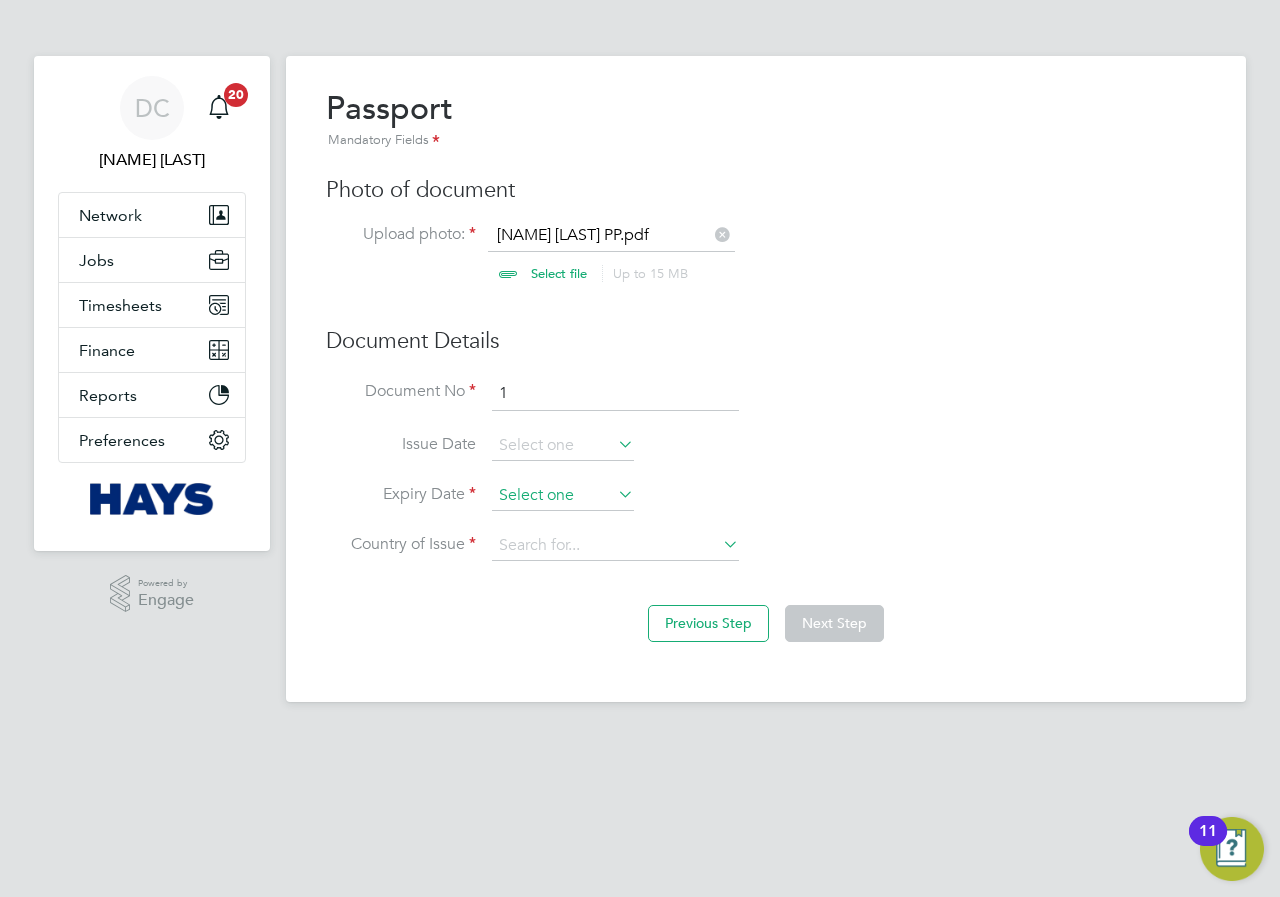 click 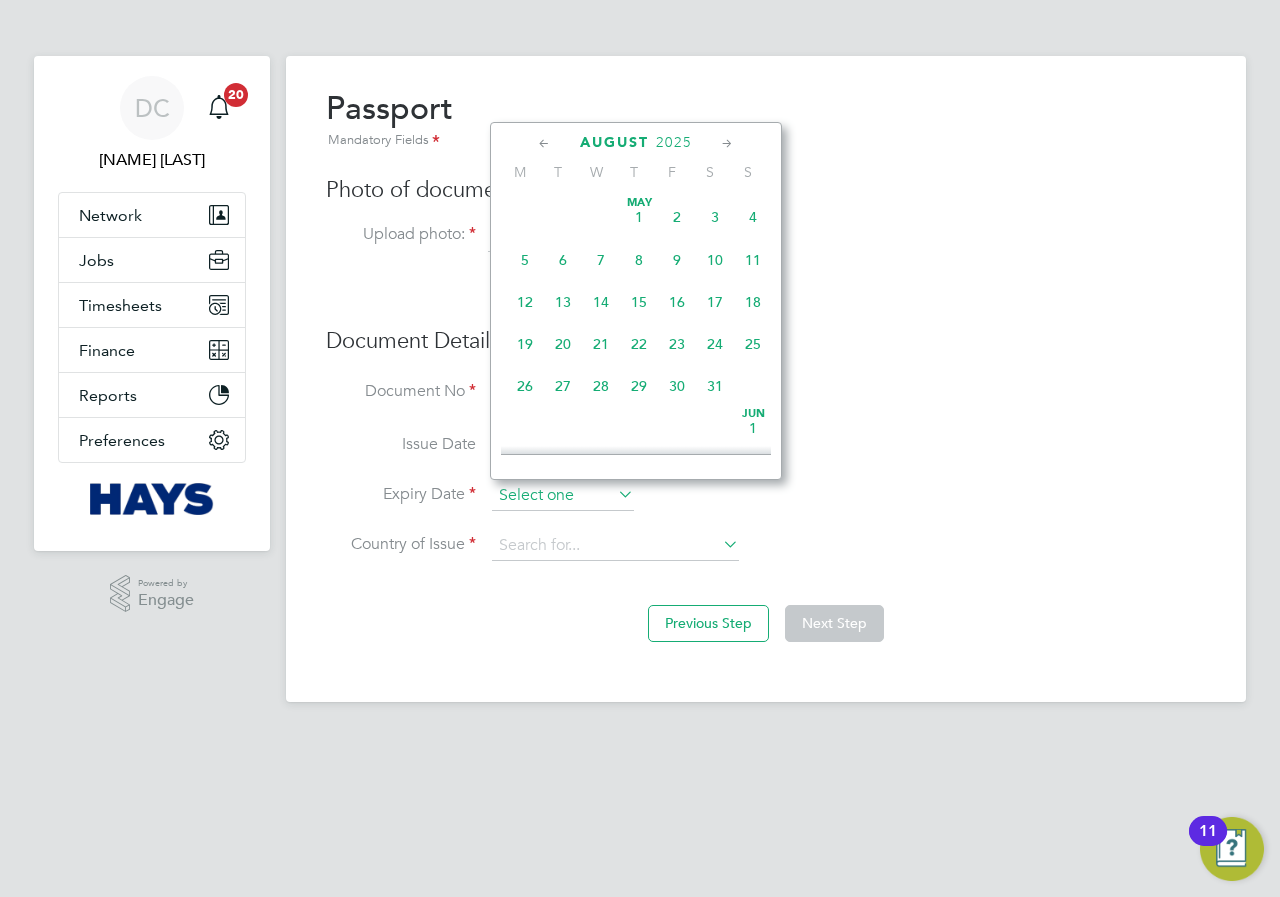 scroll, scrollTop: 649, scrollLeft: 0, axis: vertical 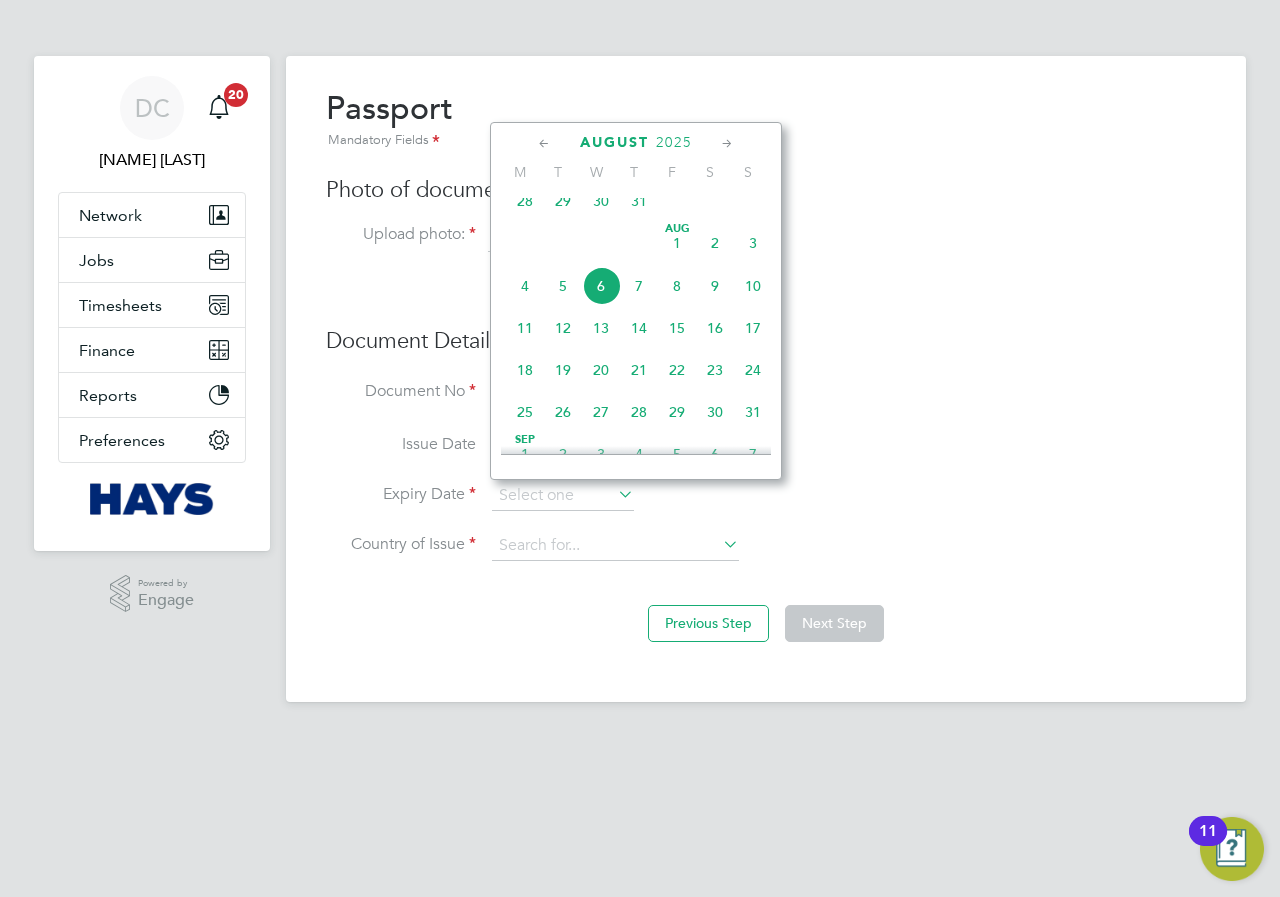 click 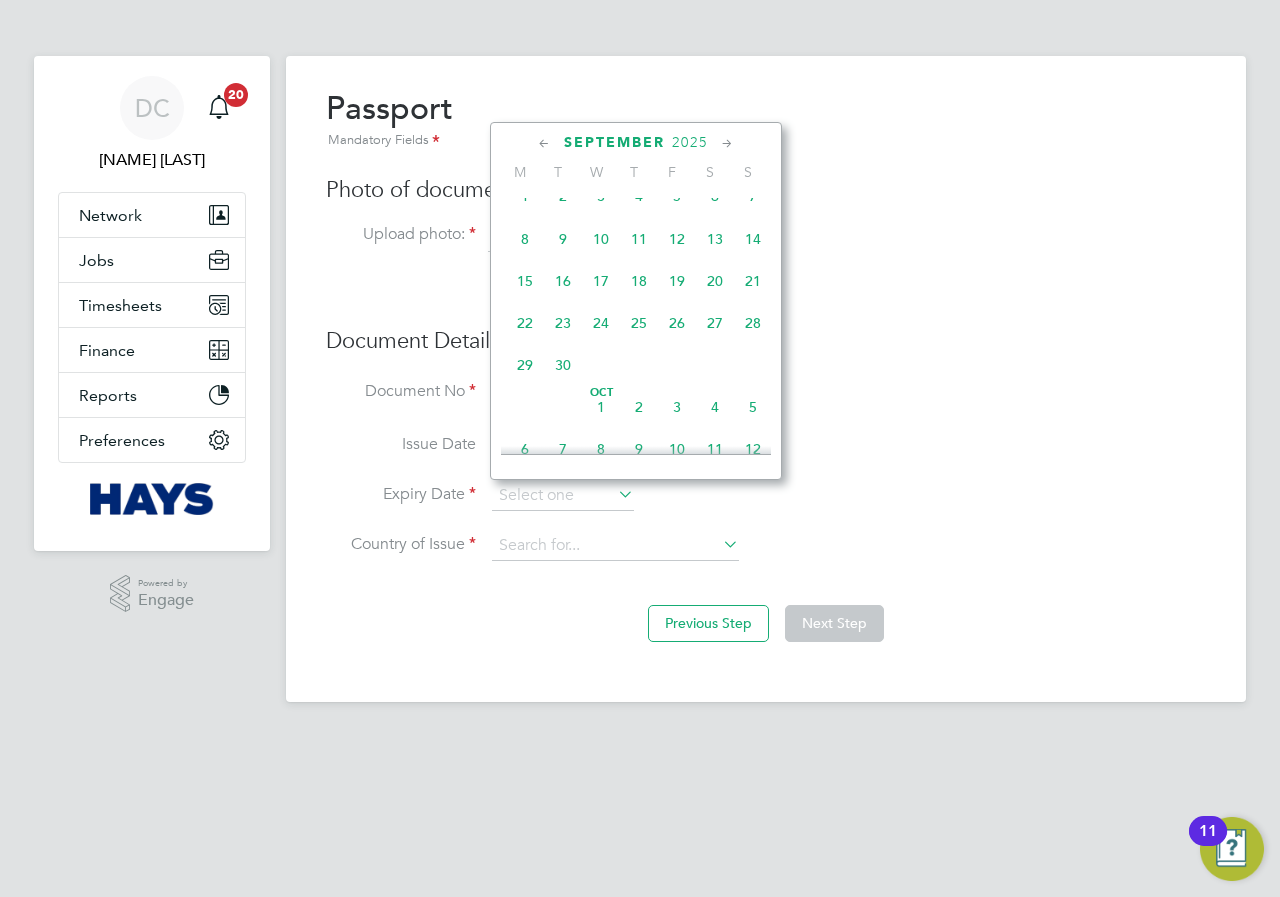 click 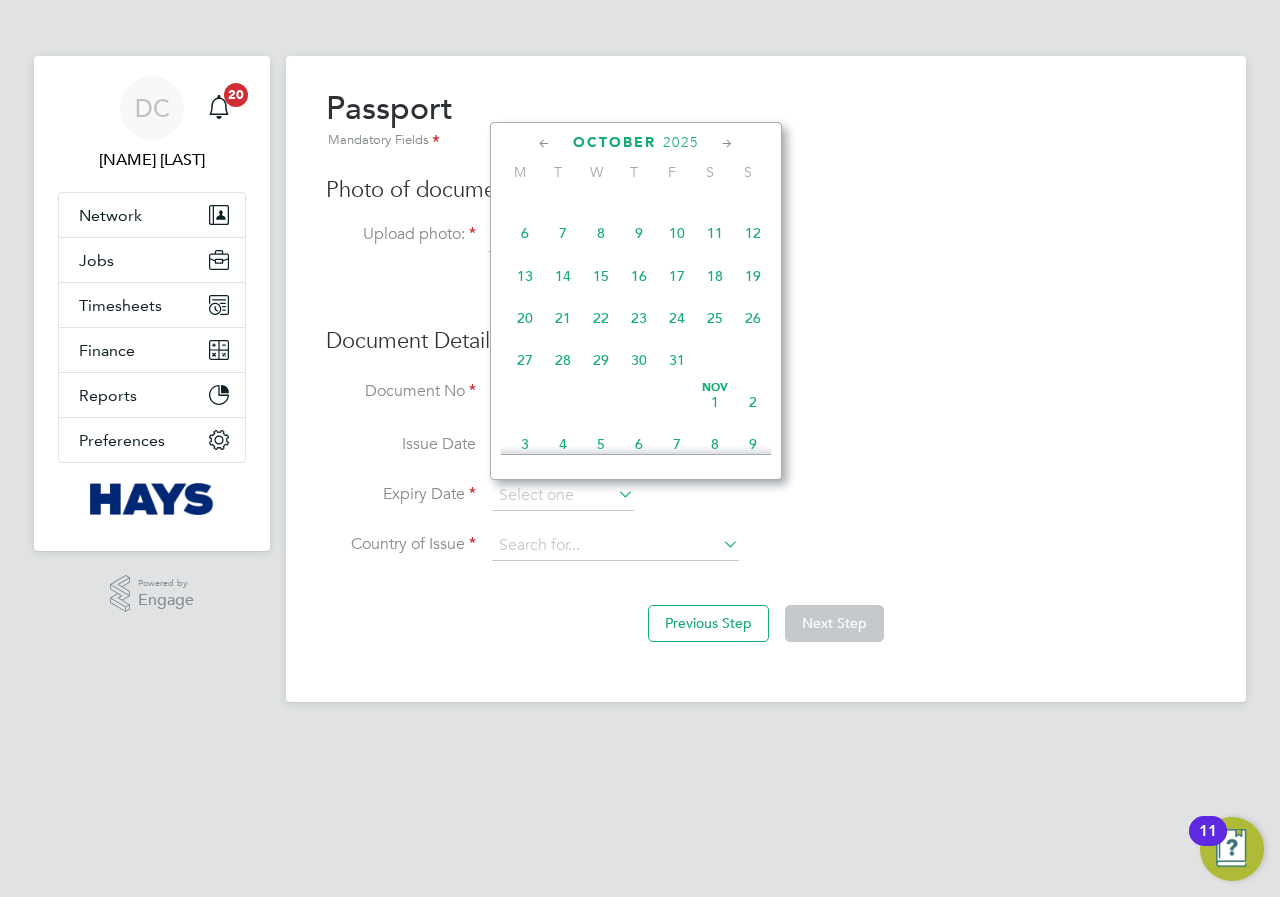 click 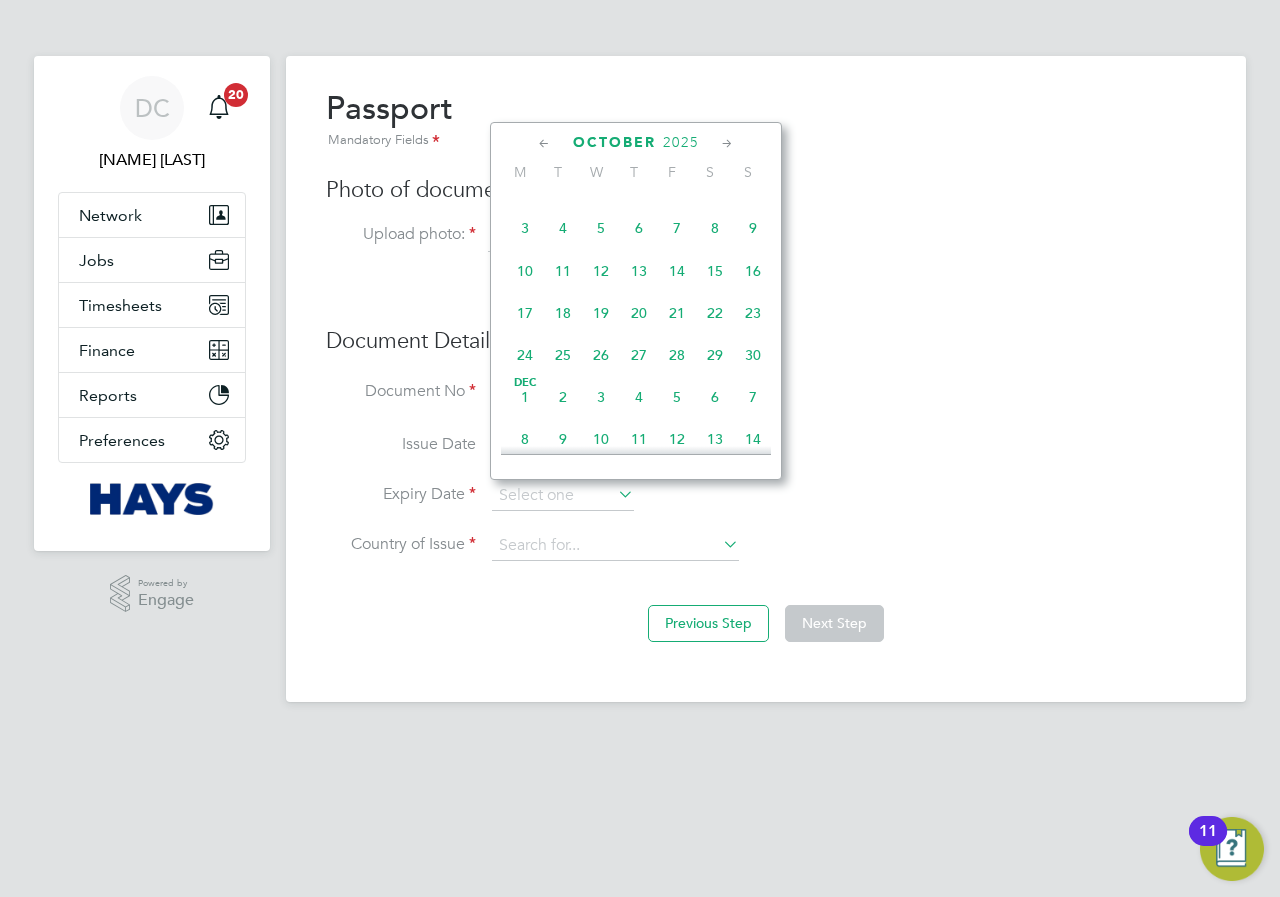 click 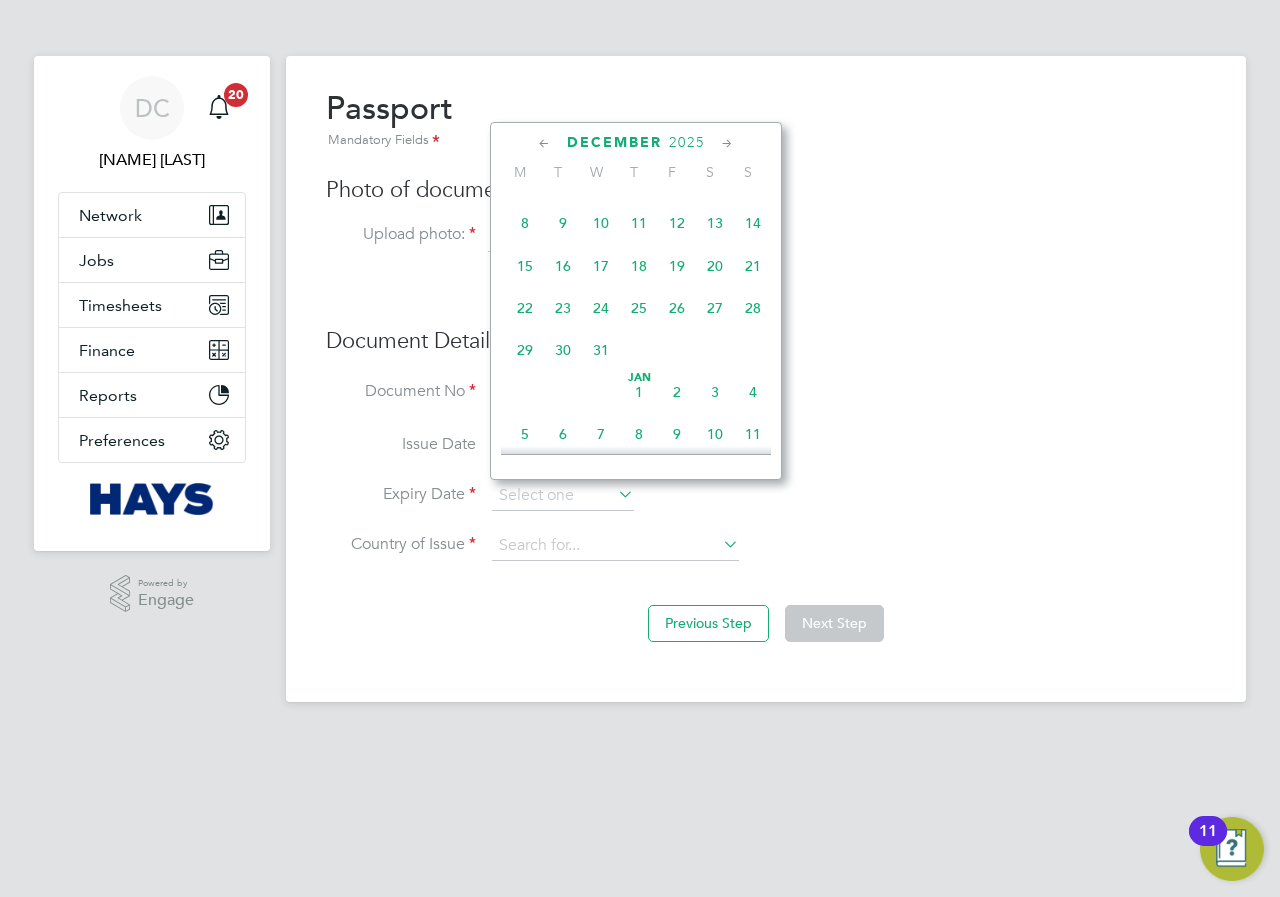 click 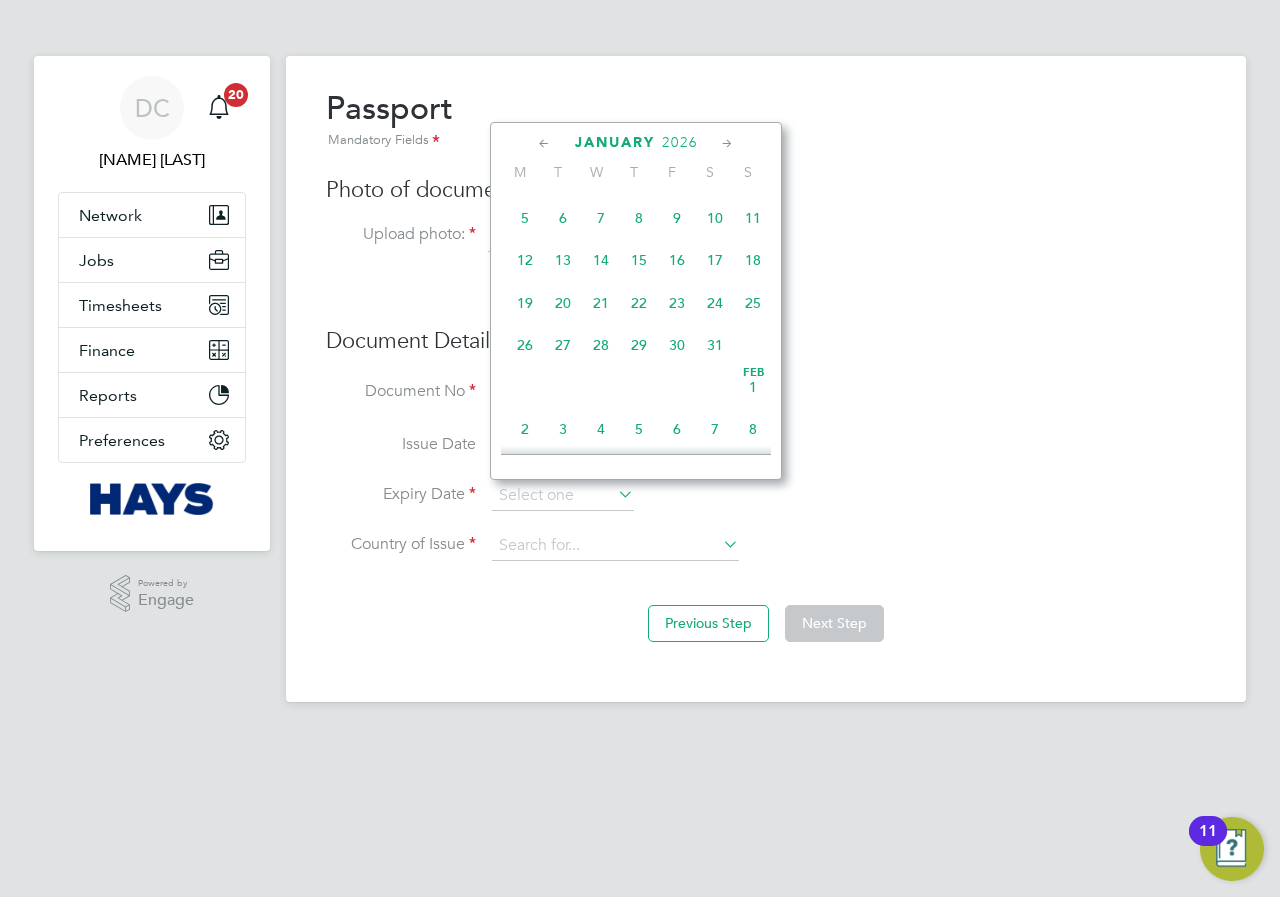click 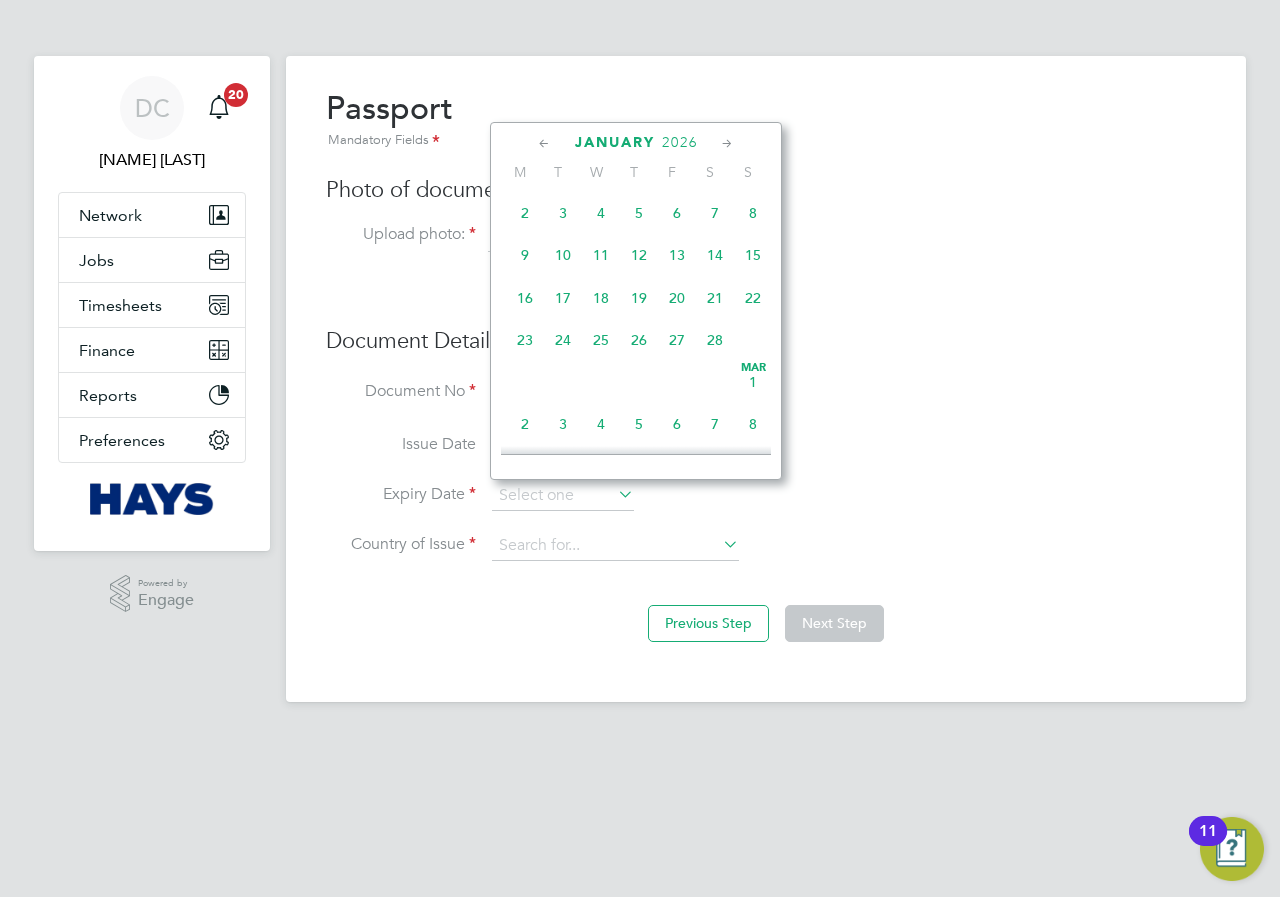 click 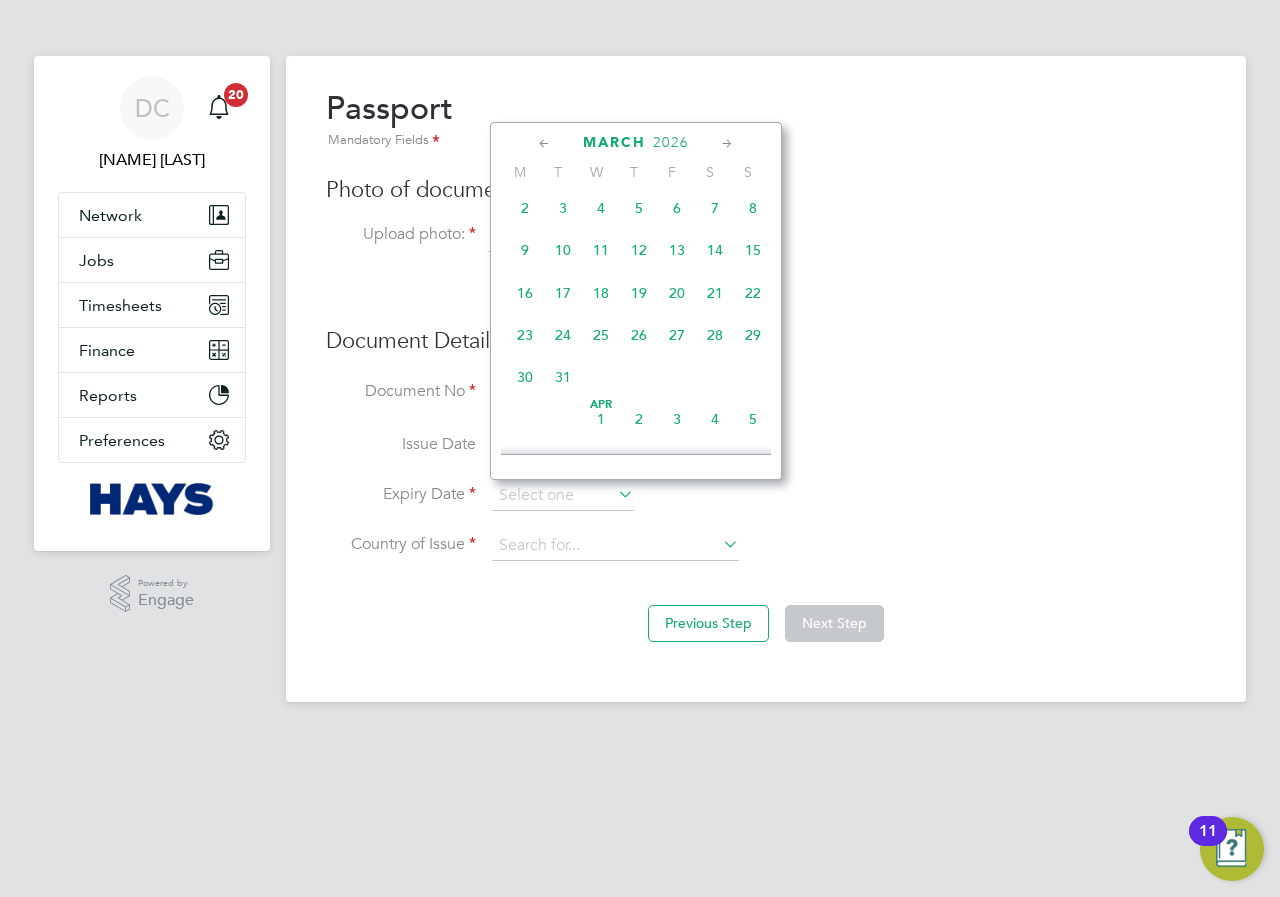 click 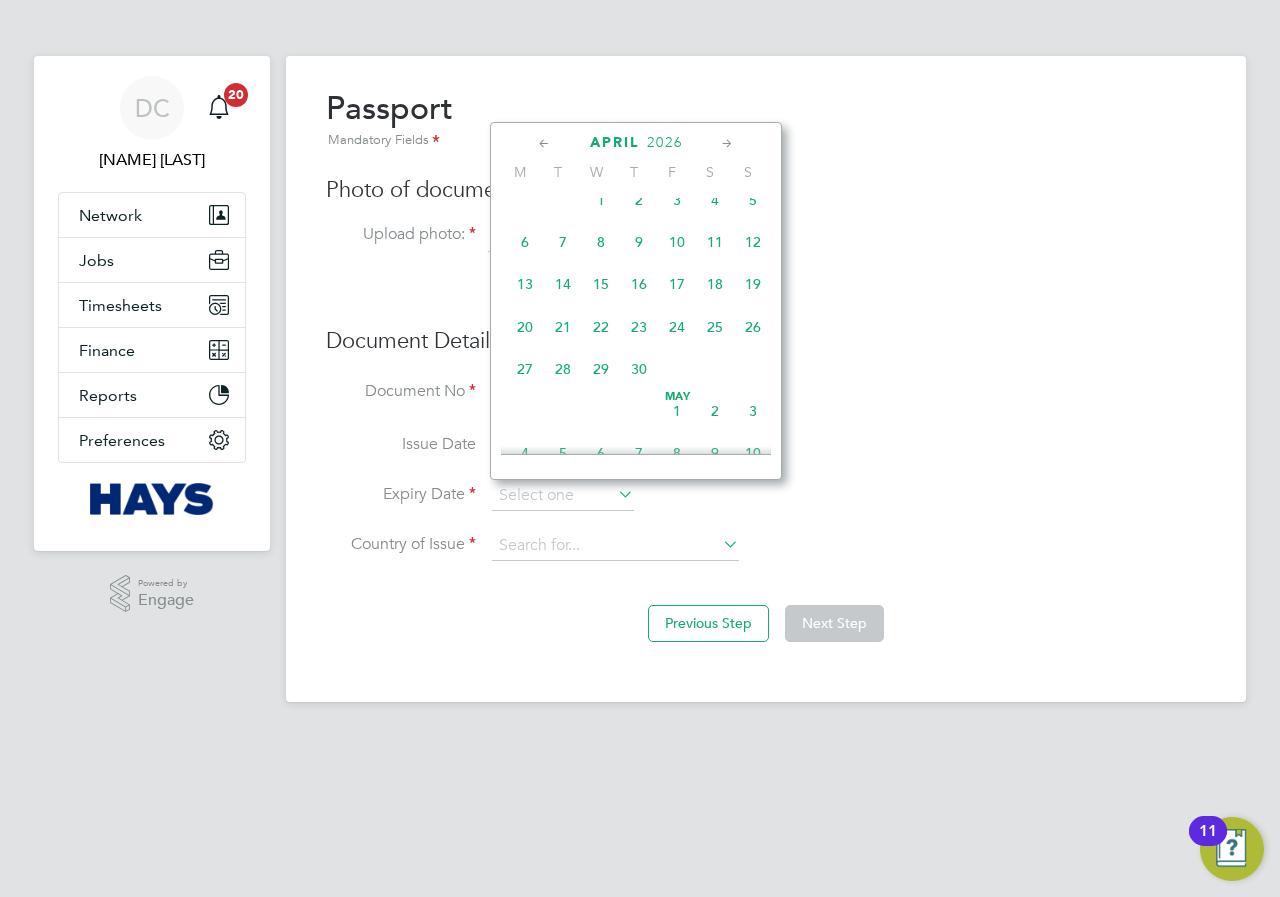 click 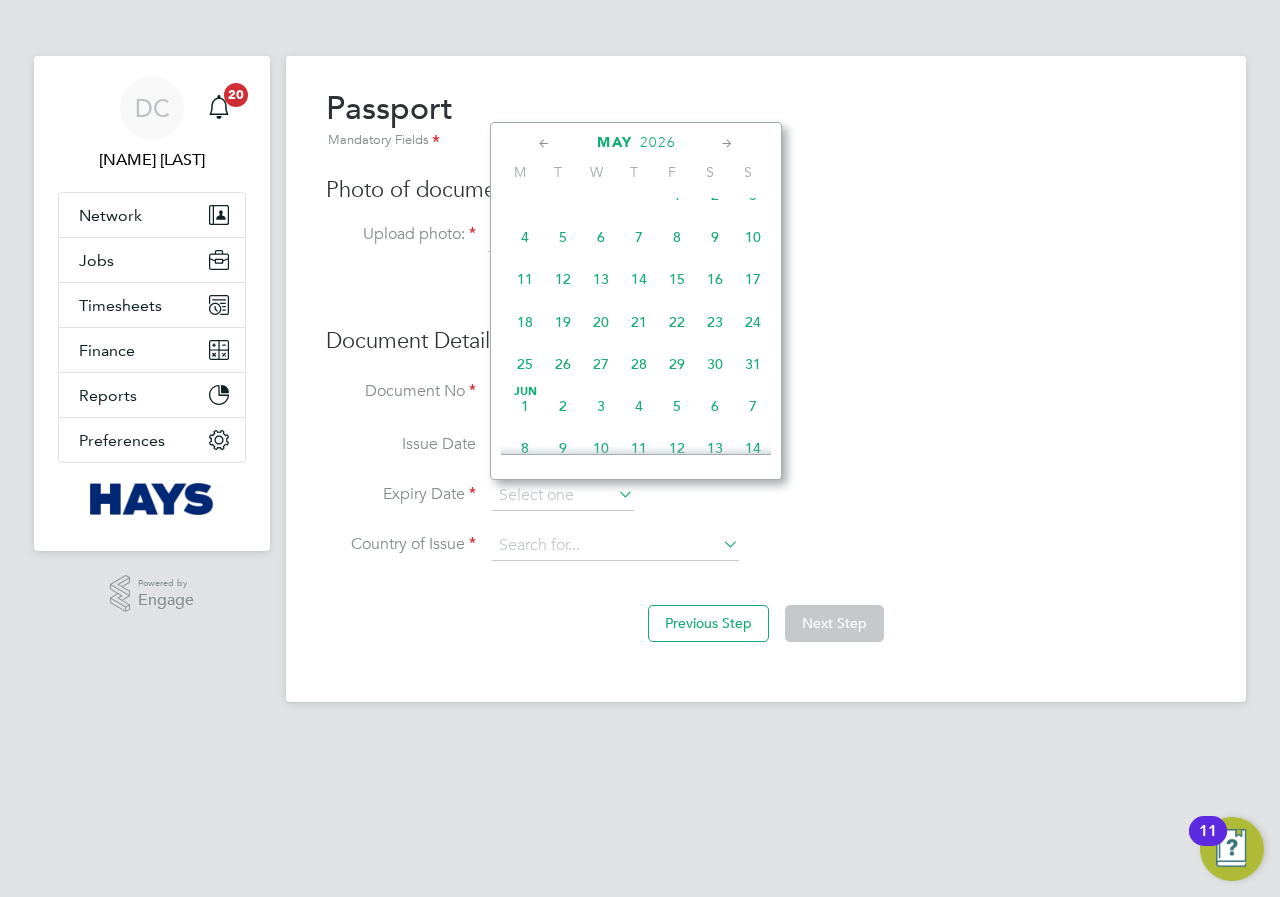 click 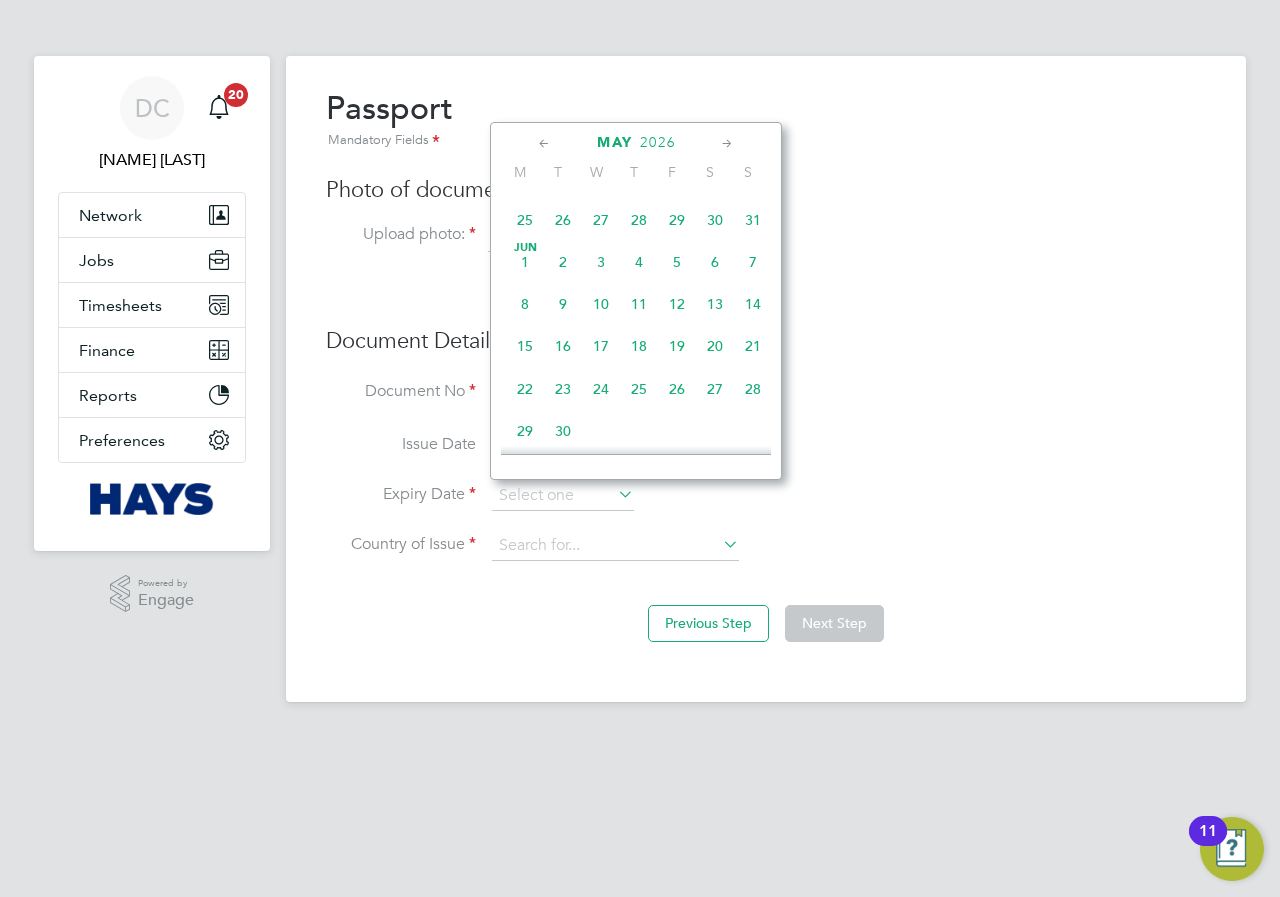 click 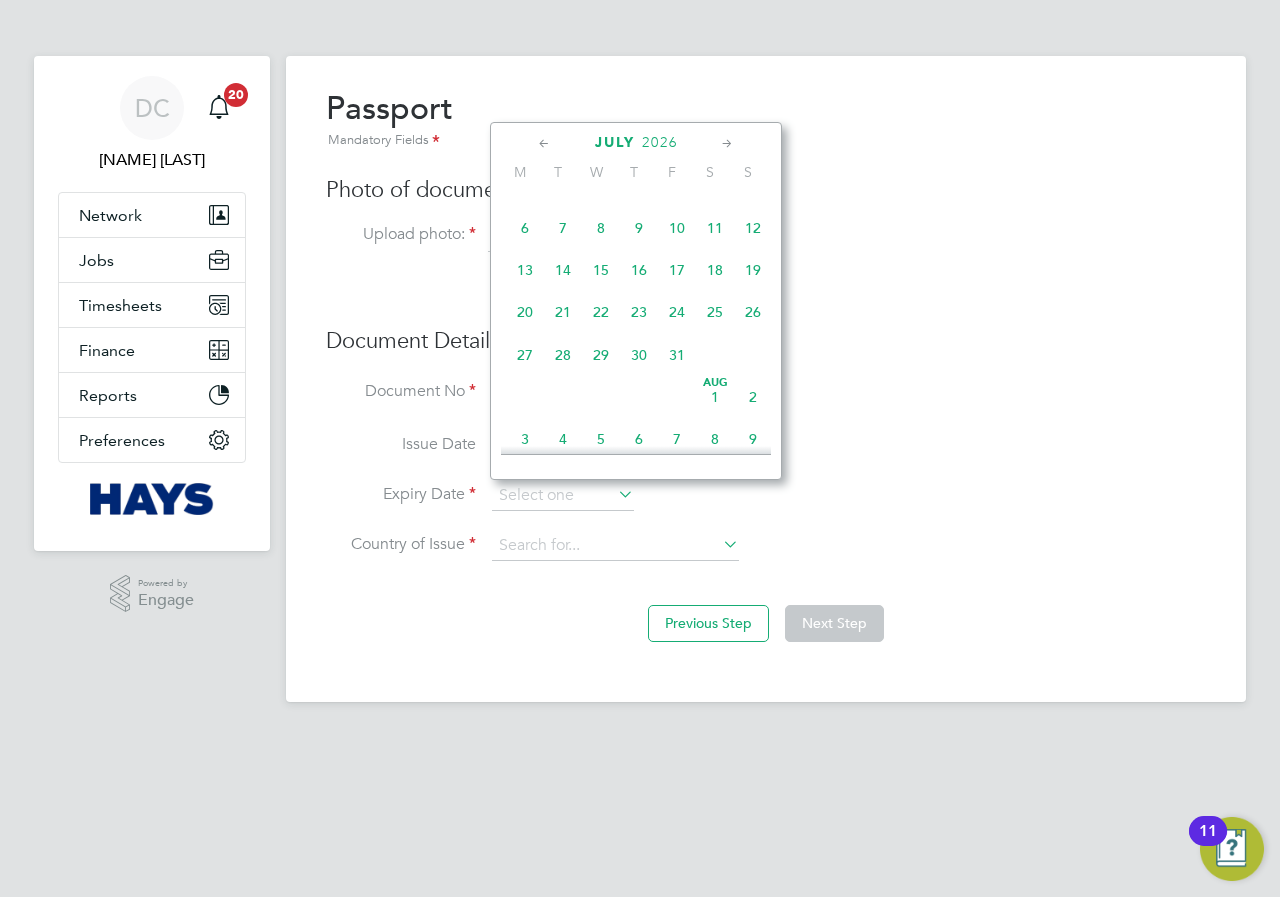 click 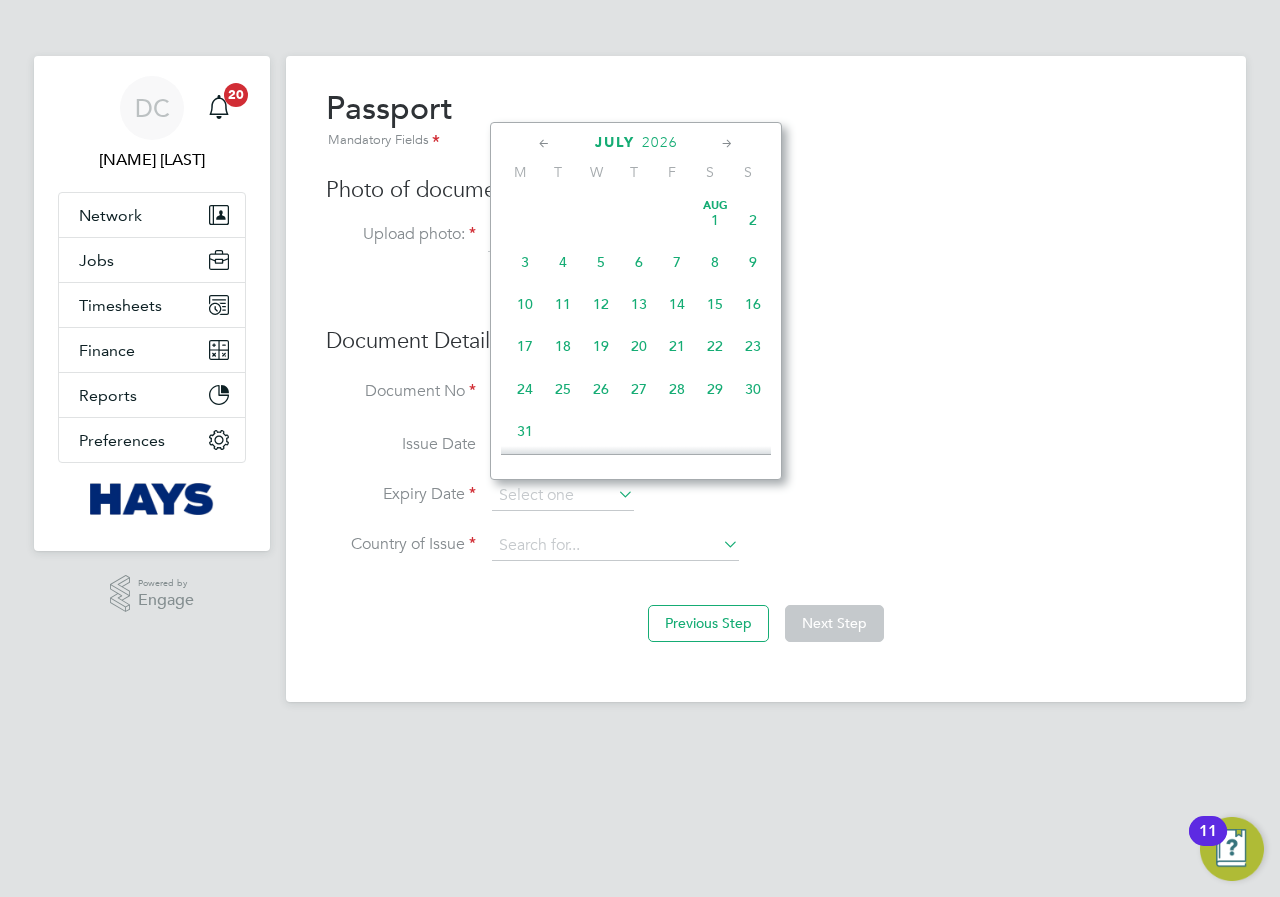 click 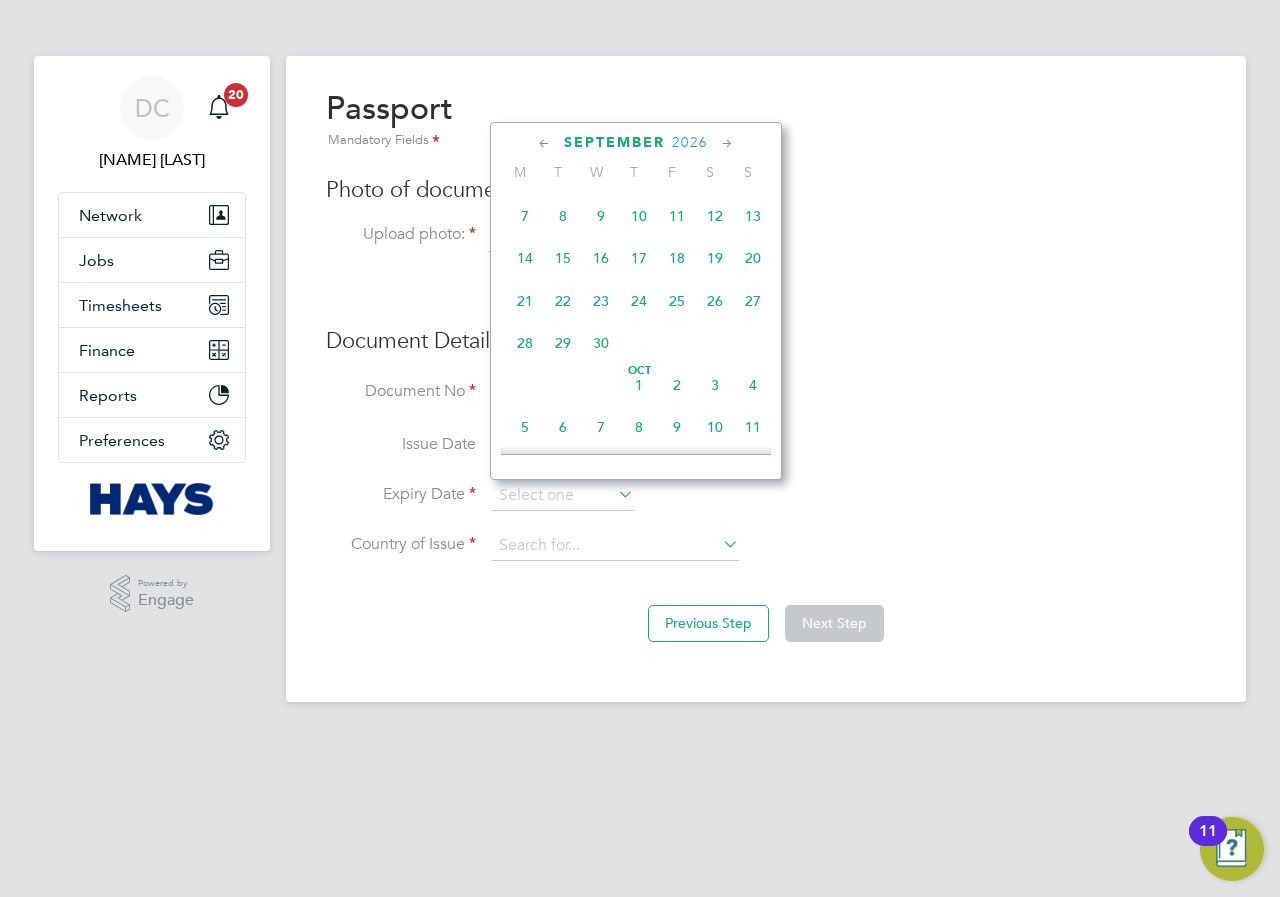 click 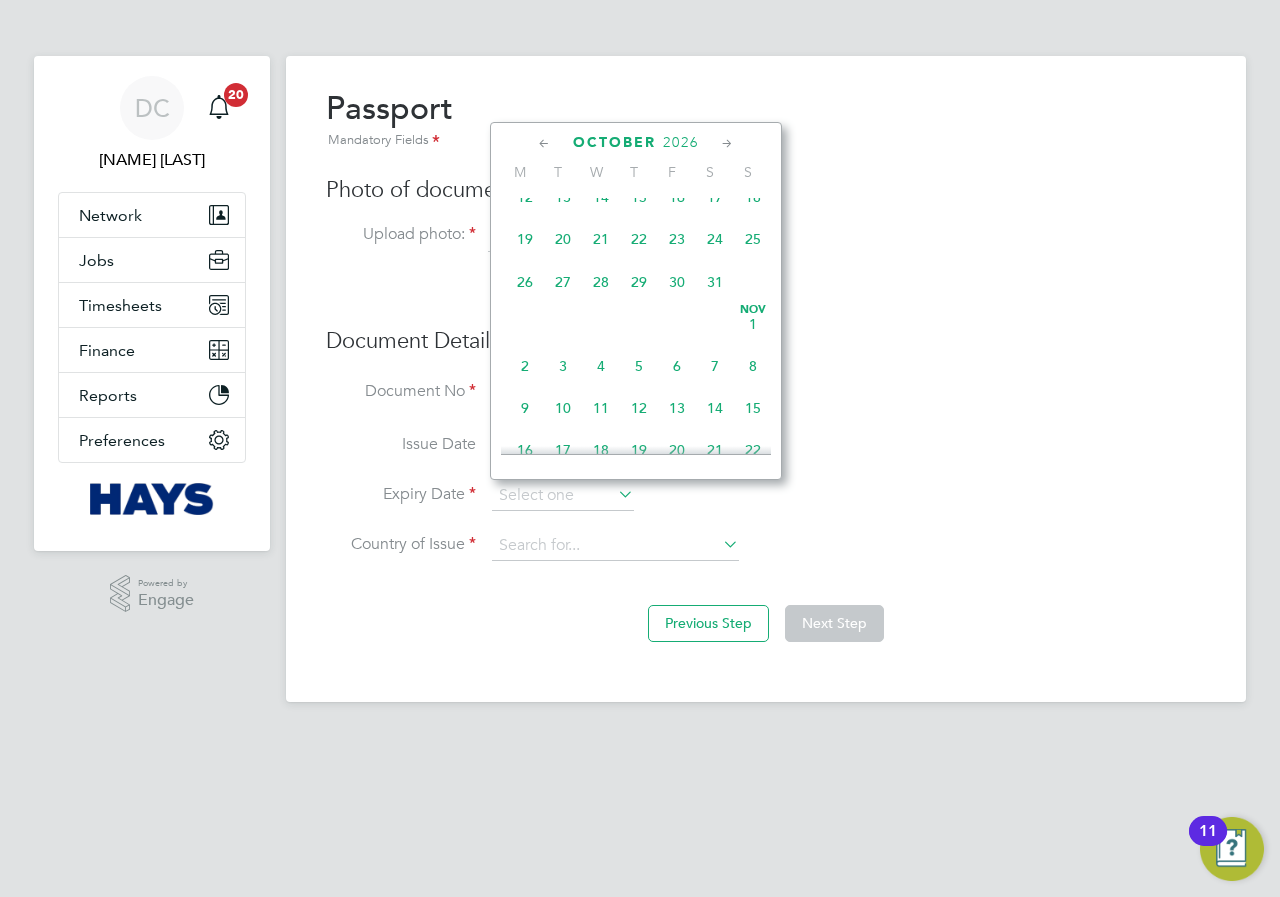 click 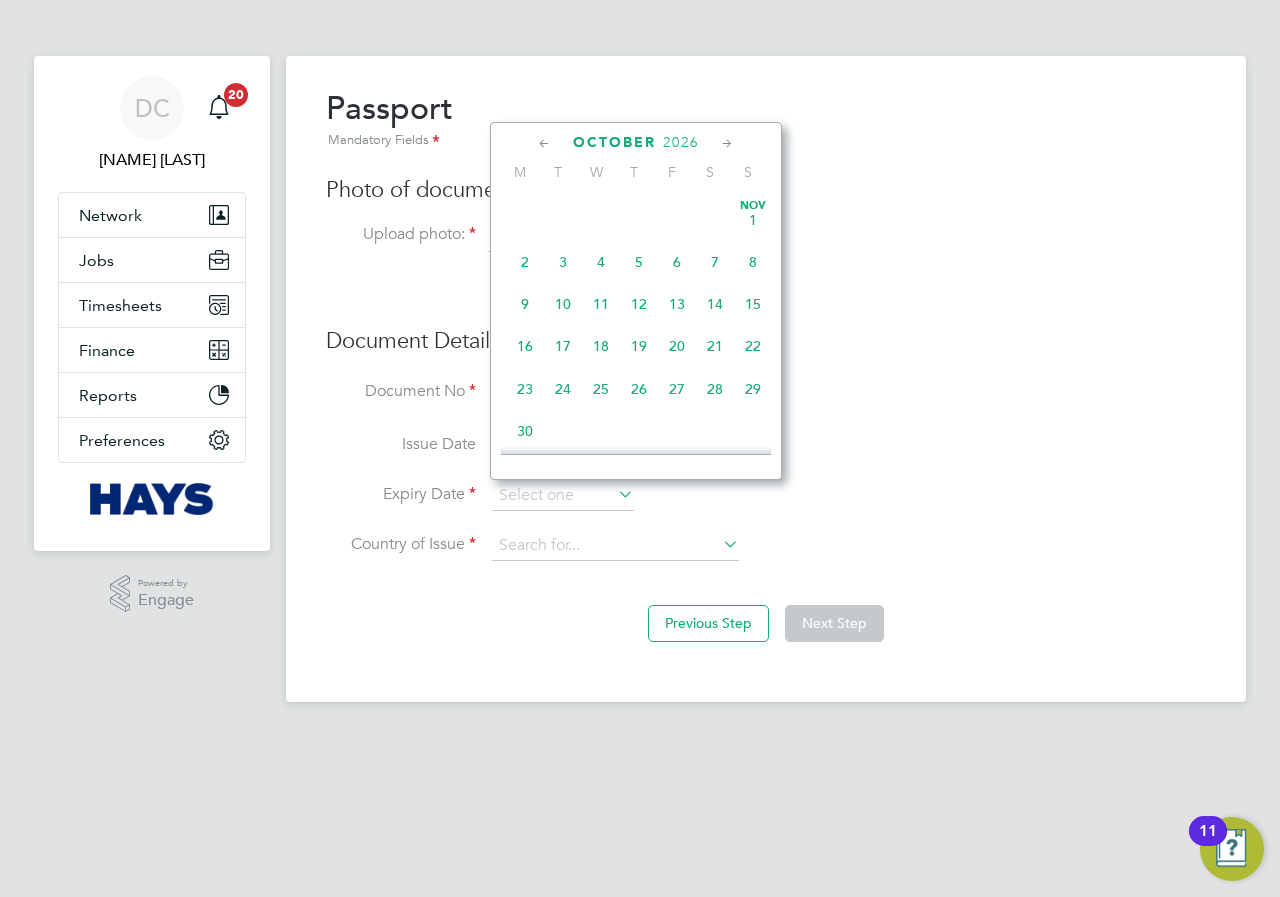 click 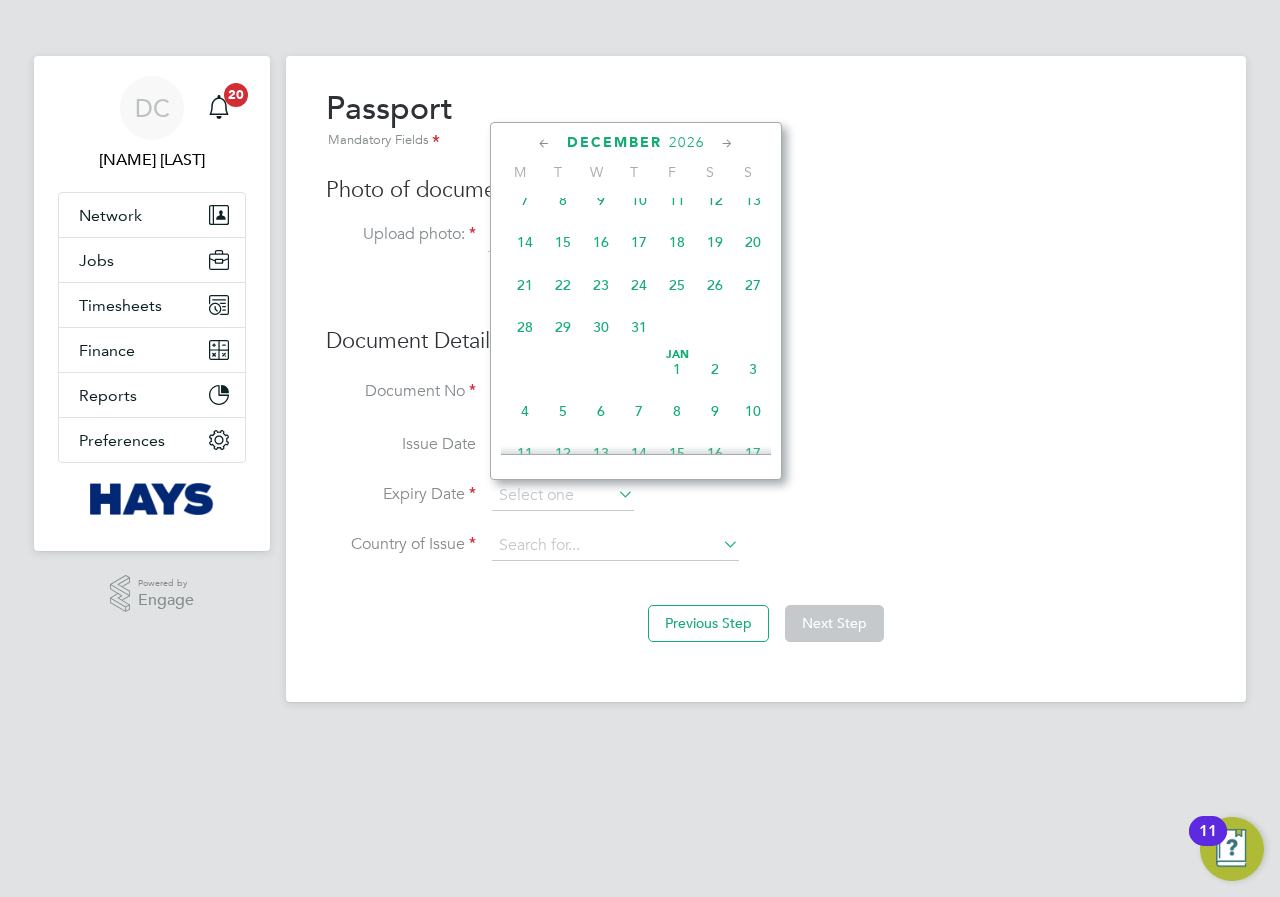 click 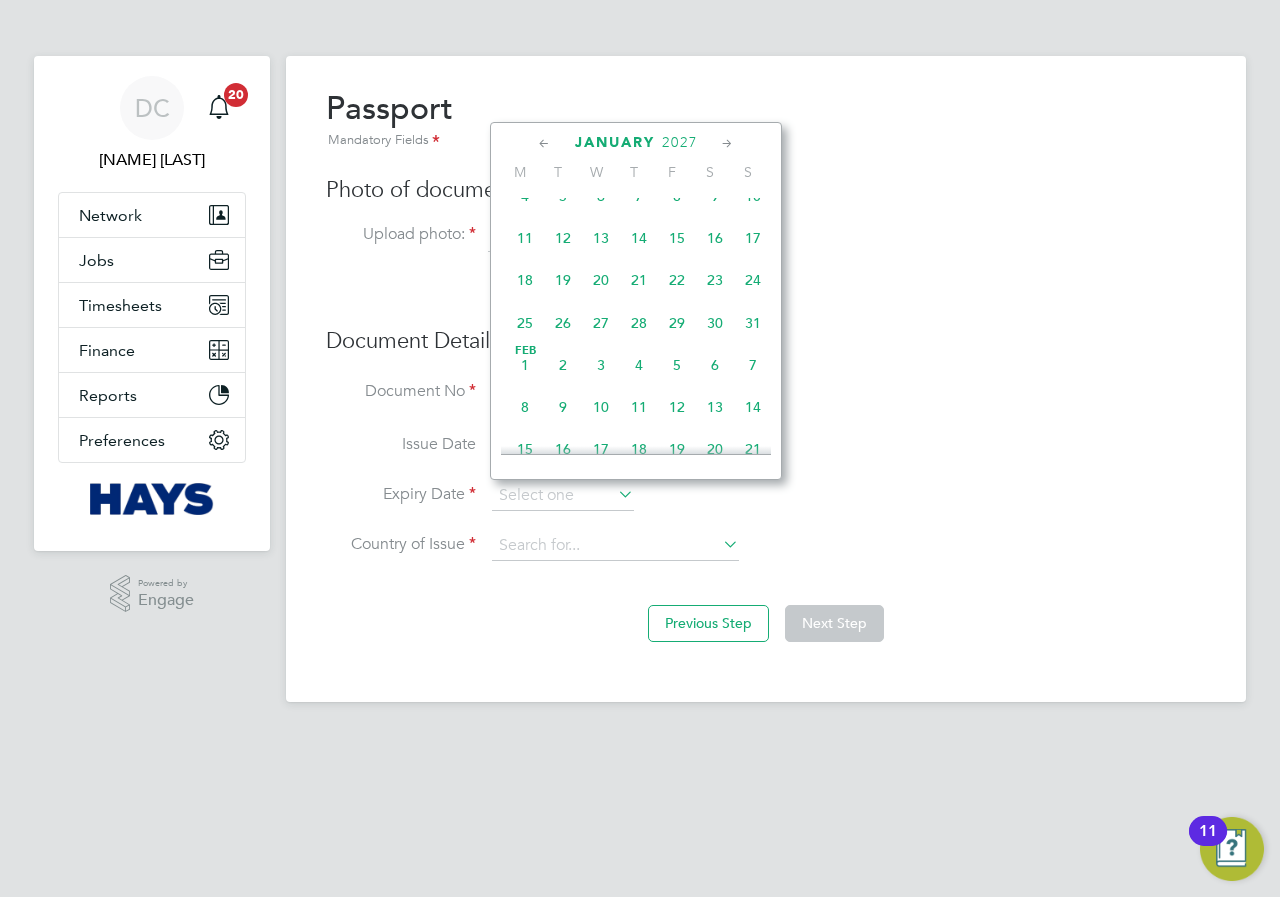 click 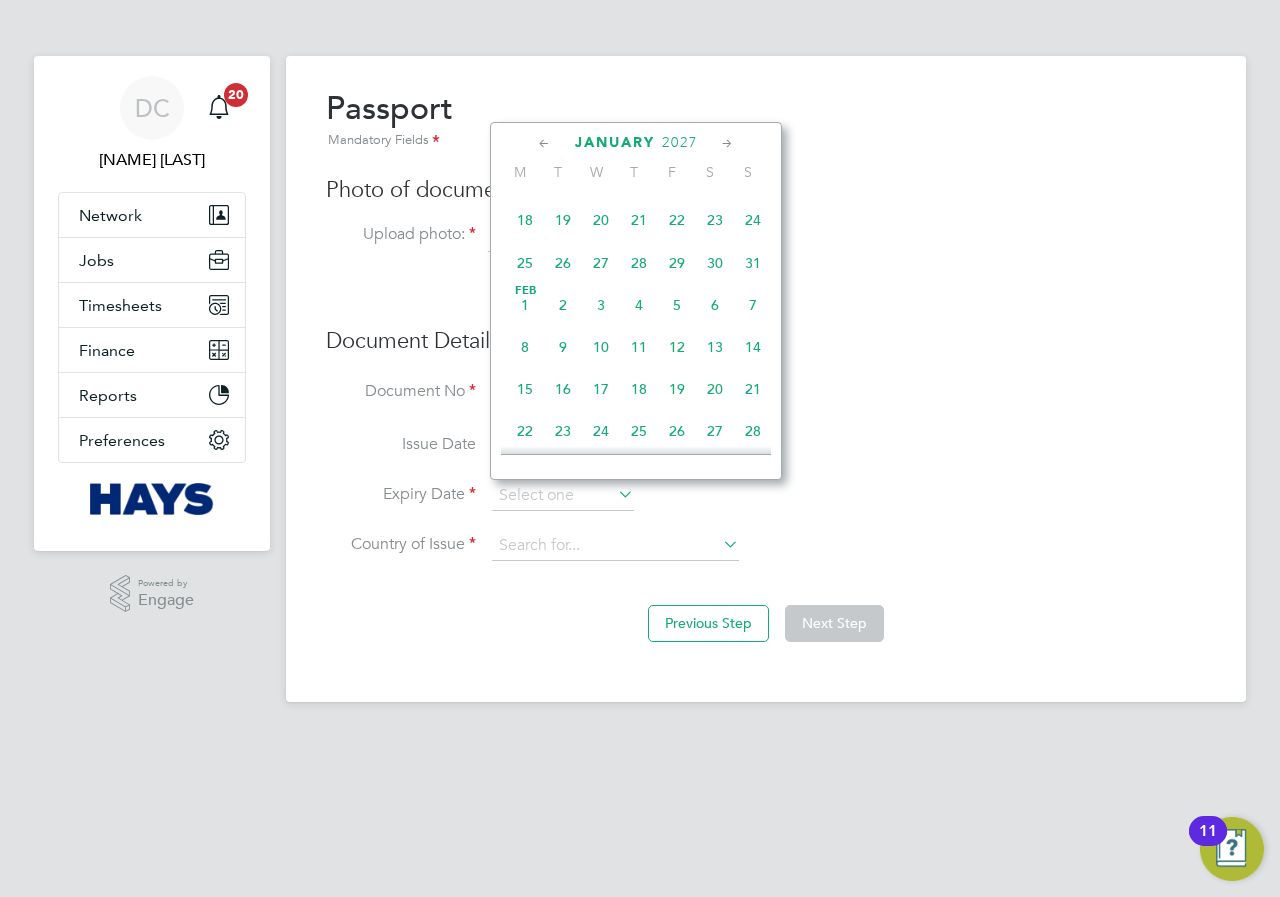 click 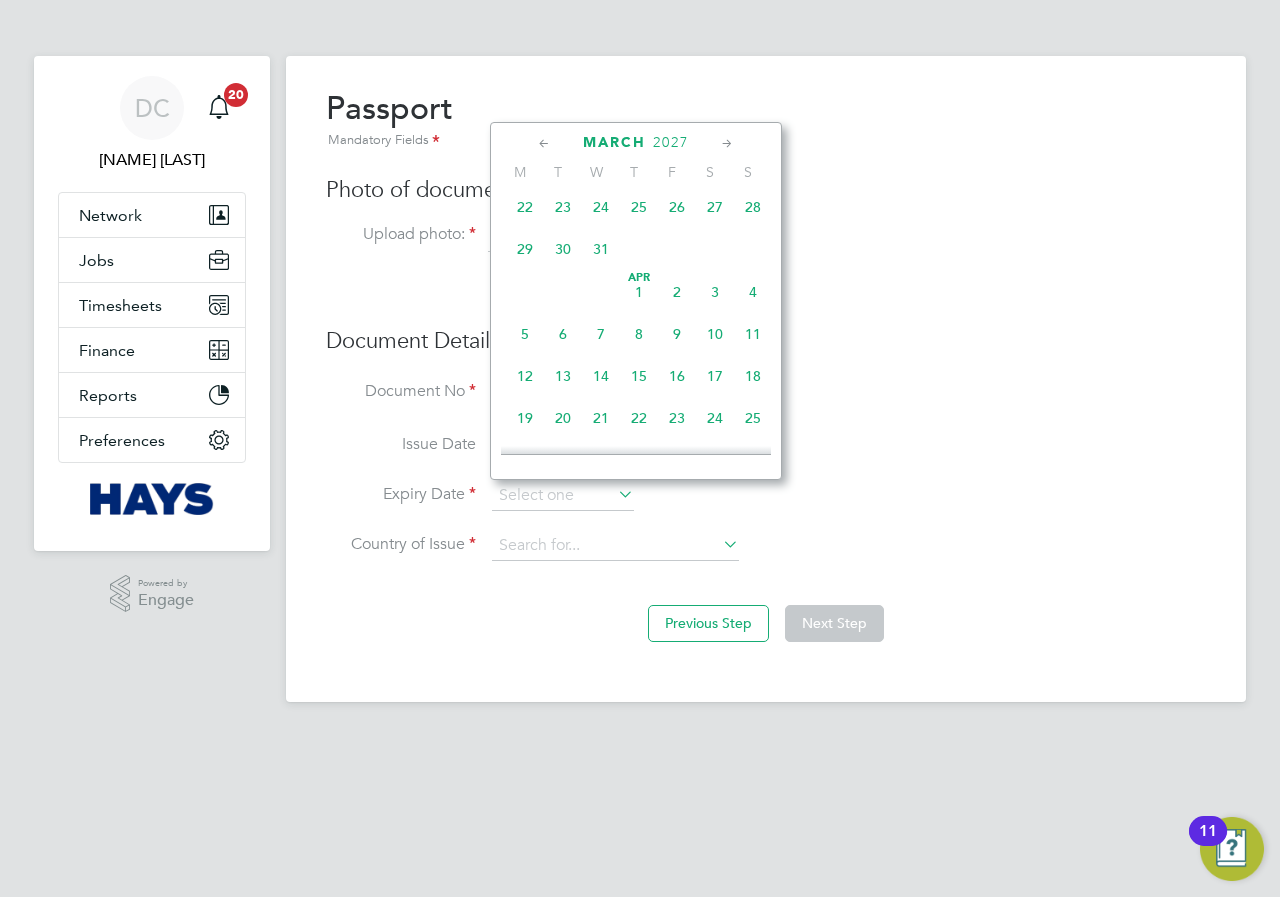 click 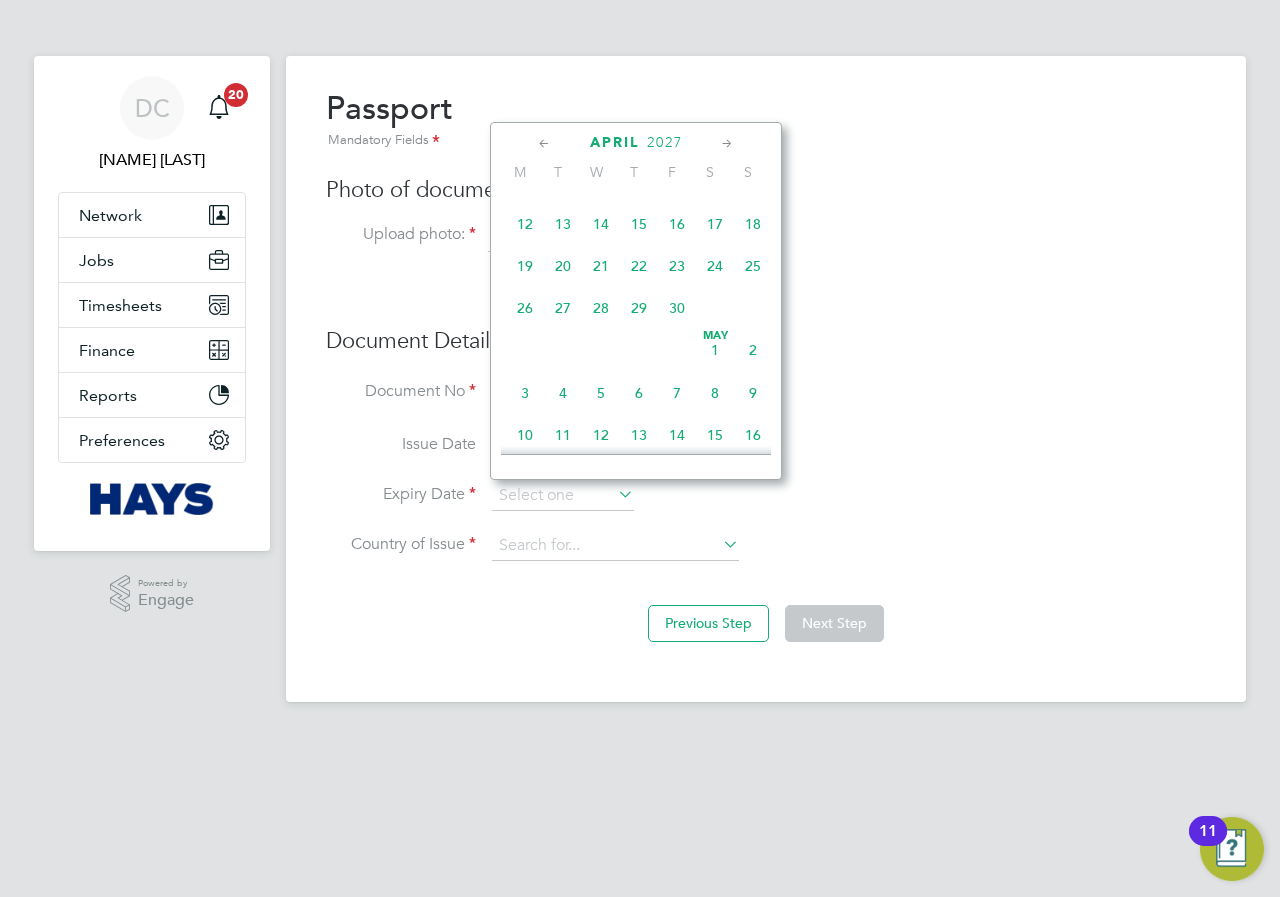 click 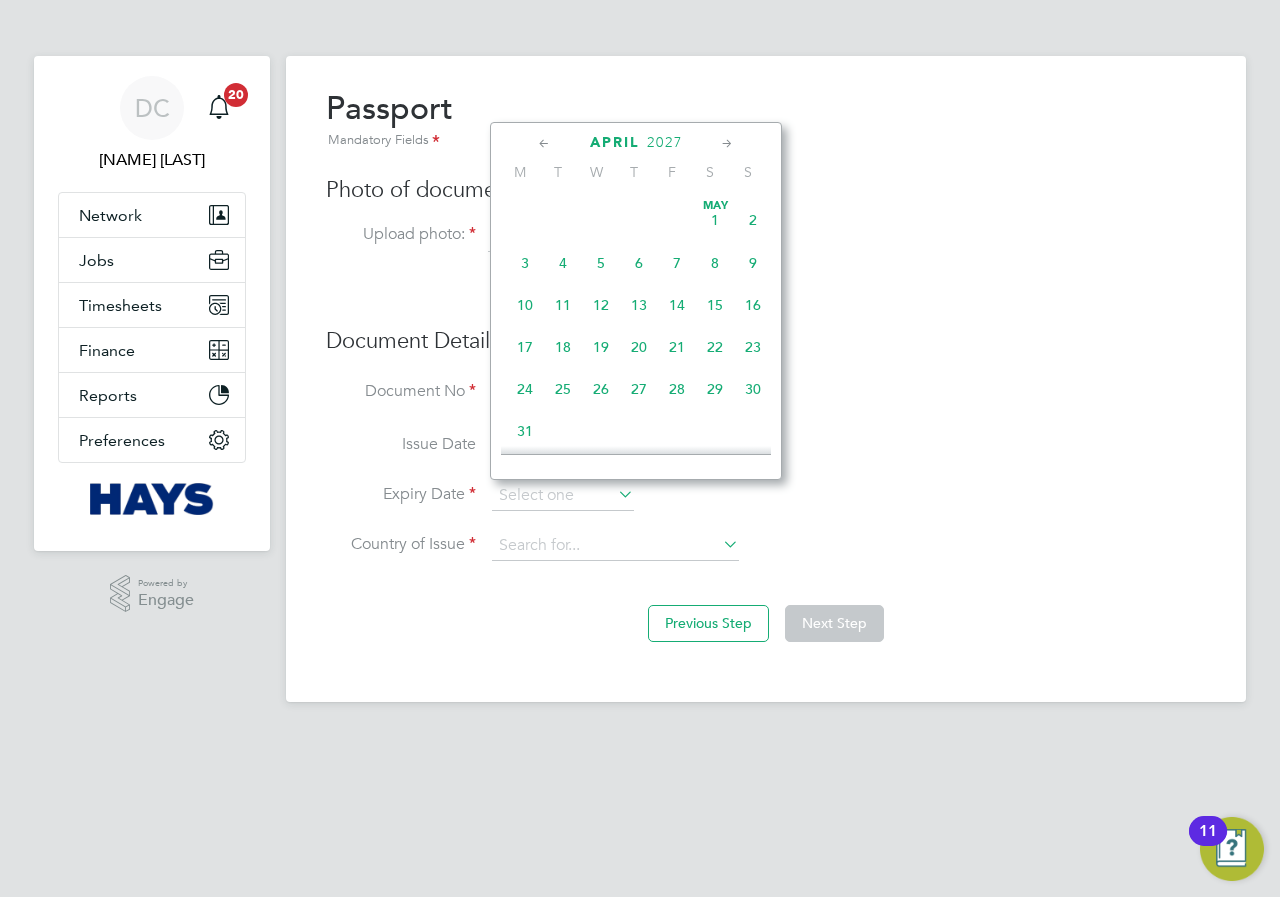 click 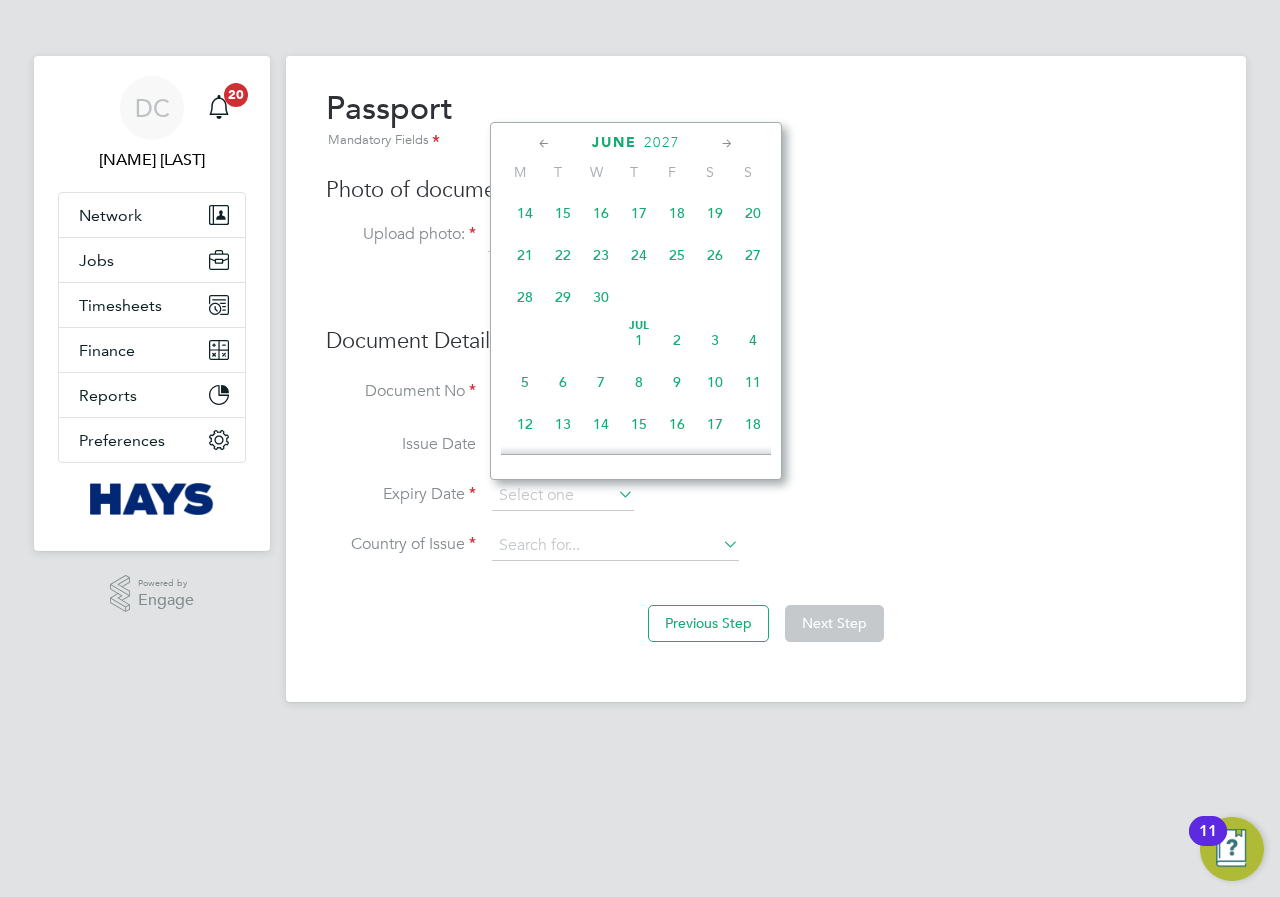 click 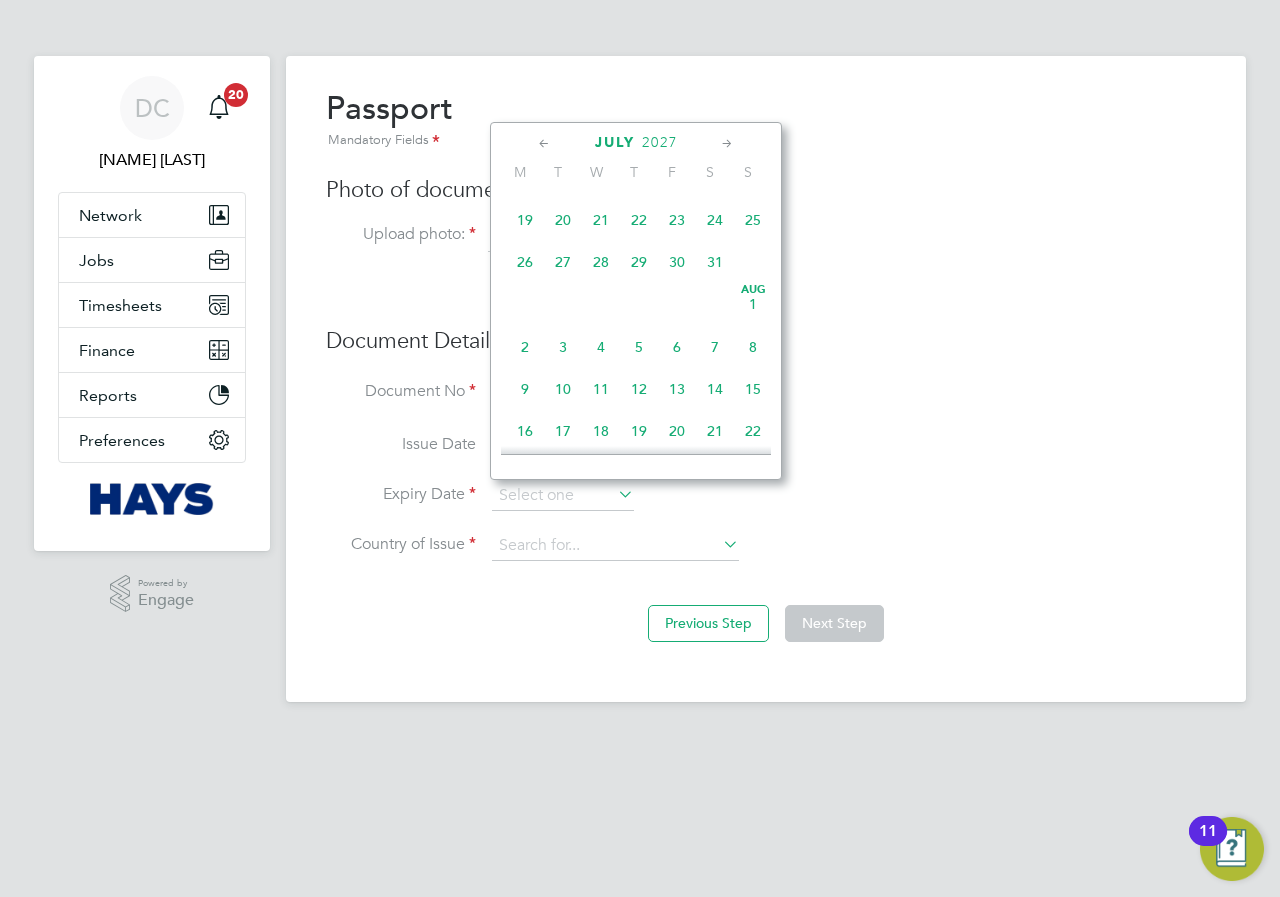 click 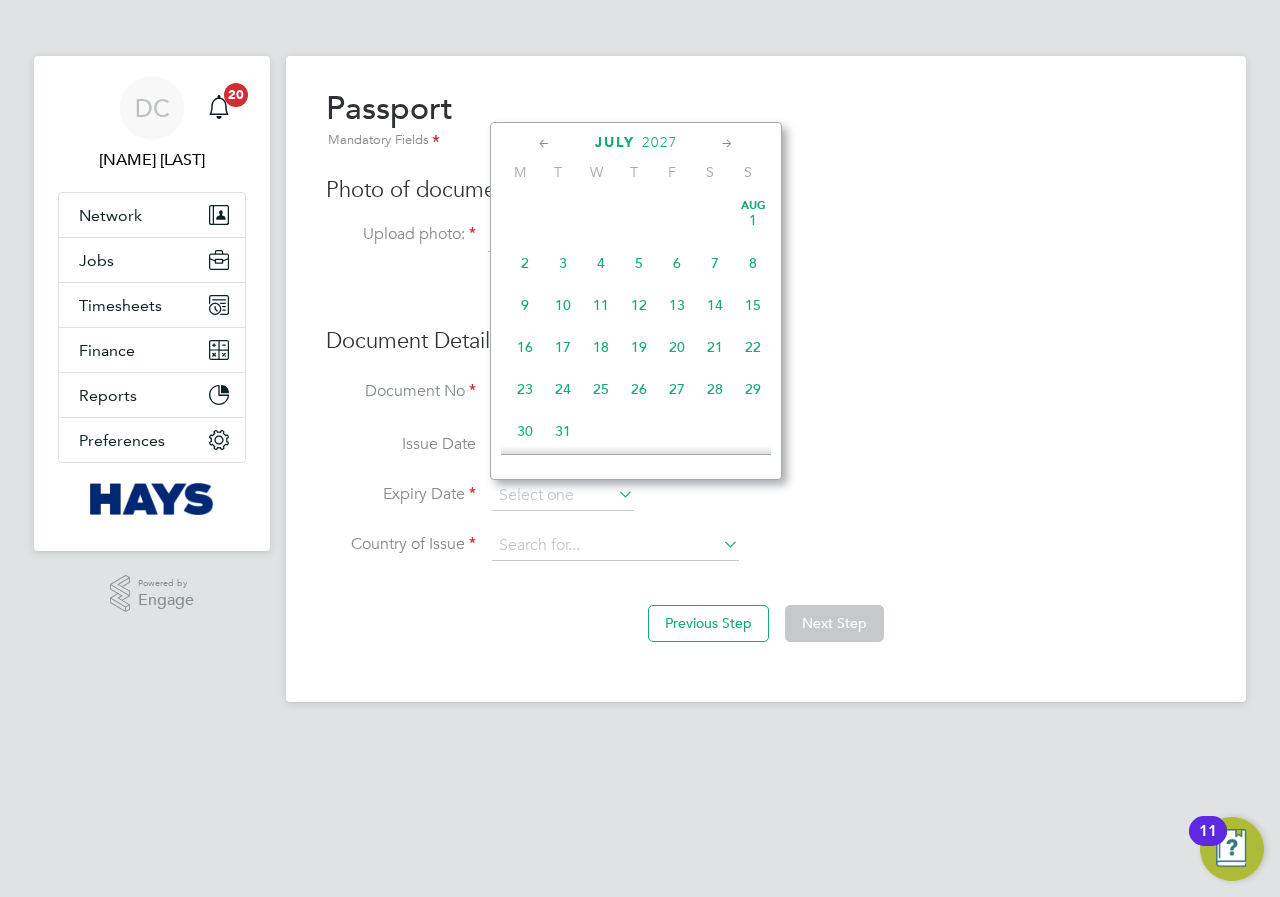 click 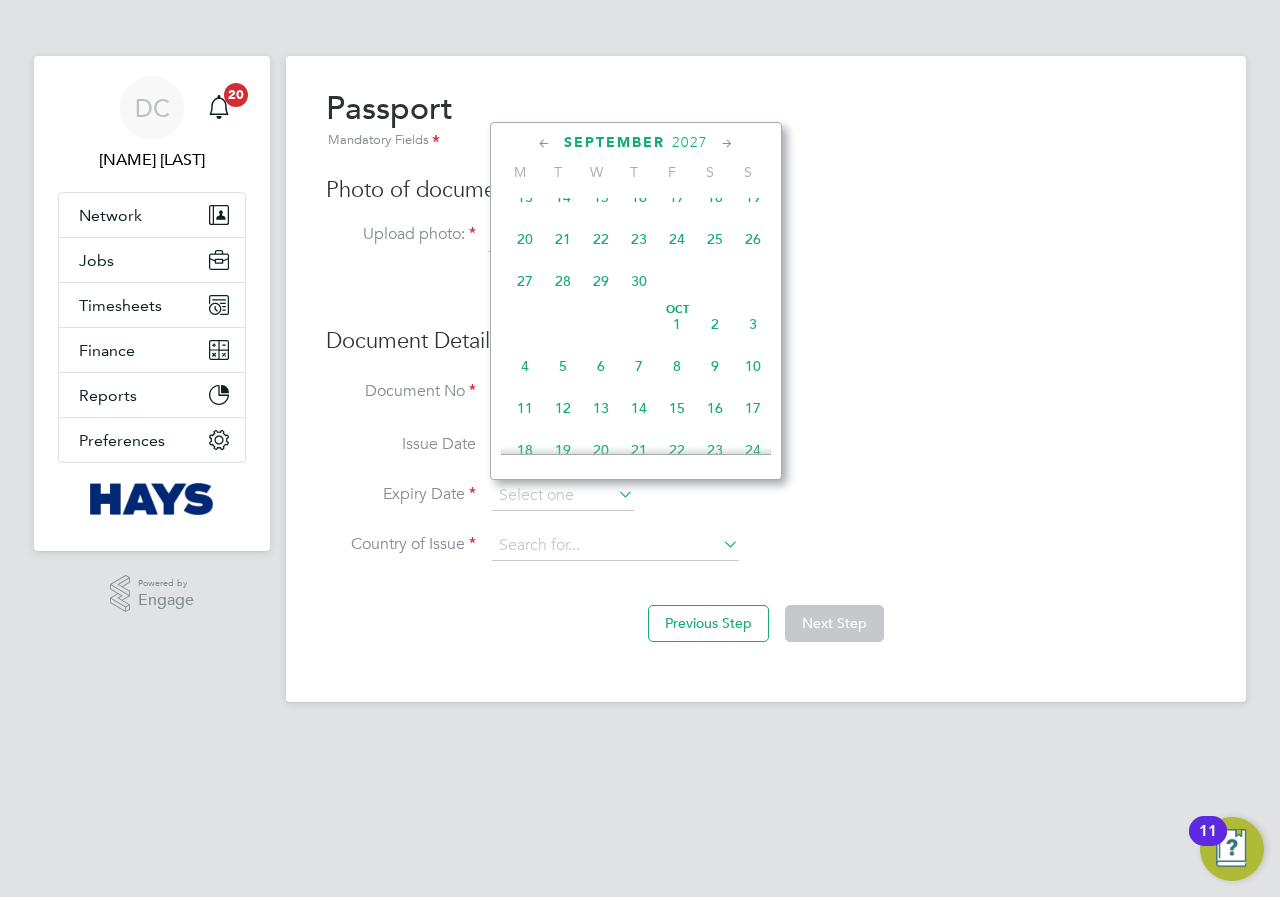 click 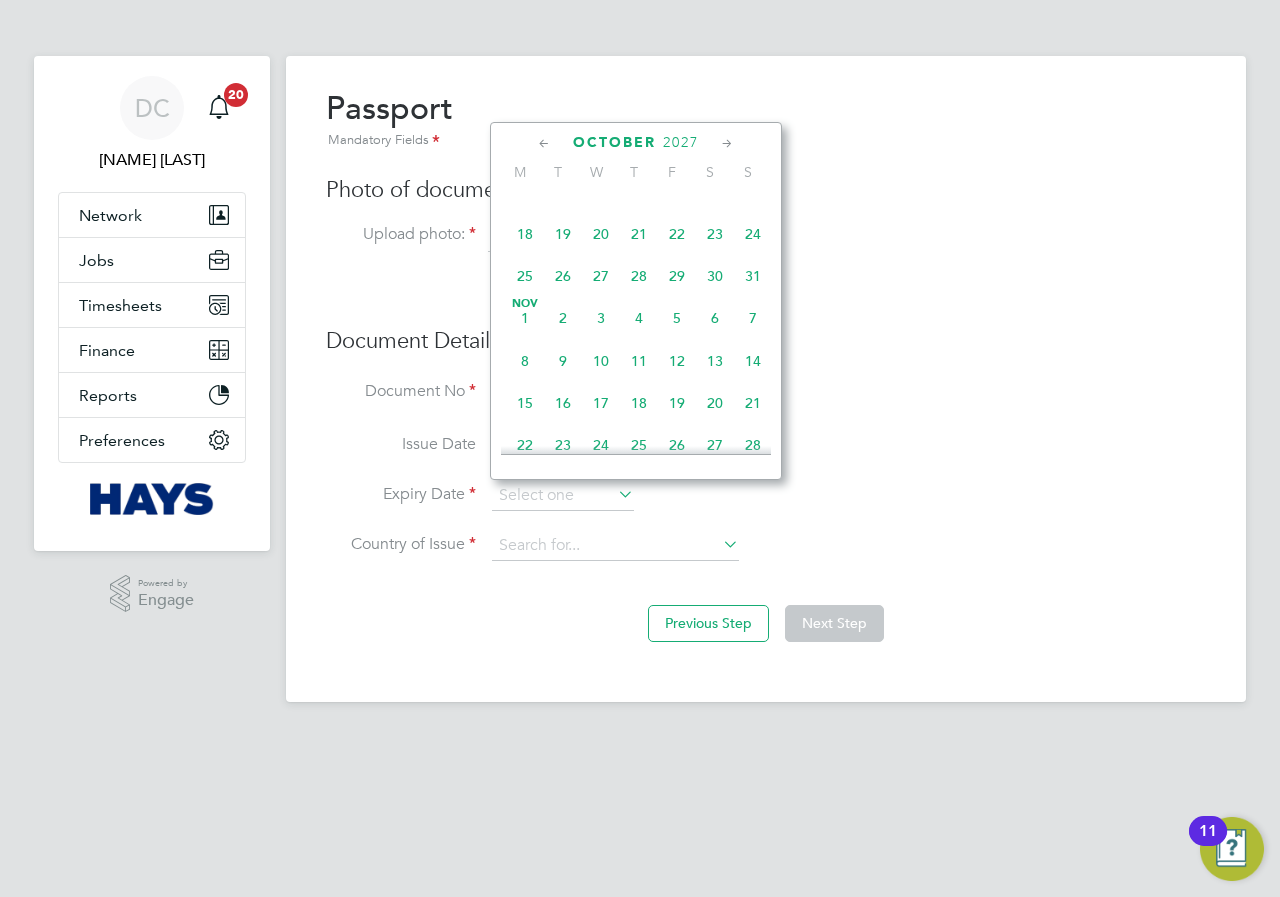 click 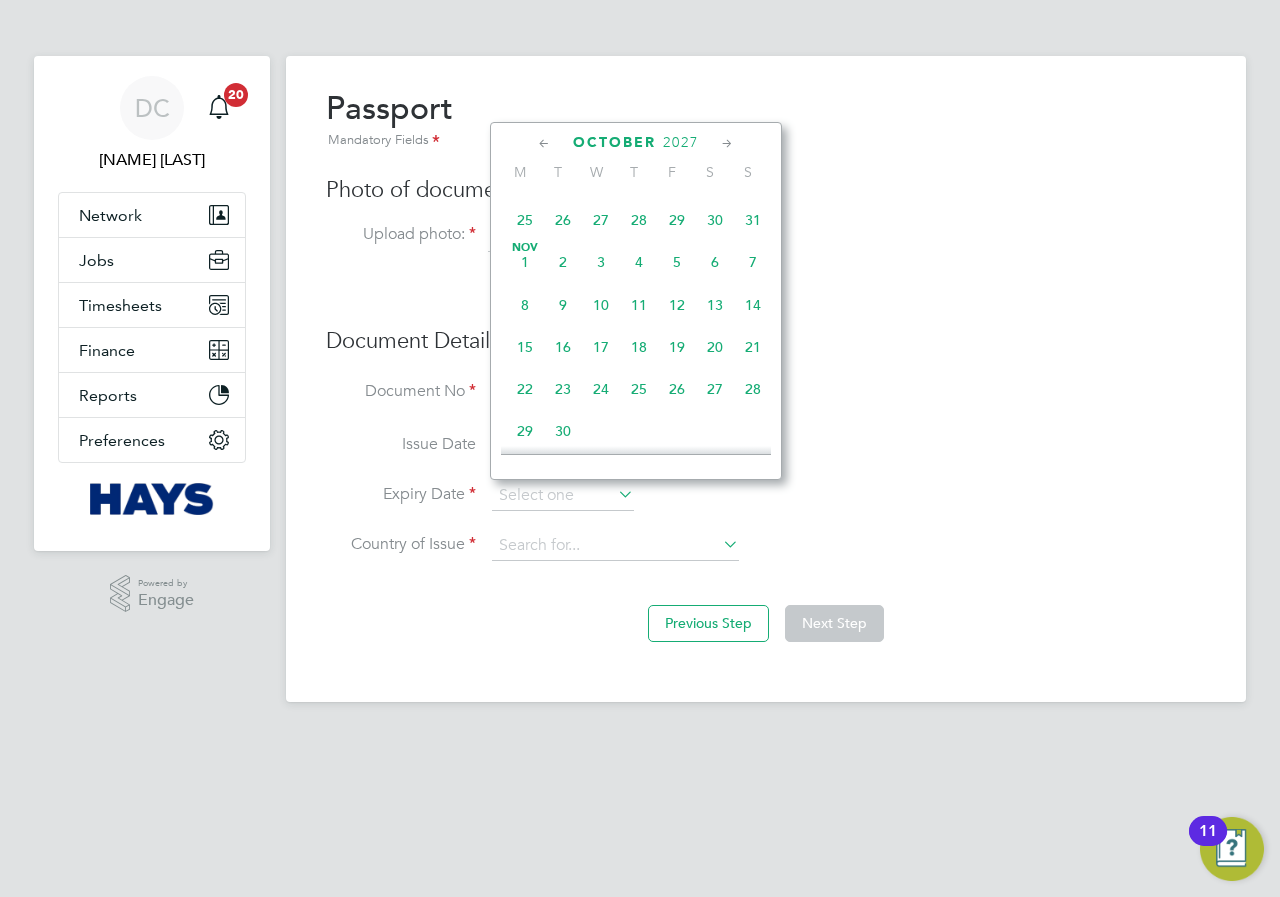 click 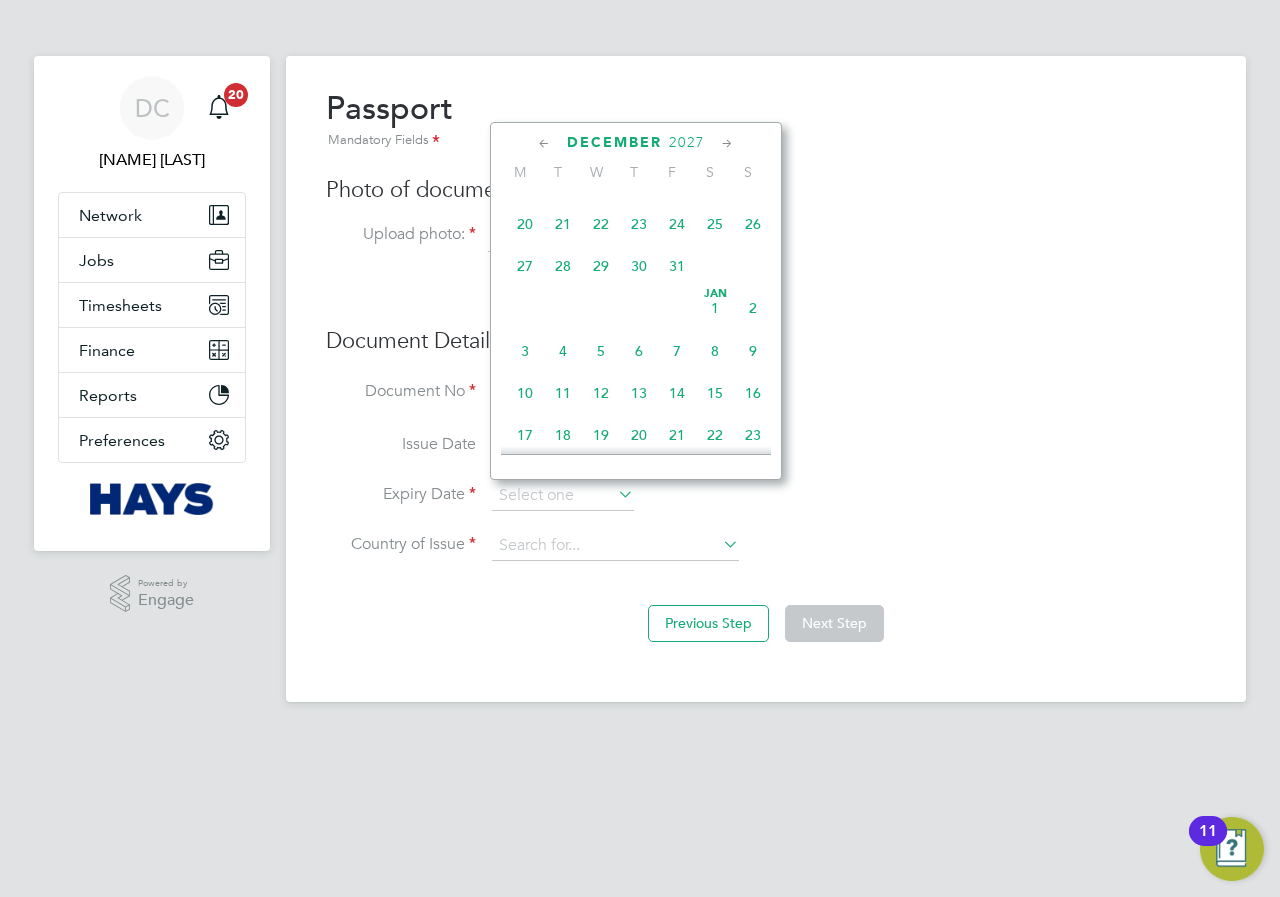 click on "December" 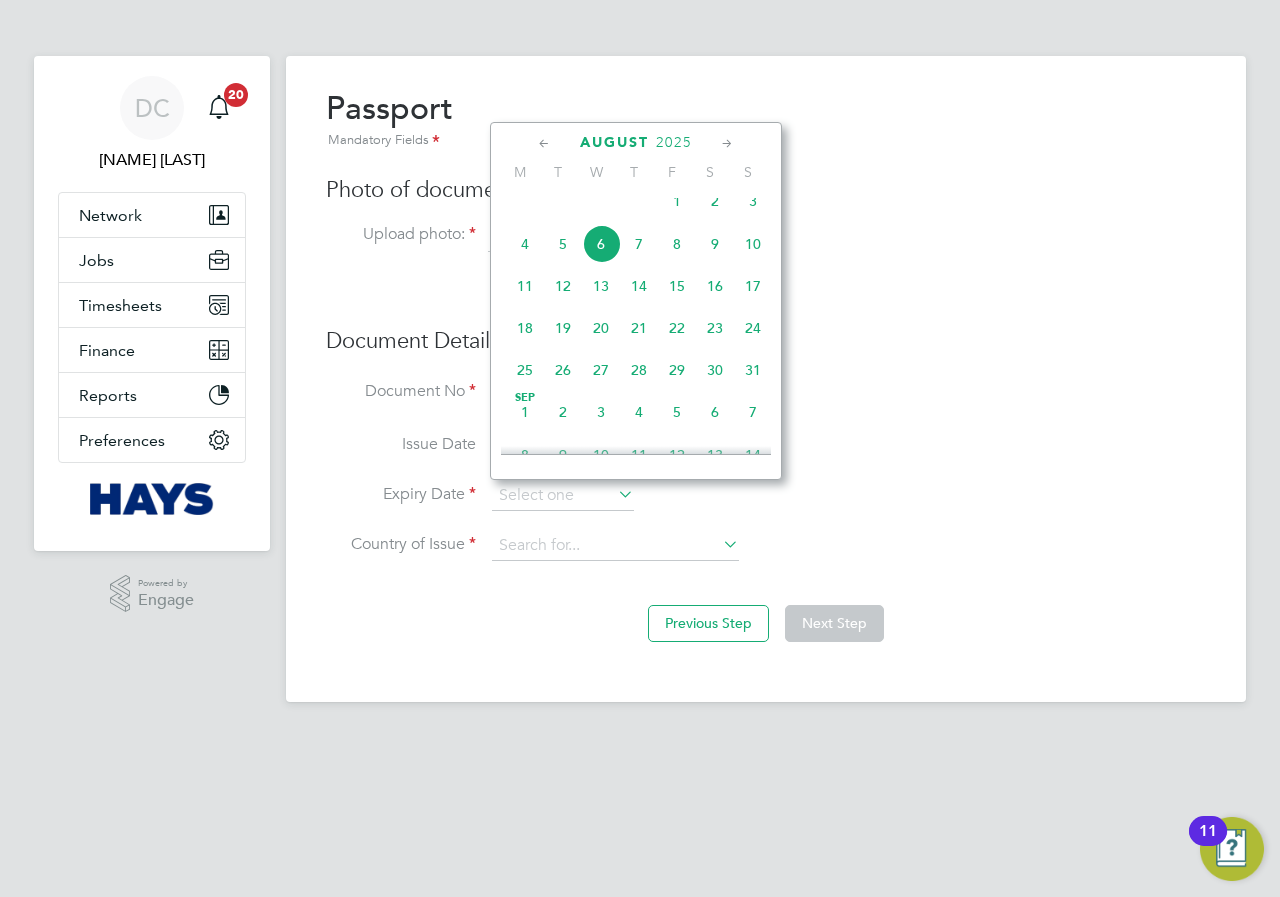 click on "2025" 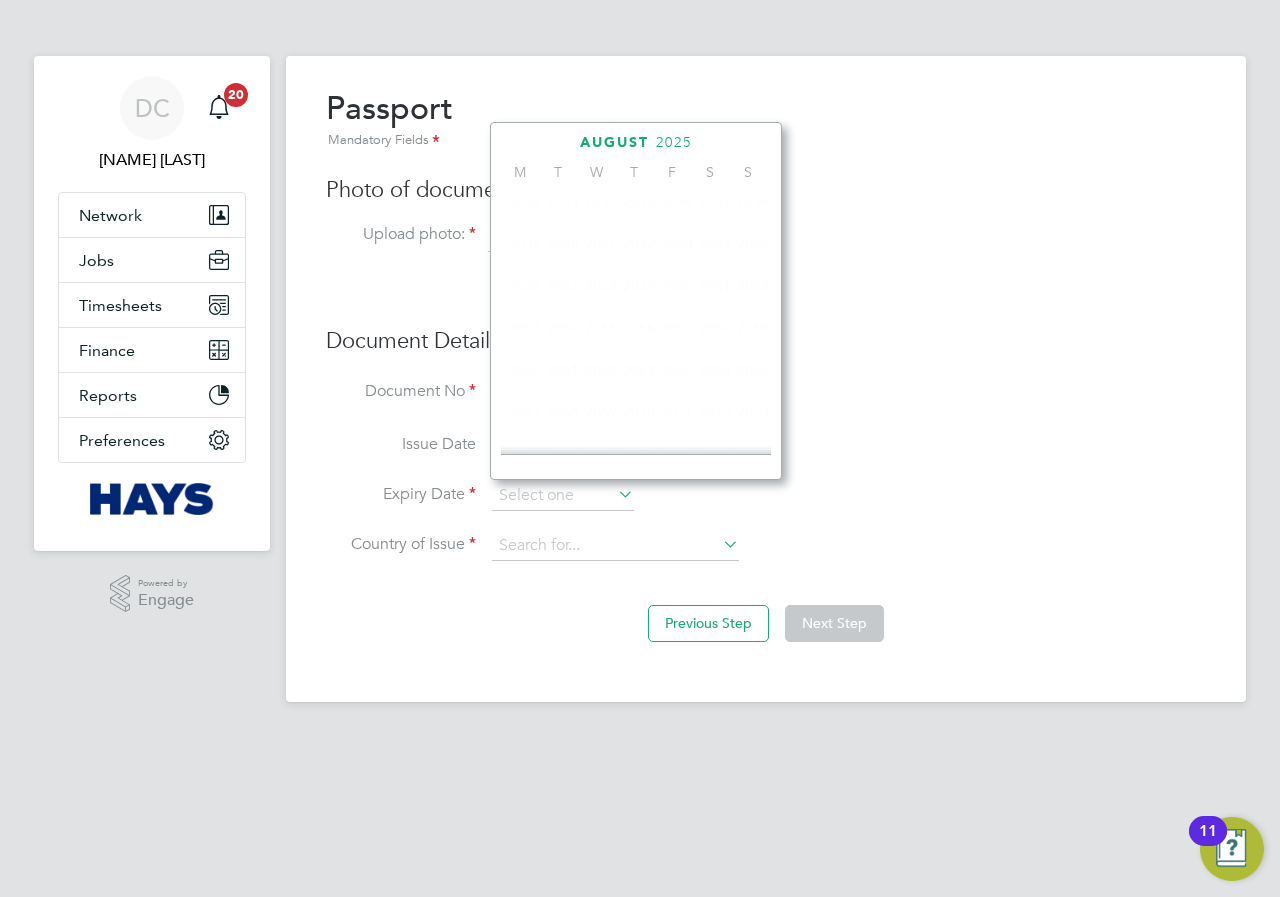 scroll, scrollTop: 530, scrollLeft: 0, axis: vertical 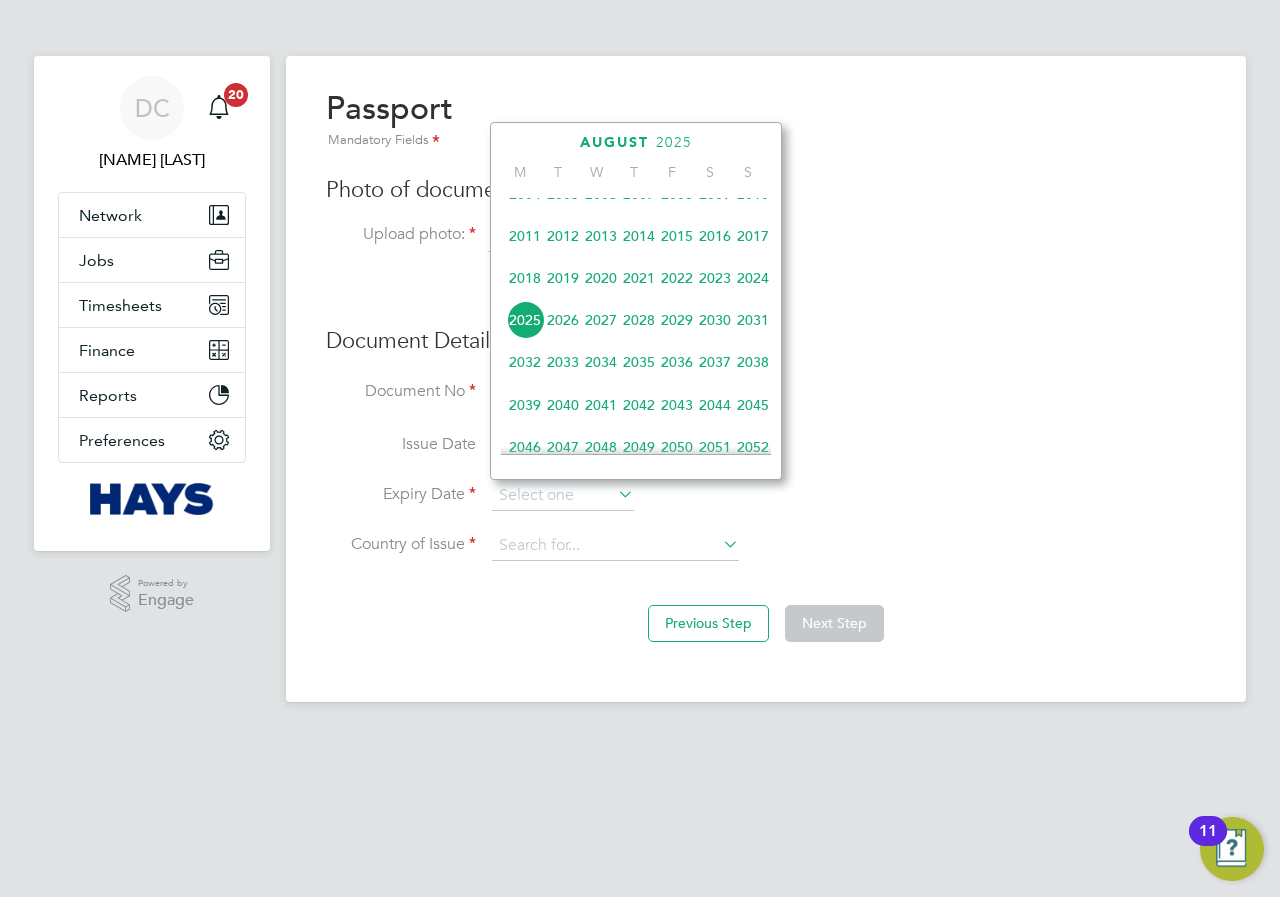 click on "2031" 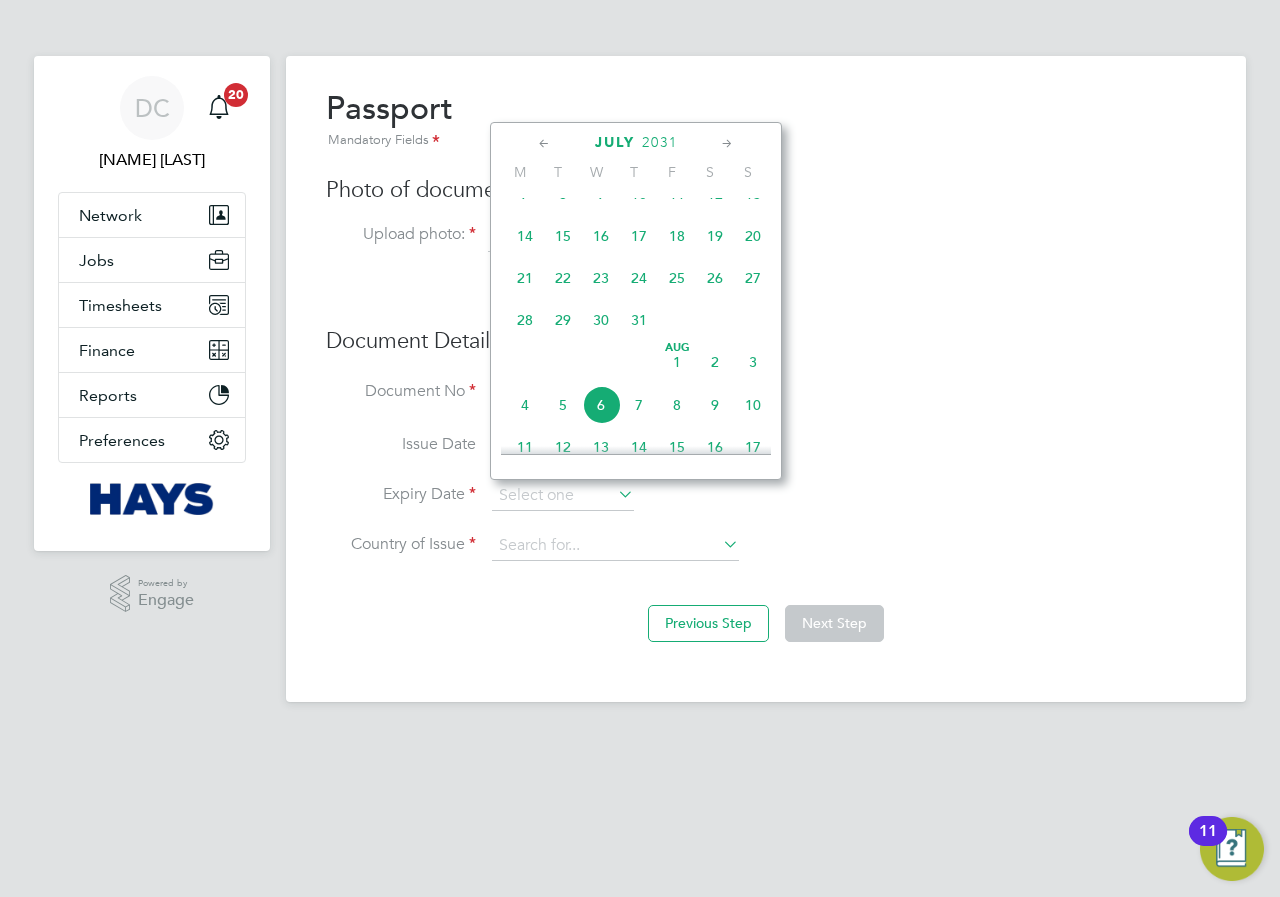 click 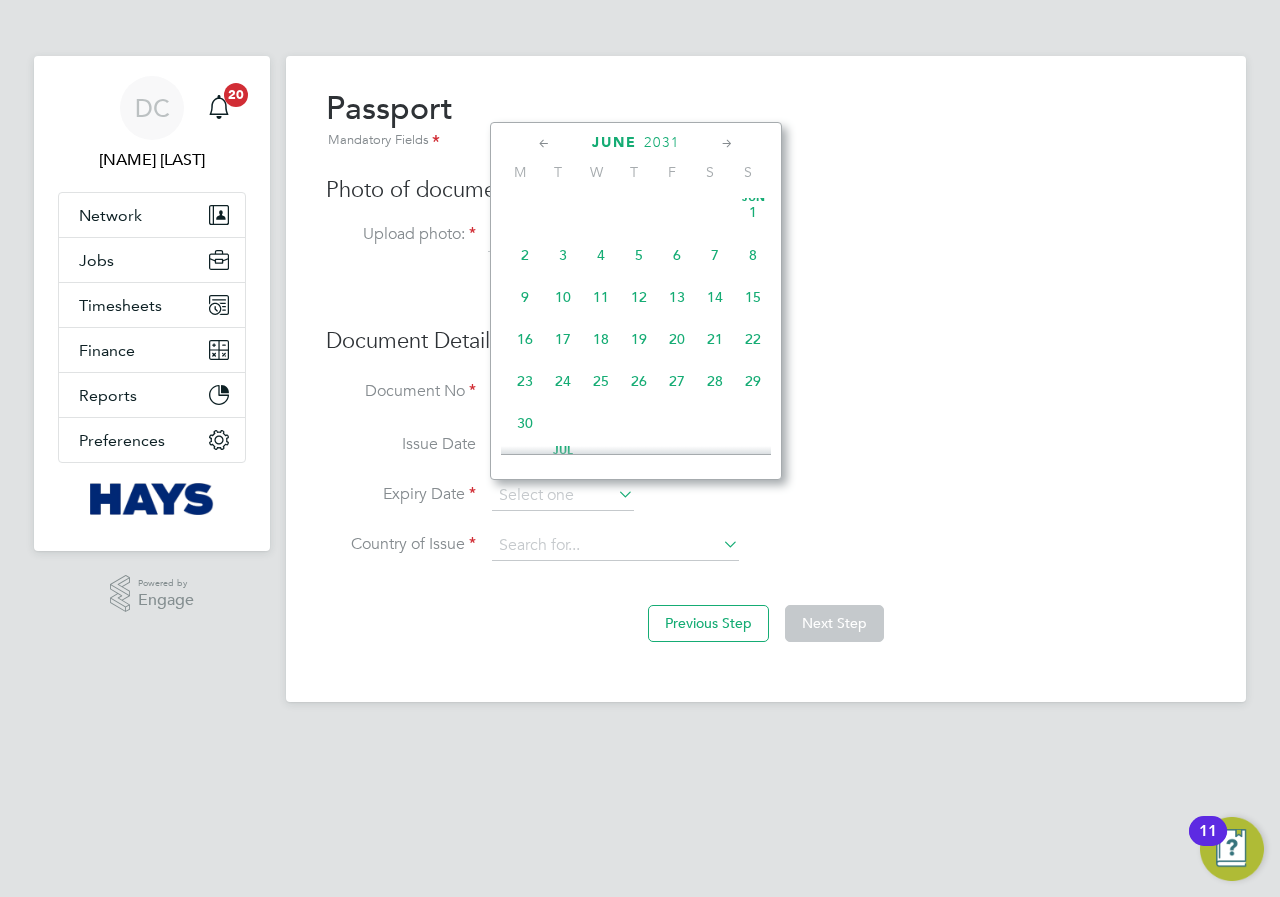click 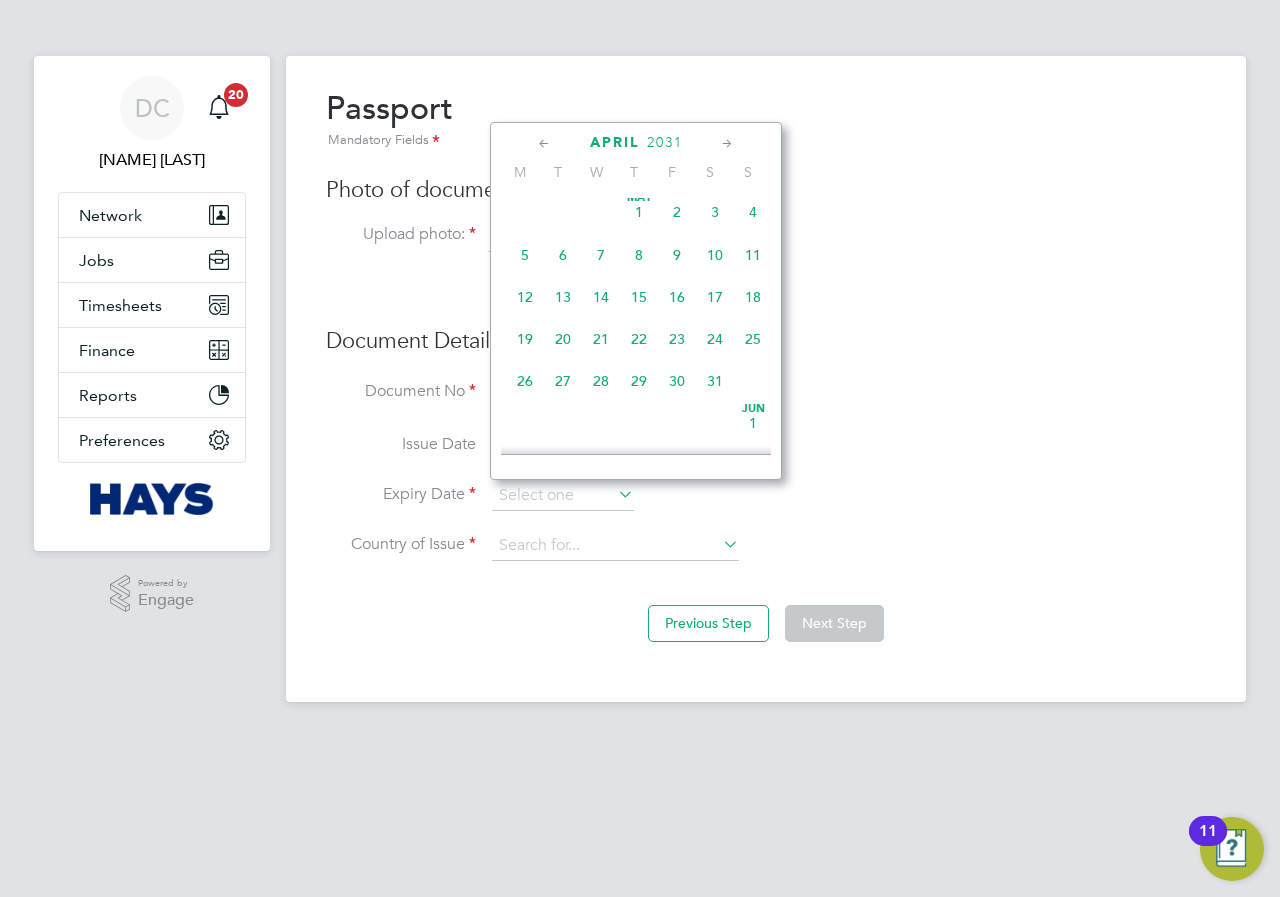 scroll, scrollTop: 0, scrollLeft: 0, axis: both 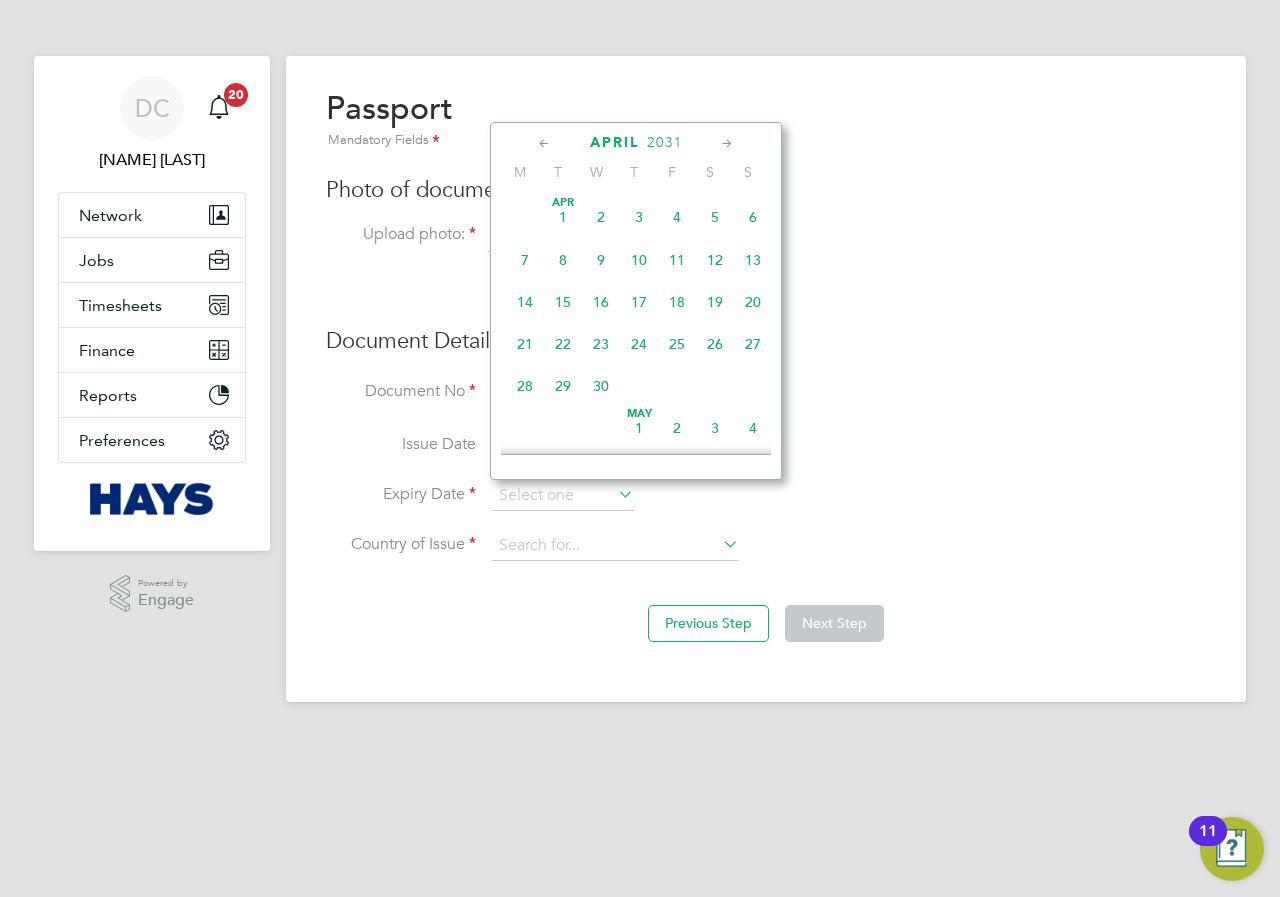 click on "27" 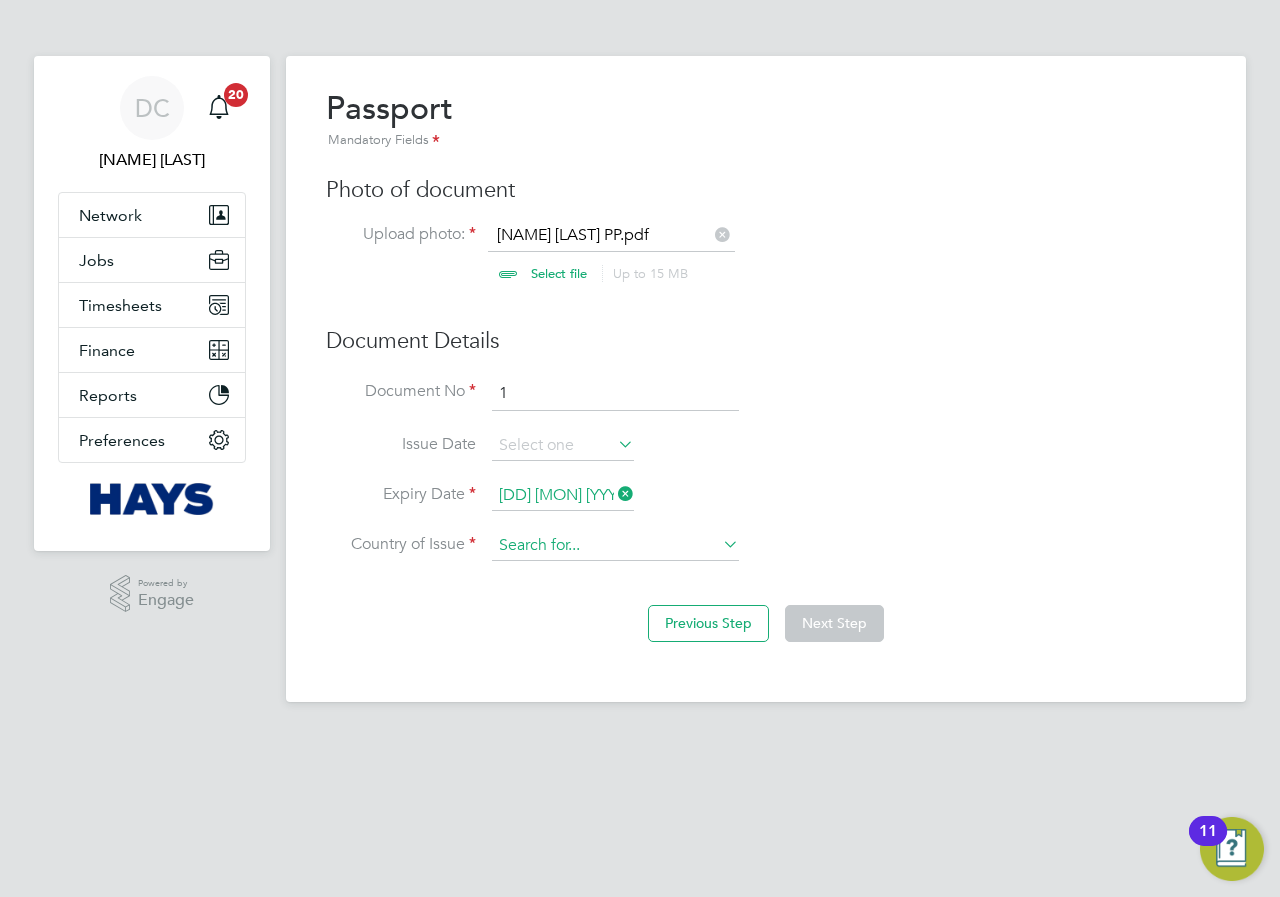 click 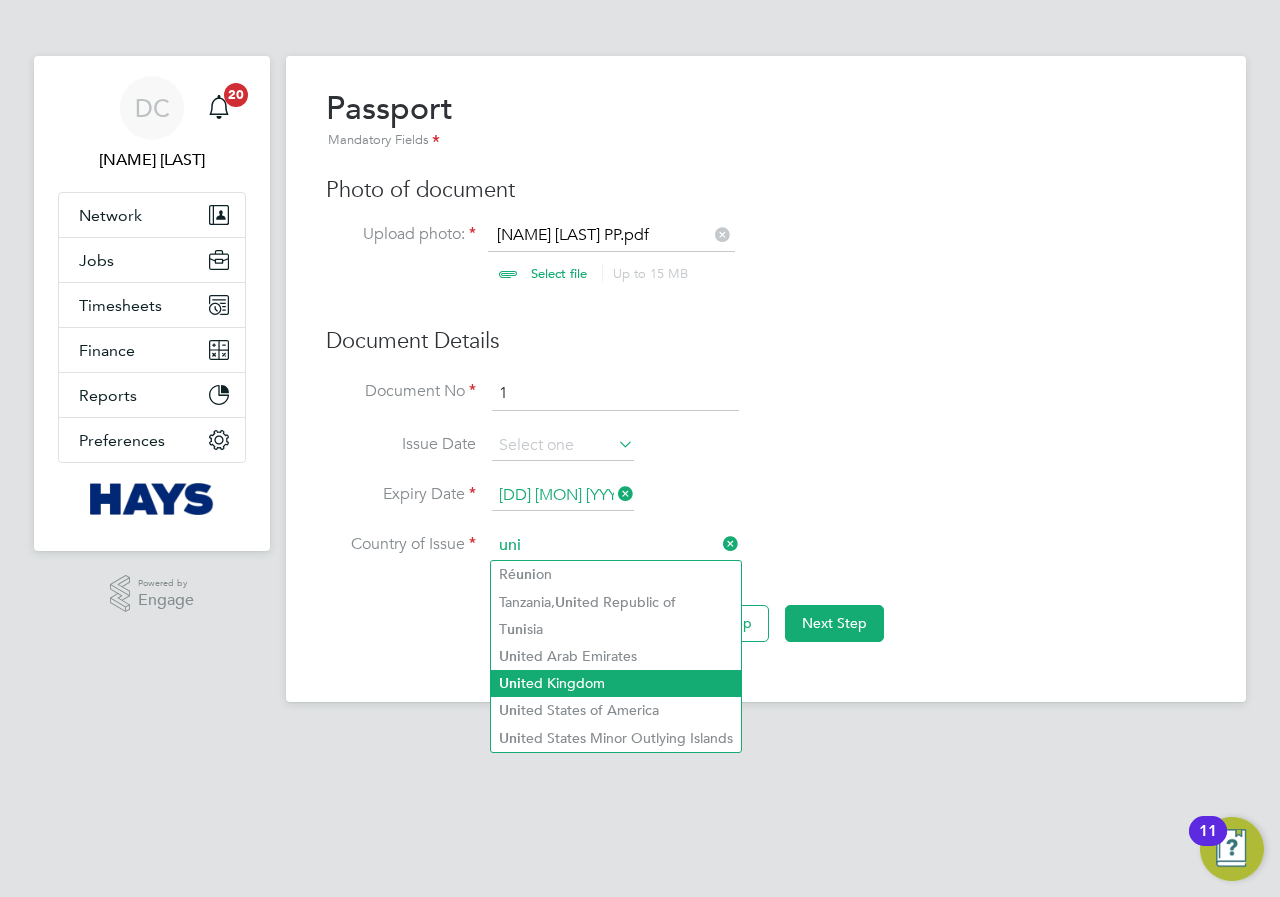 click on "Uni ted Kingdom" 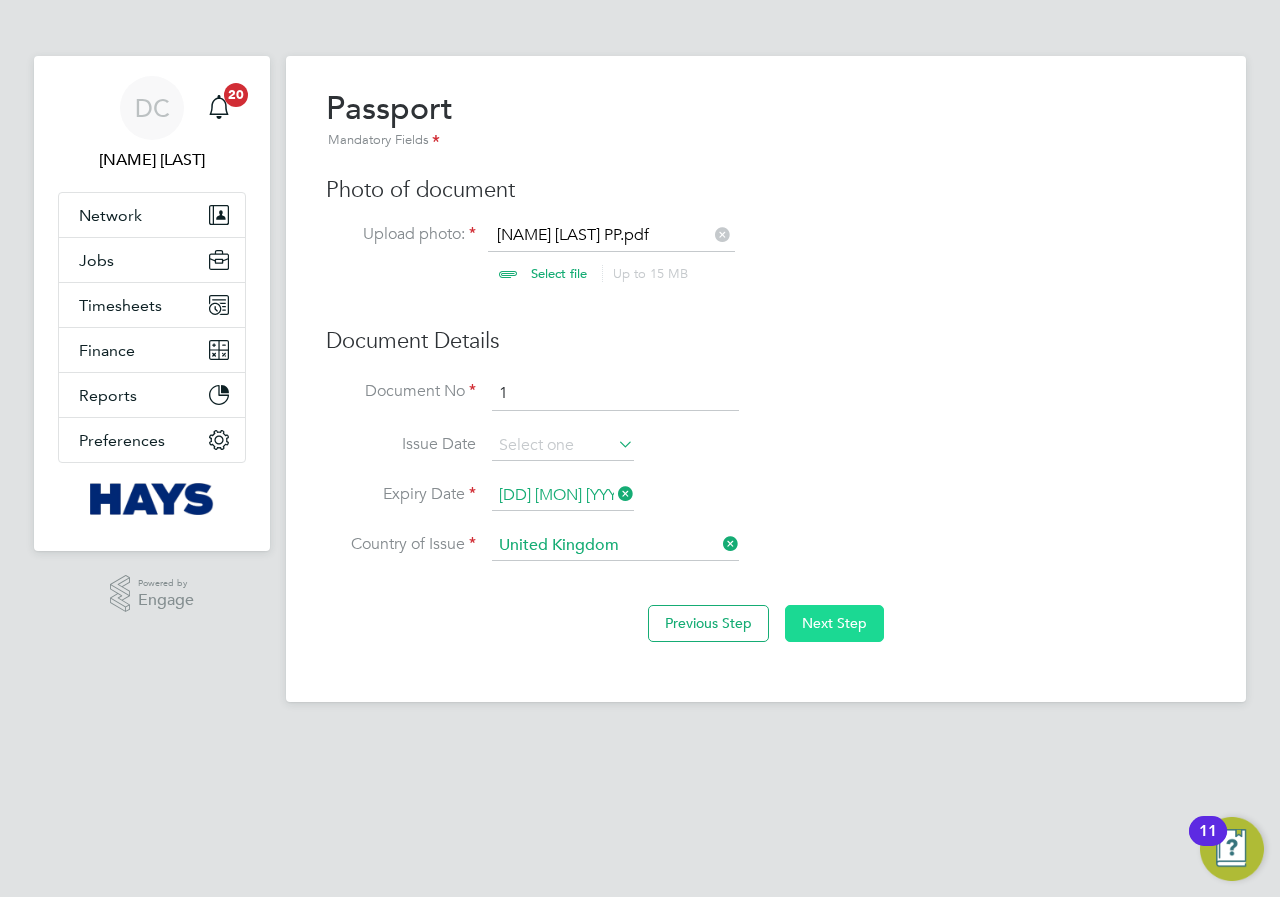 click on "Next Step" 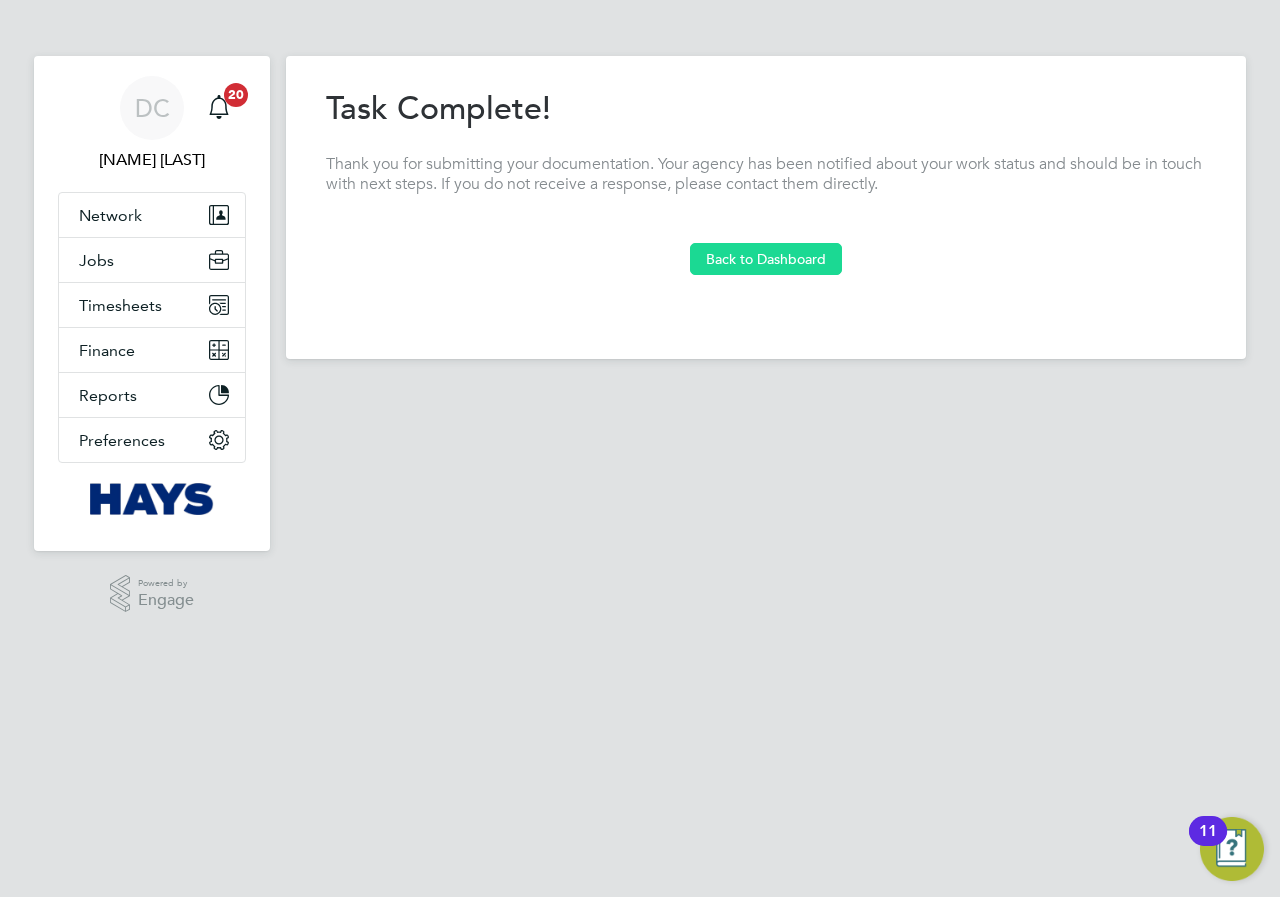 click on "Back to Dashboard" at bounding box center [766, 259] 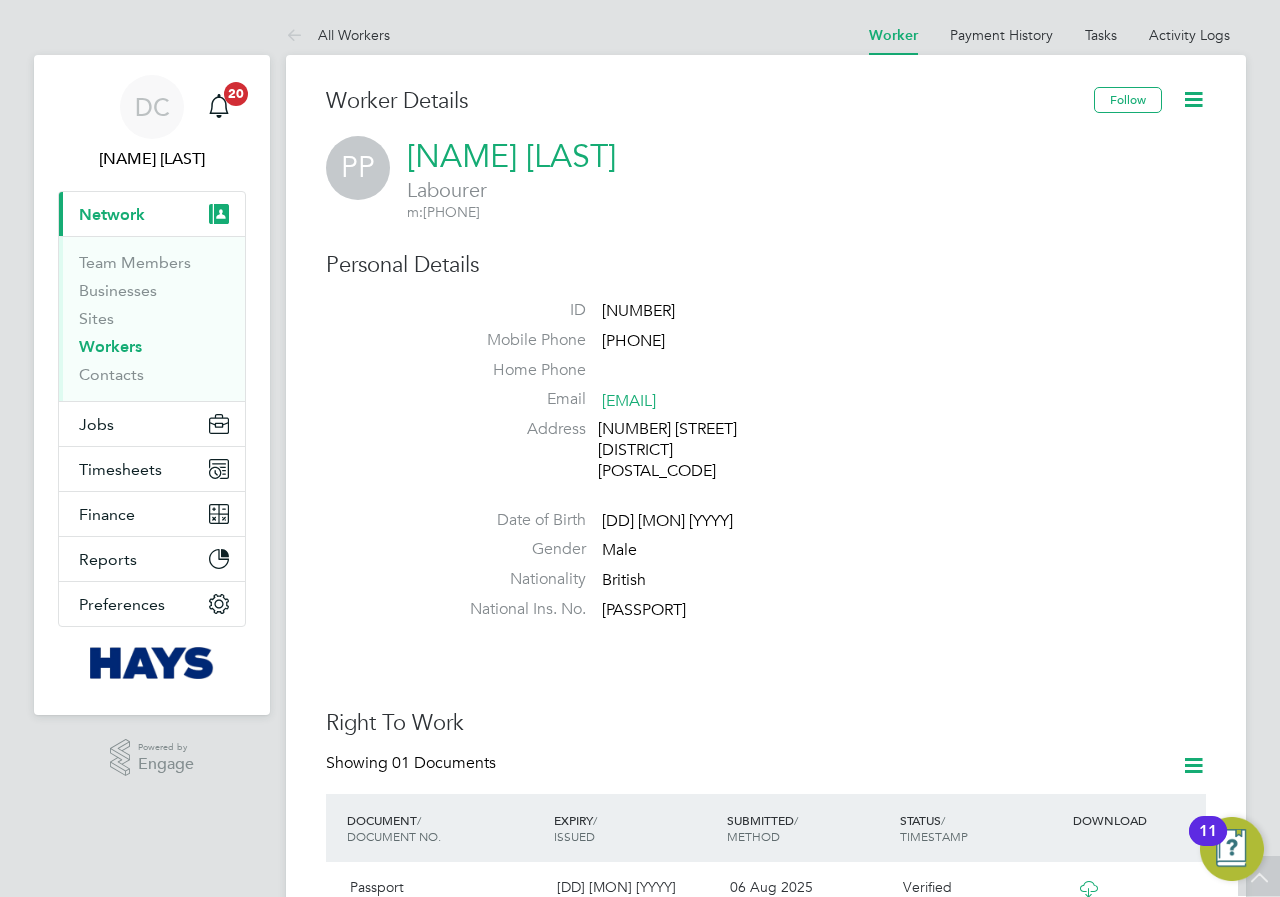 scroll, scrollTop: 0, scrollLeft: 0, axis: both 